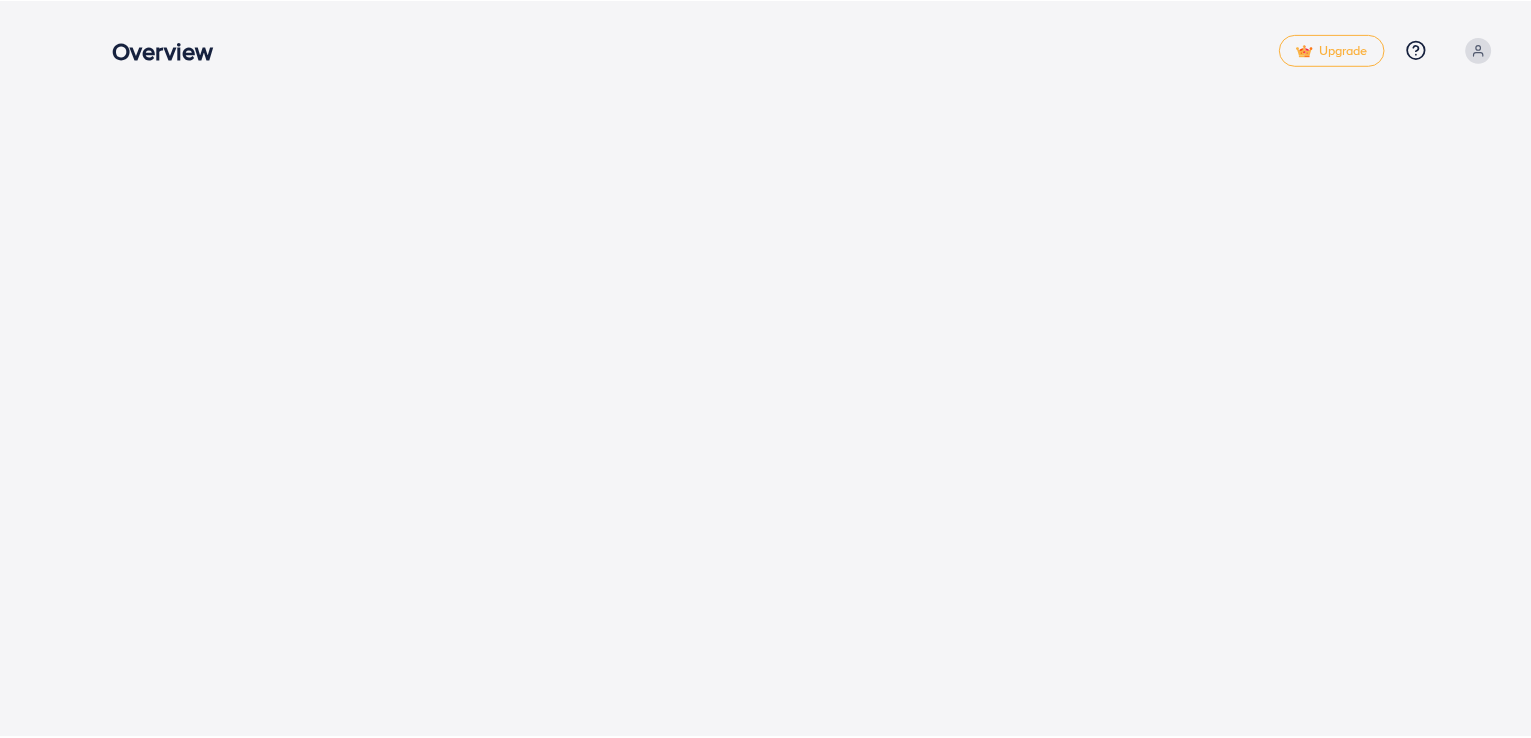 scroll, scrollTop: 0, scrollLeft: 0, axis: both 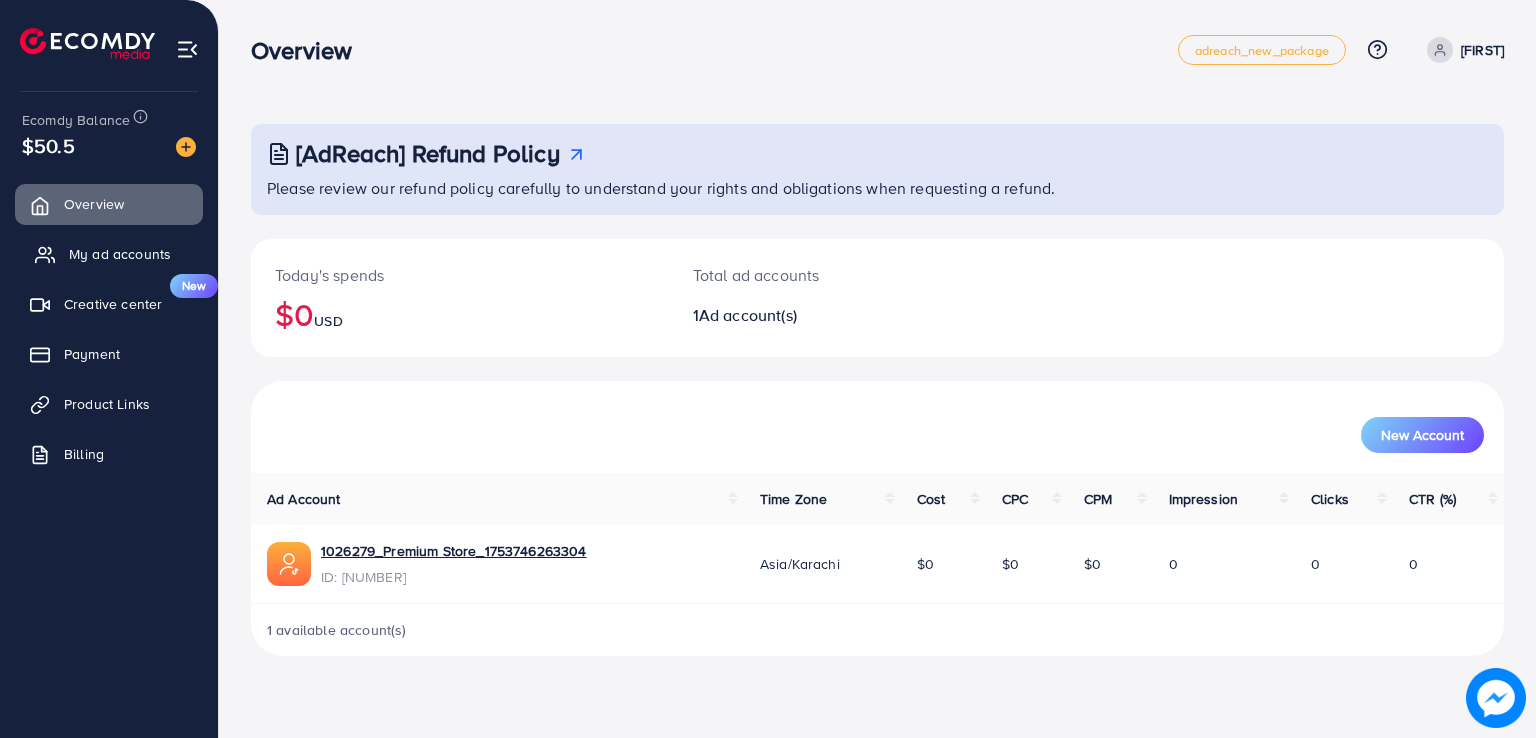 click on "My ad accounts" at bounding box center (120, 254) 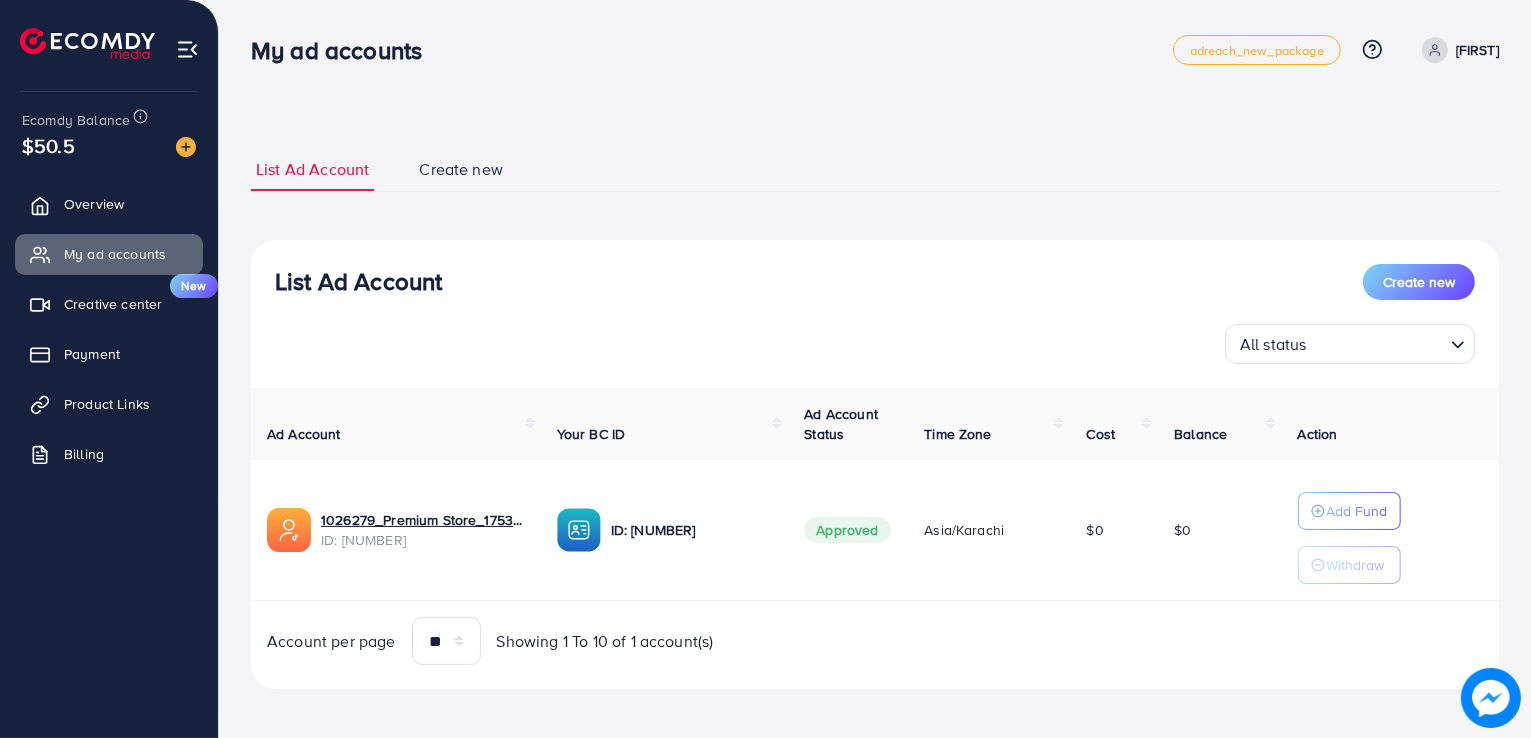 scroll, scrollTop: 6, scrollLeft: 0, axis: vertical 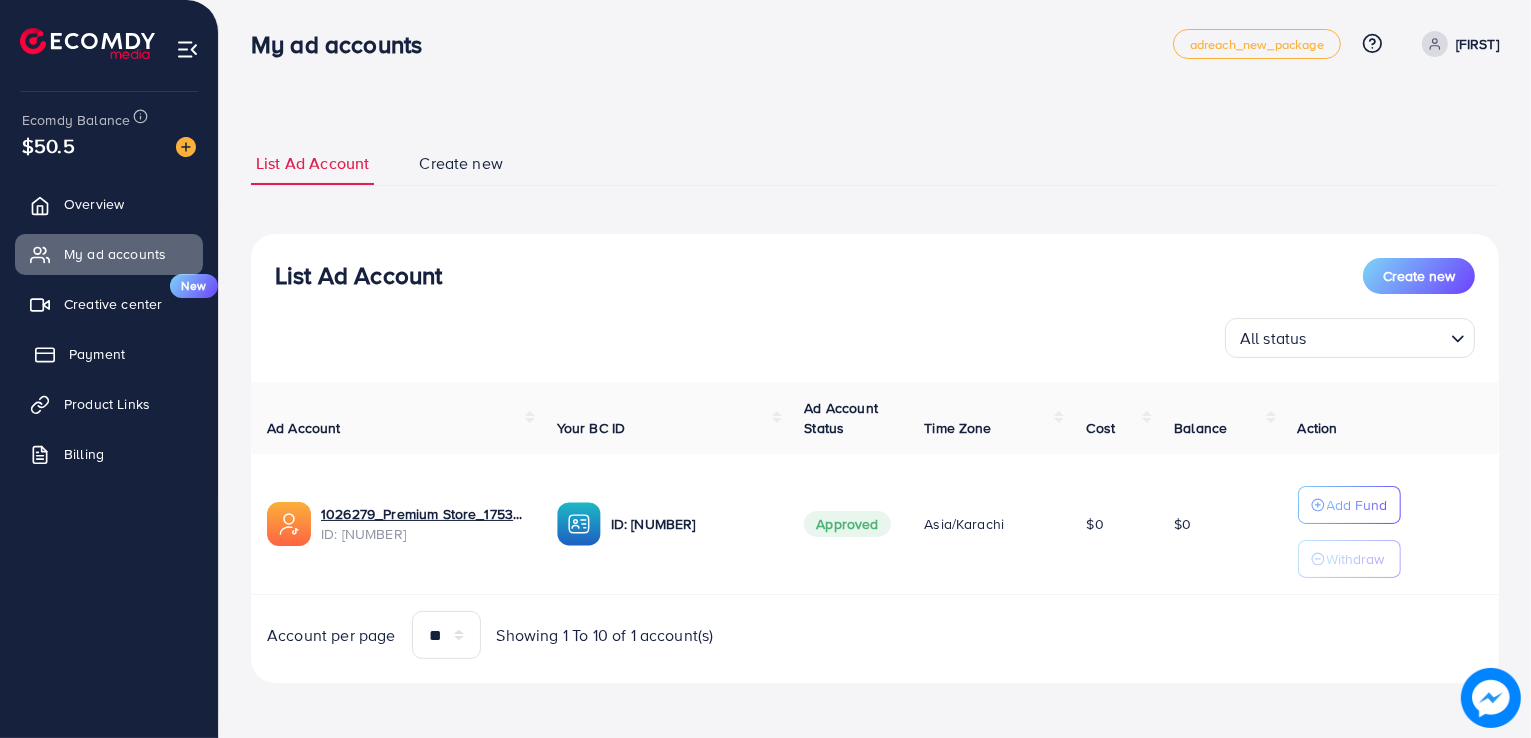 click on "Payment" at bounding box center (109, 354) 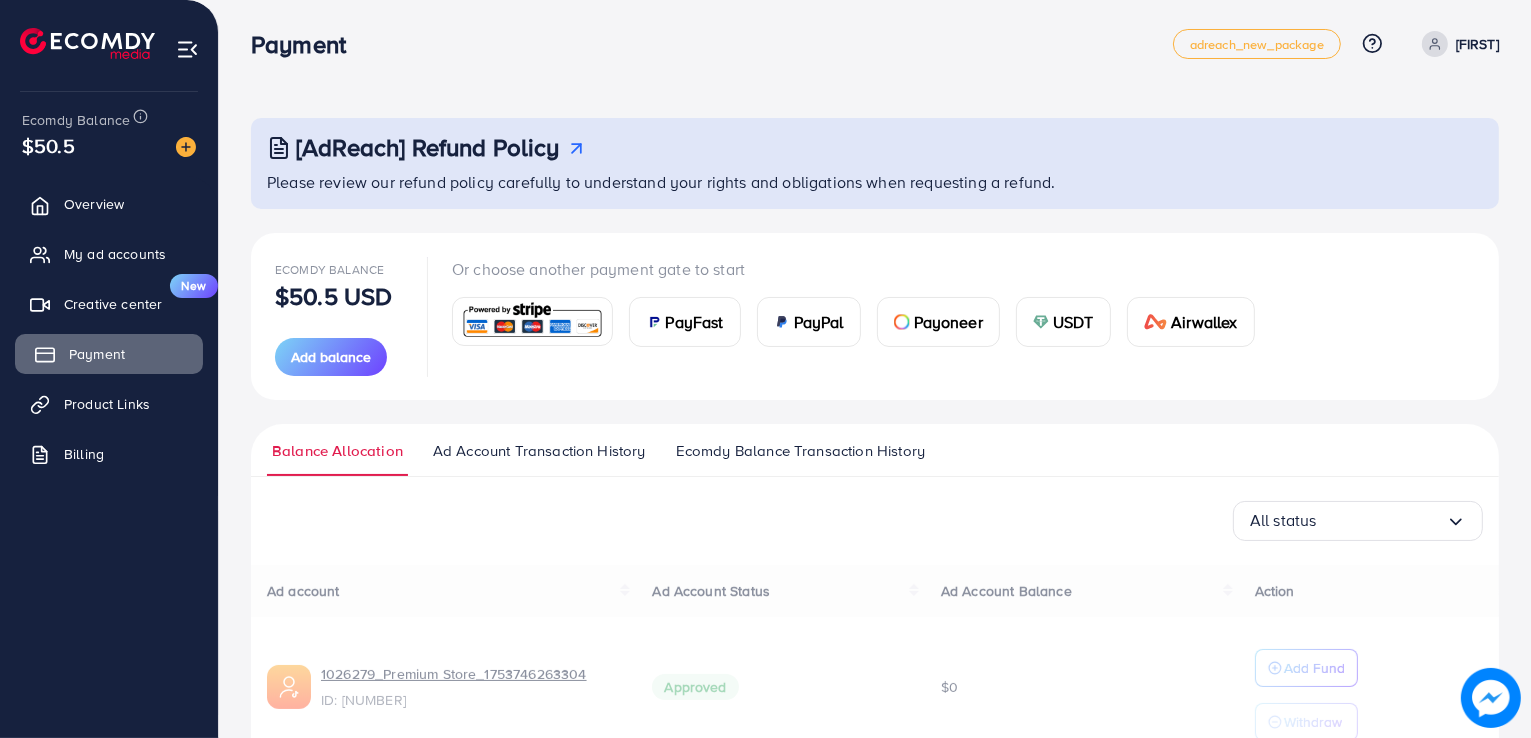 scroll, scrollTop: 0, scrollLeft: 0, axis: both 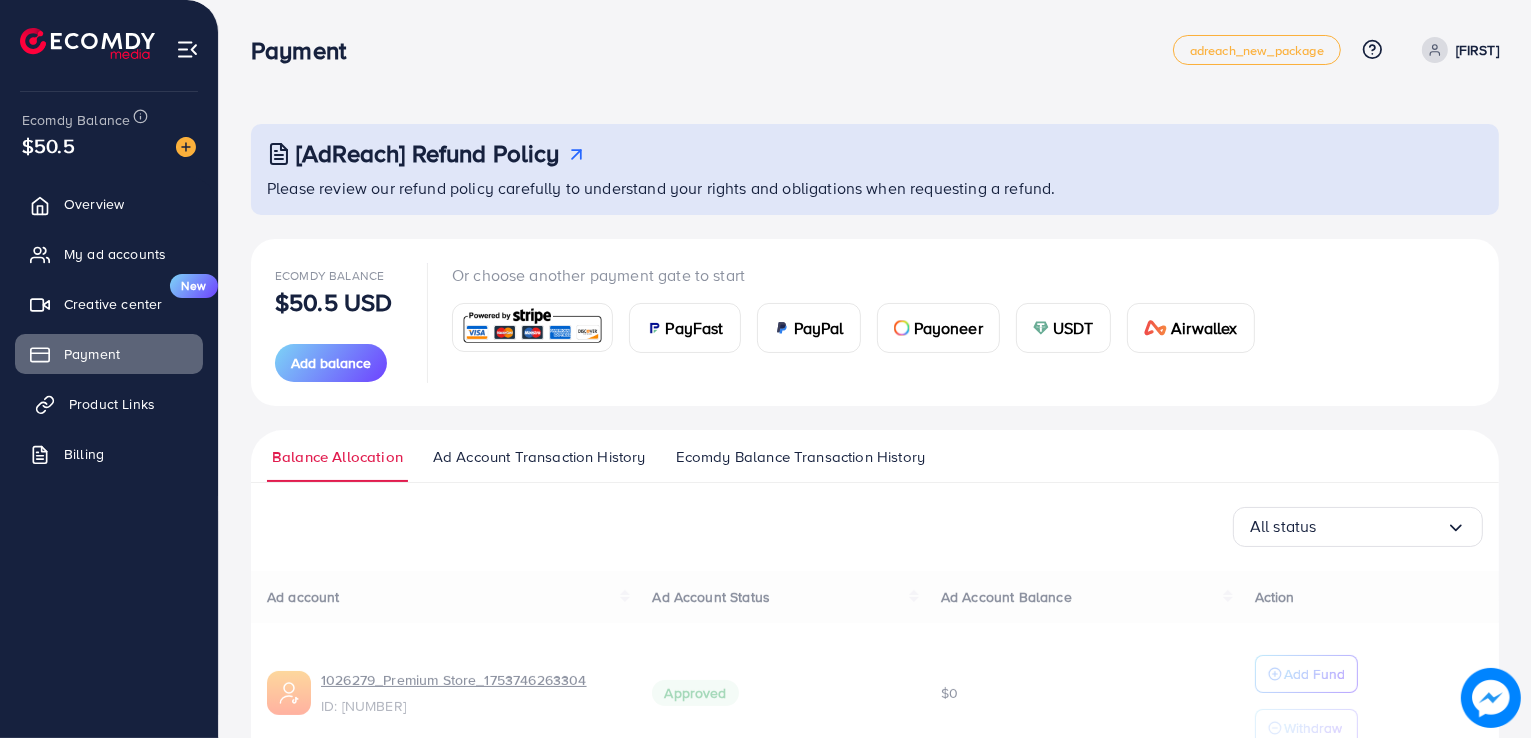 click on "Product Links" at bounding box center (112, 404) 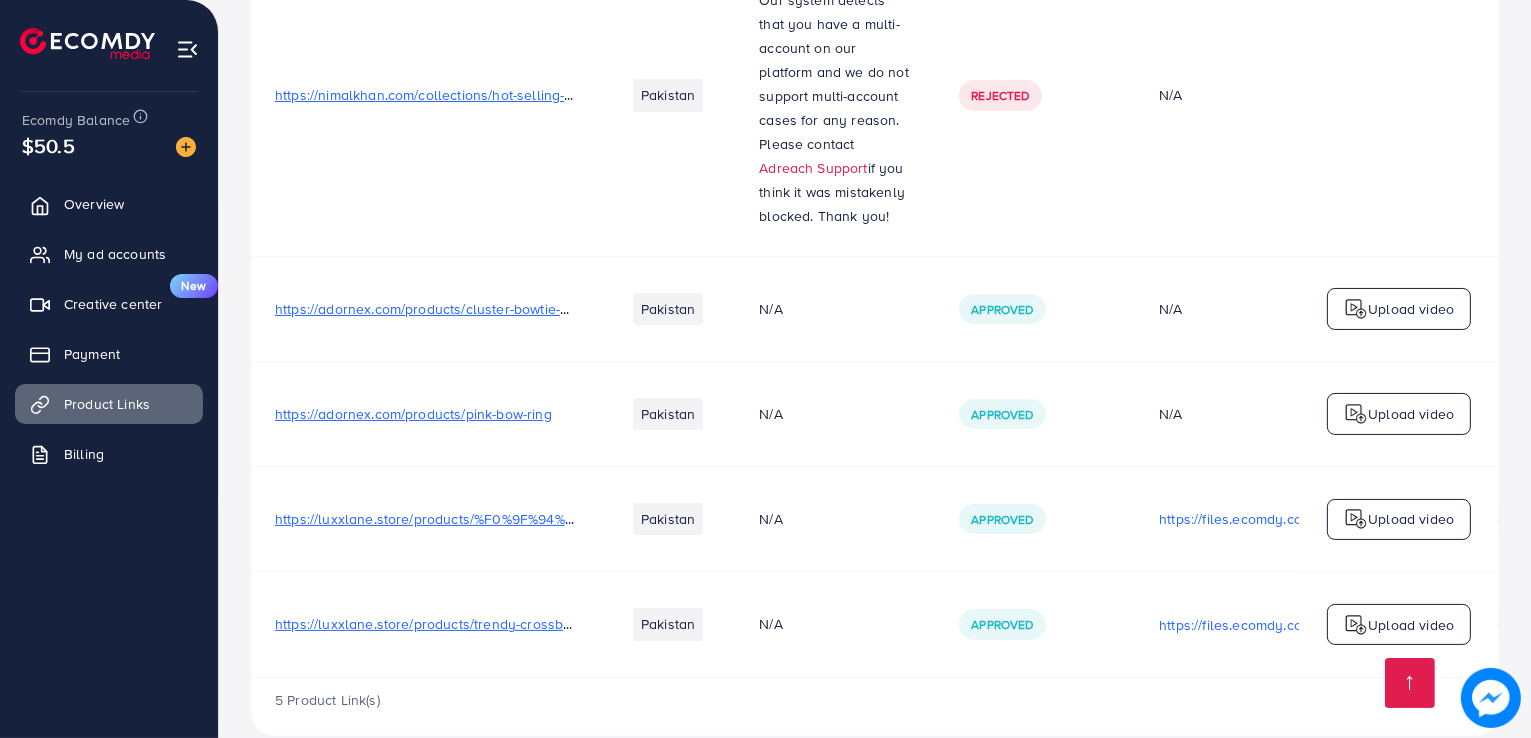 scroll, scrollTop: 373, scrollLeft: 0, axis: vertical 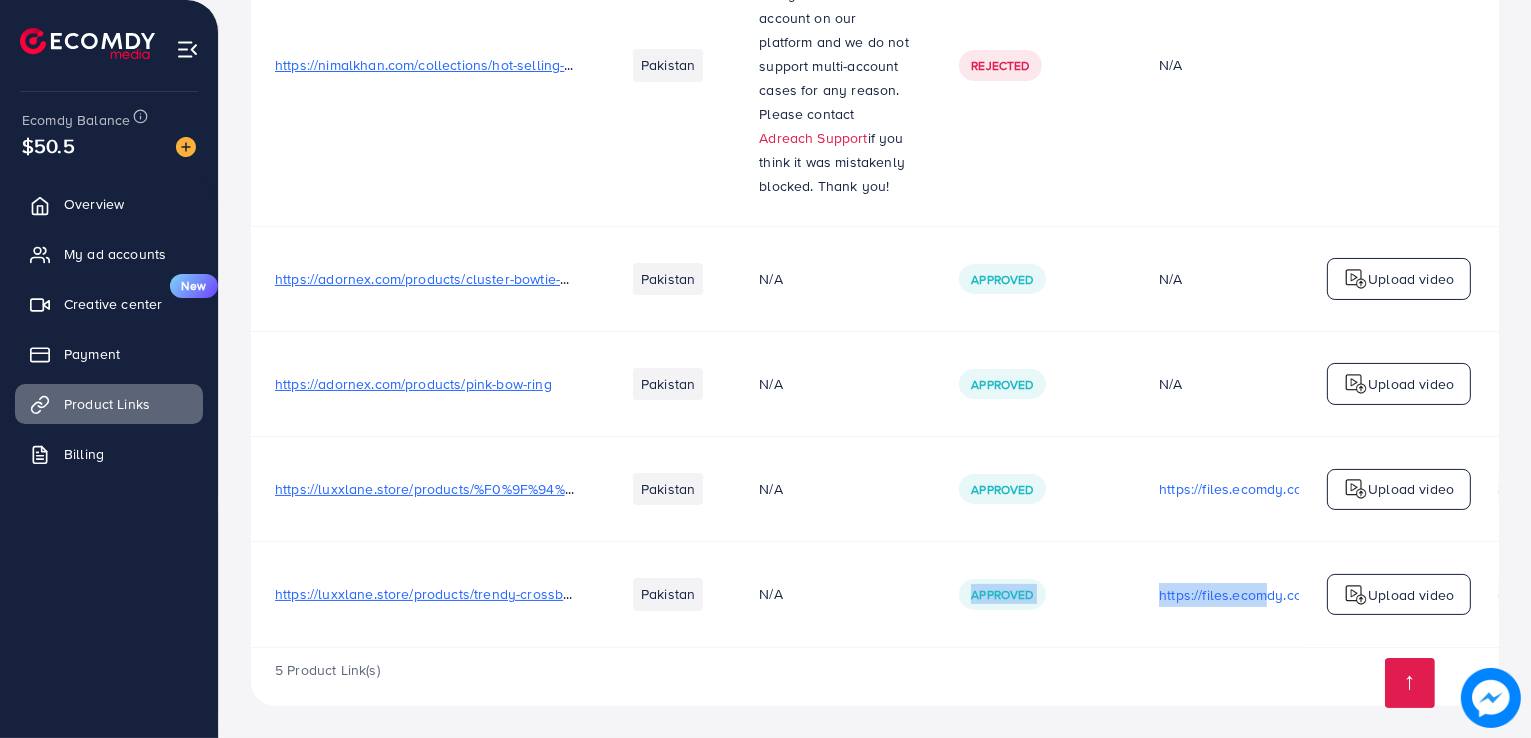 drag, startPoint x: 891, startPoint y: 641, endPoint x: 1258, endPoint y: 626, distance: 367.3064 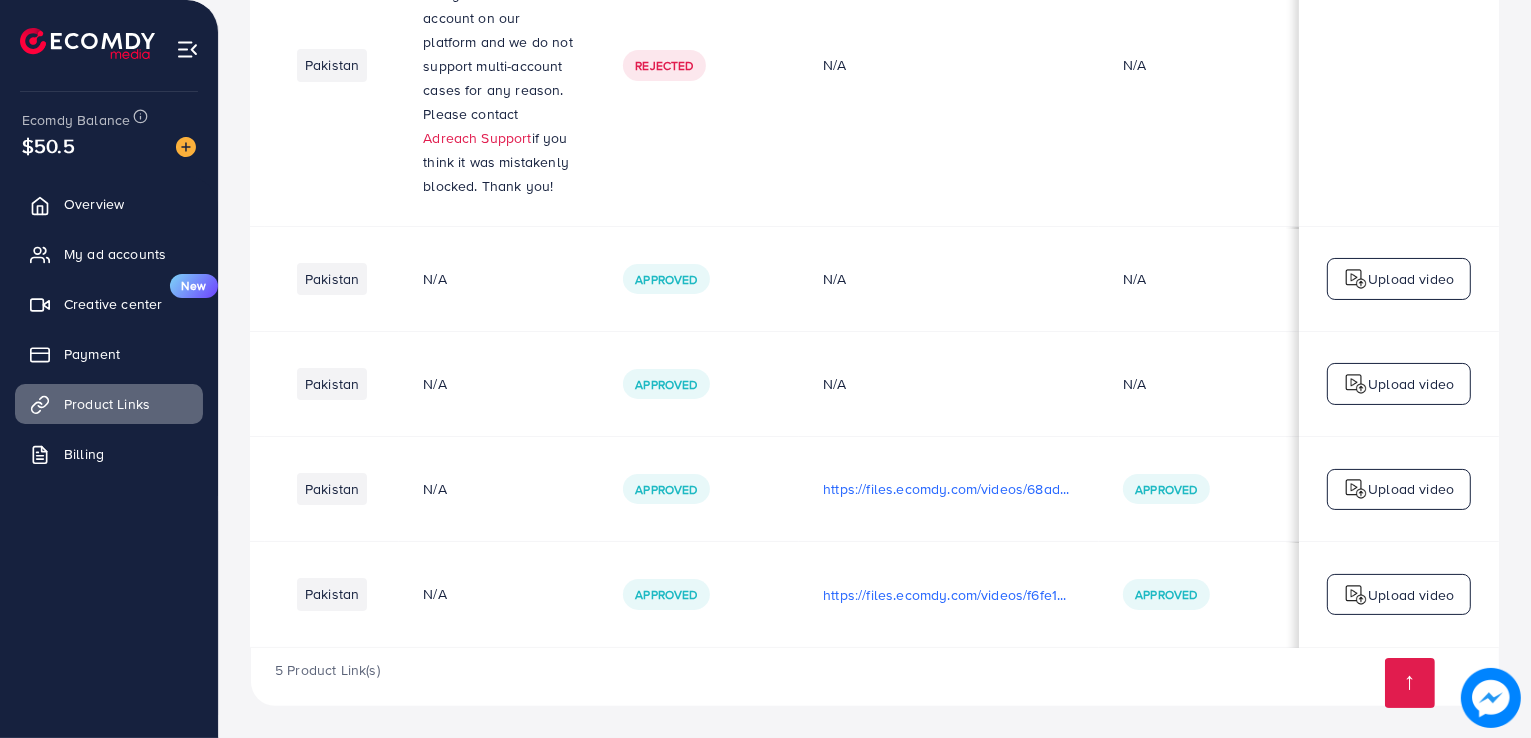 scroll, scrollTop: 0, scrollLeft: 0, axis: both 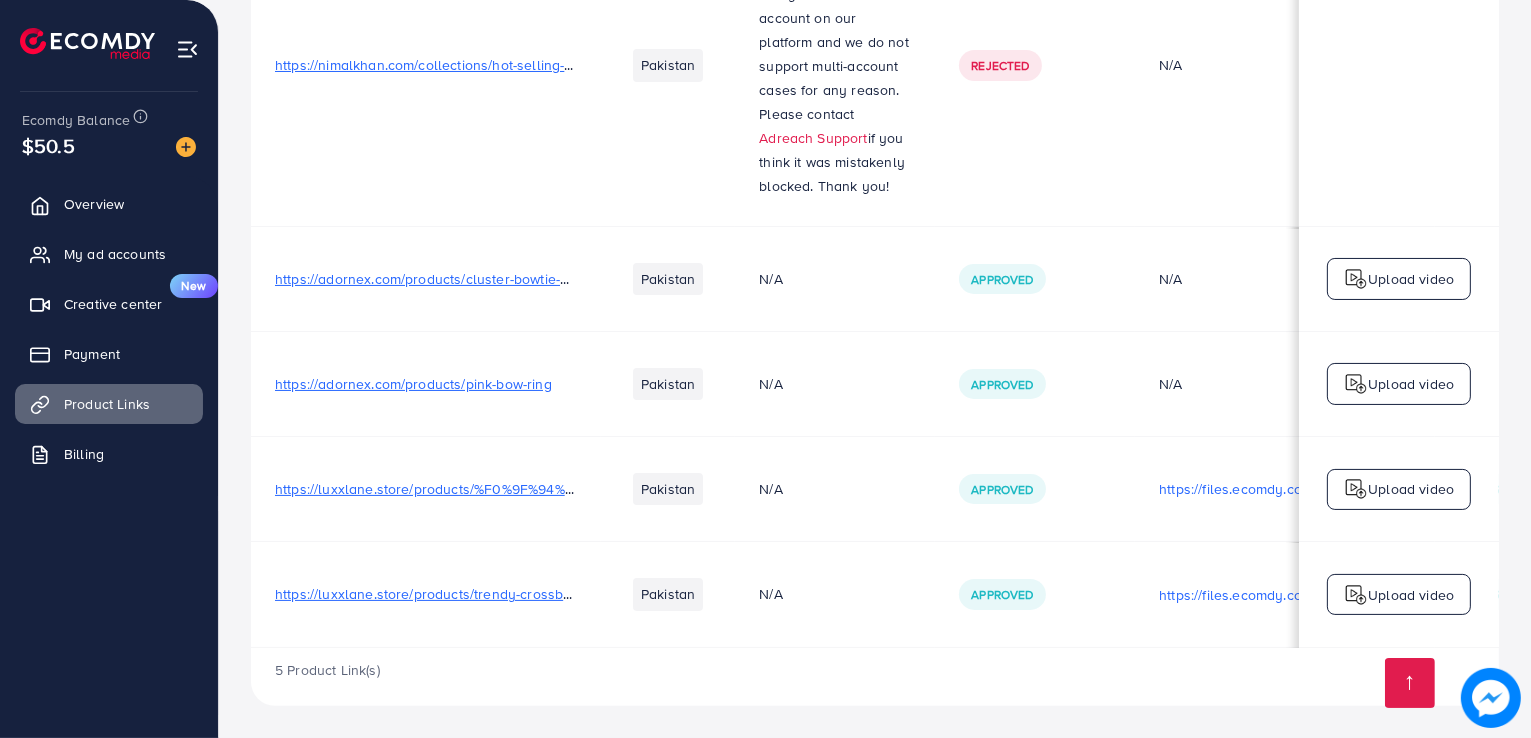 click on "5 Product Link(s)" at bounding box center (875, 677) 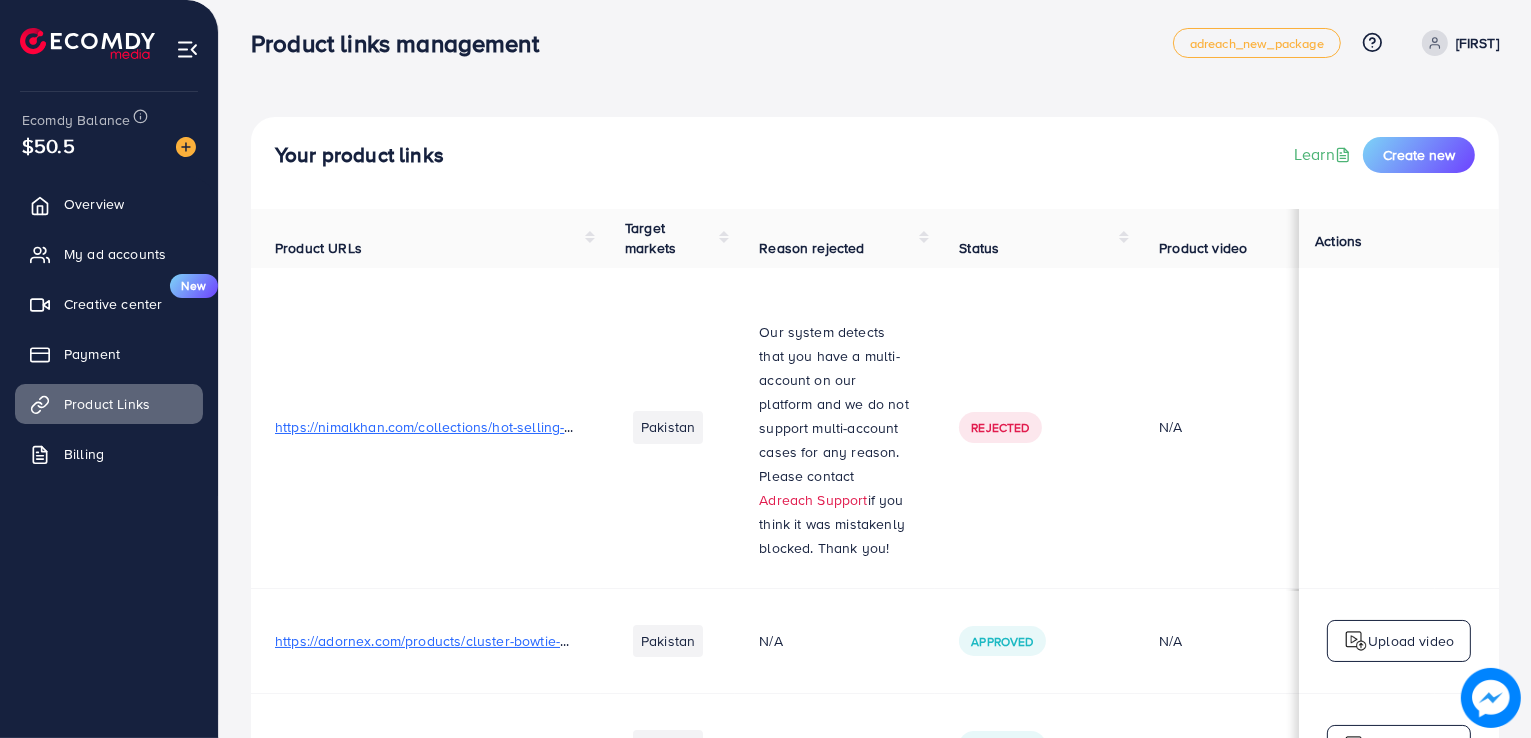 scroll, scrollTop: 0, scrollLeft: 0, axis: both 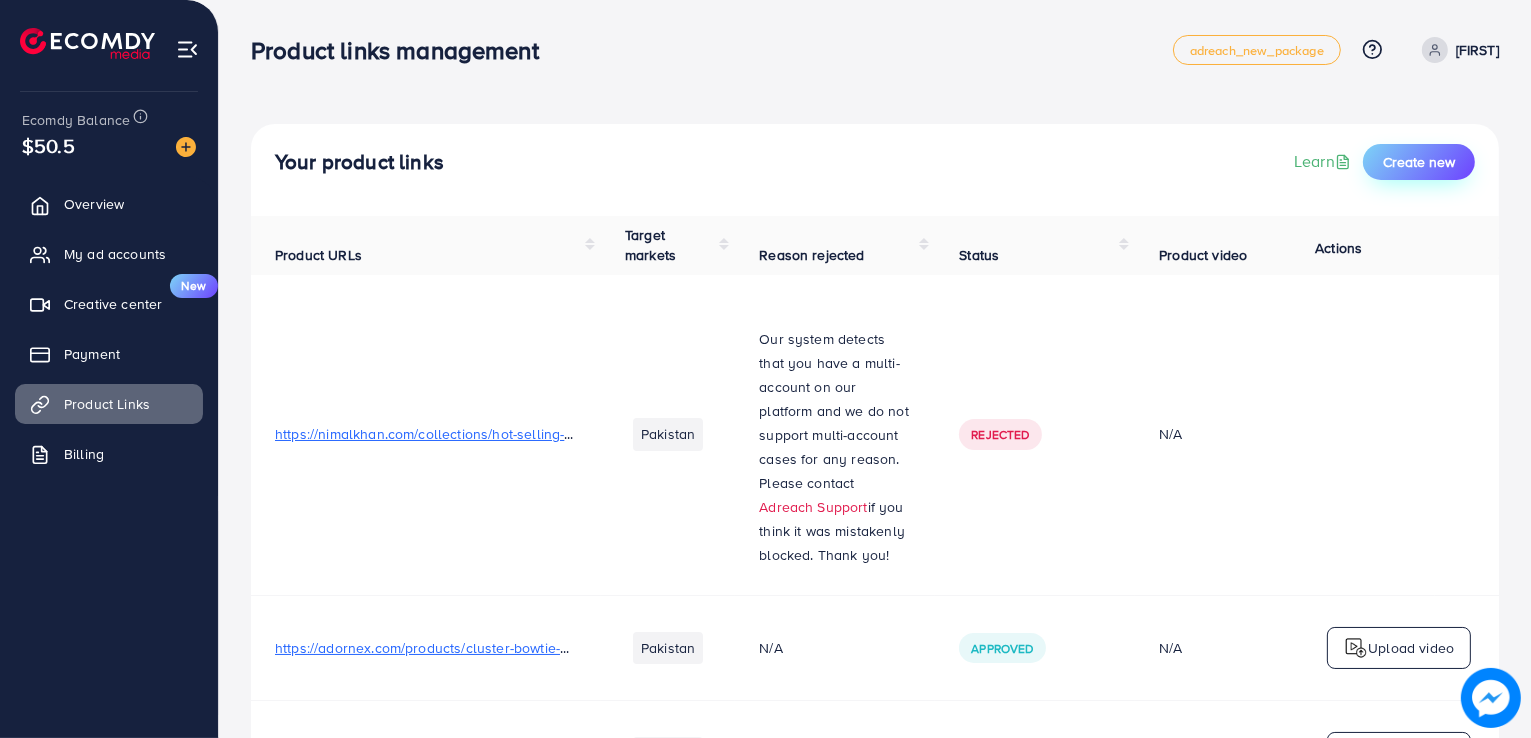 click on "Create new" at bounding box center (1419, 162) 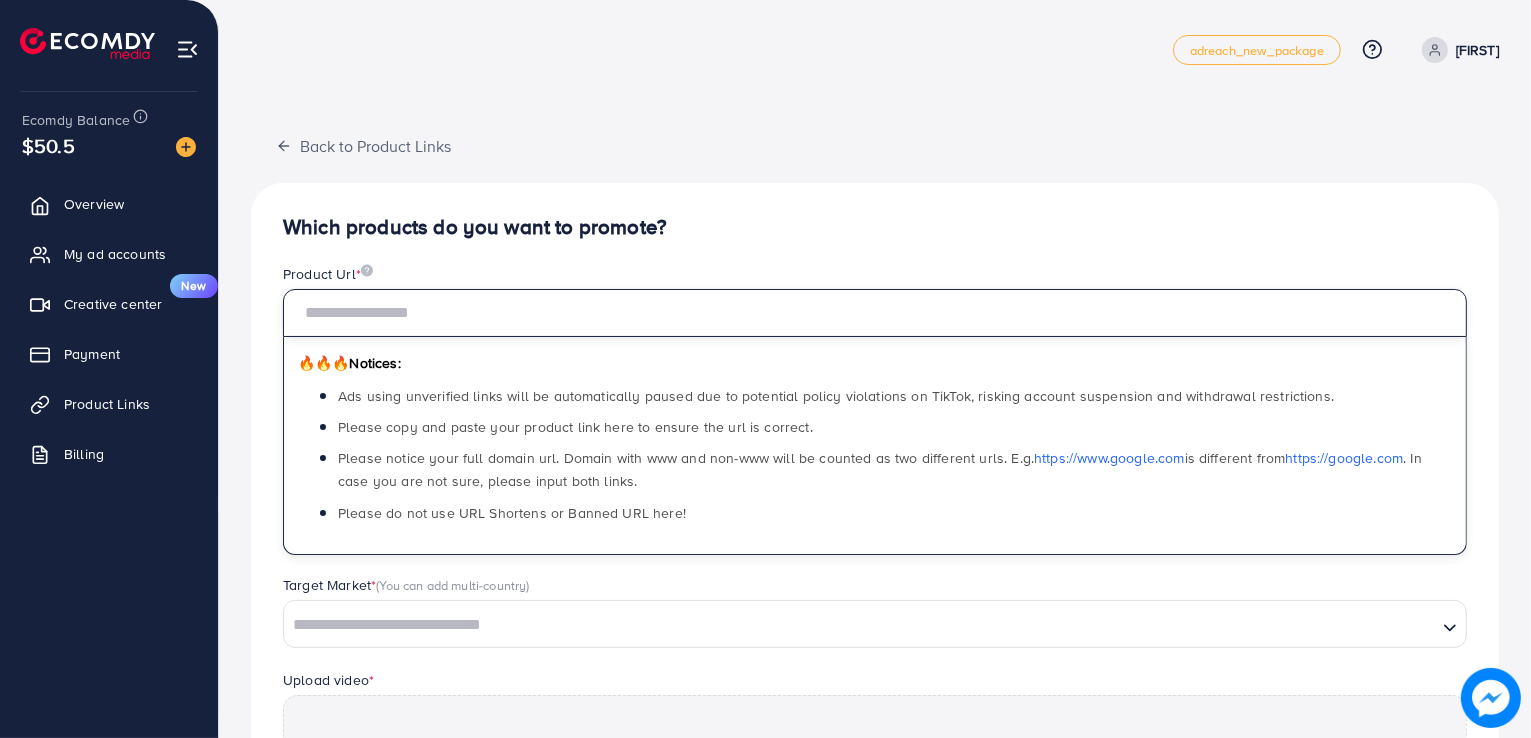 click at bounding box center [875, 313] 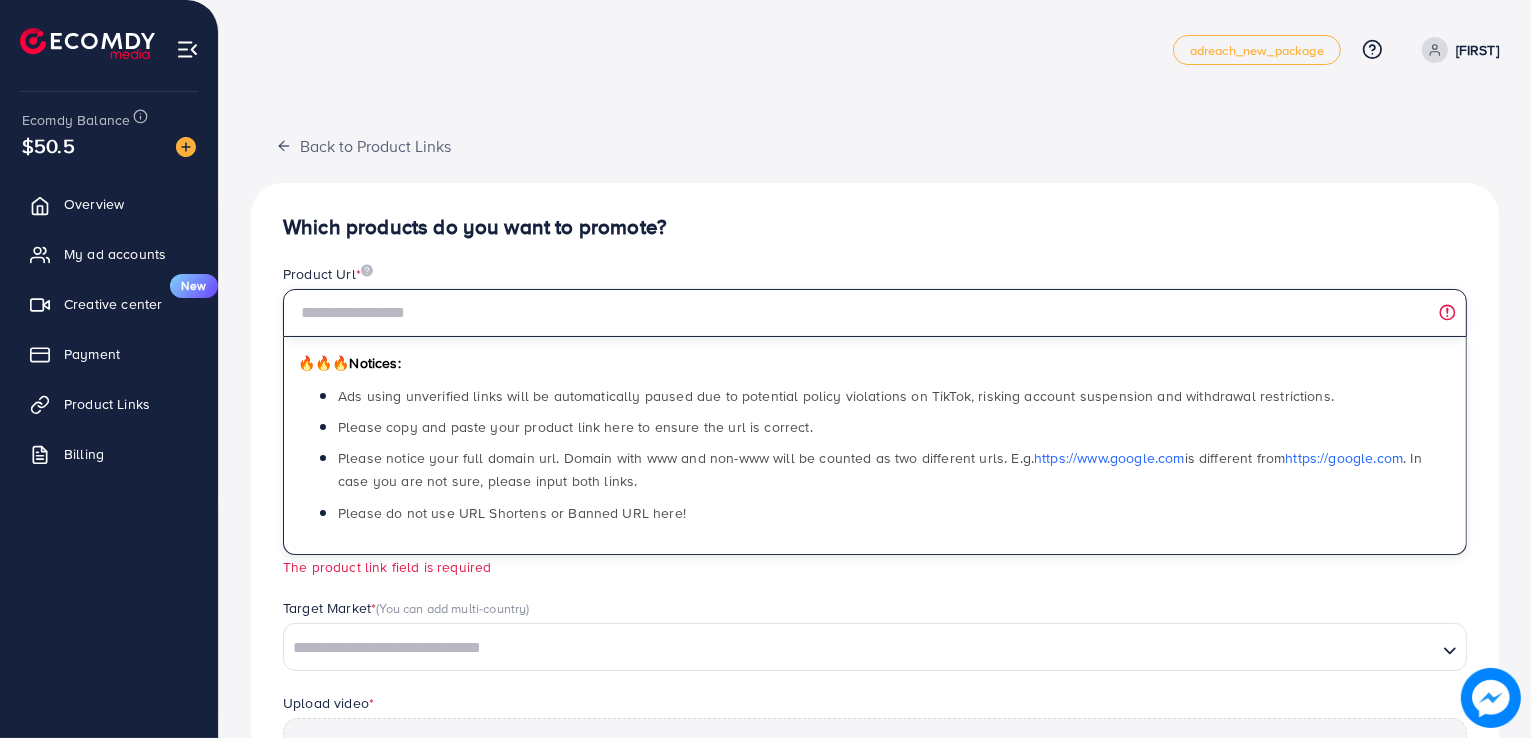 paste on "**********" 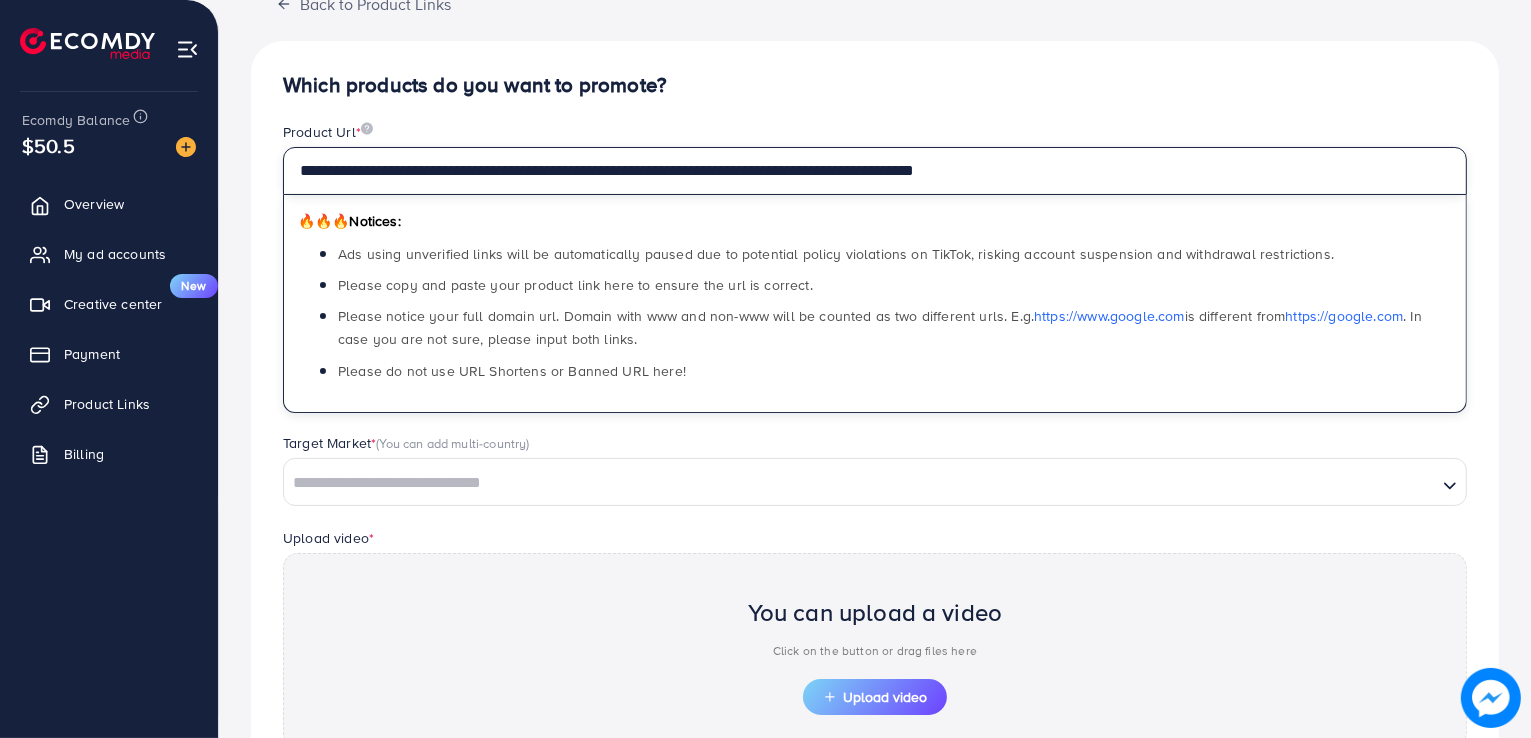 scroll, scrollTop: 363, scrollLeft: 0, axis: vertical 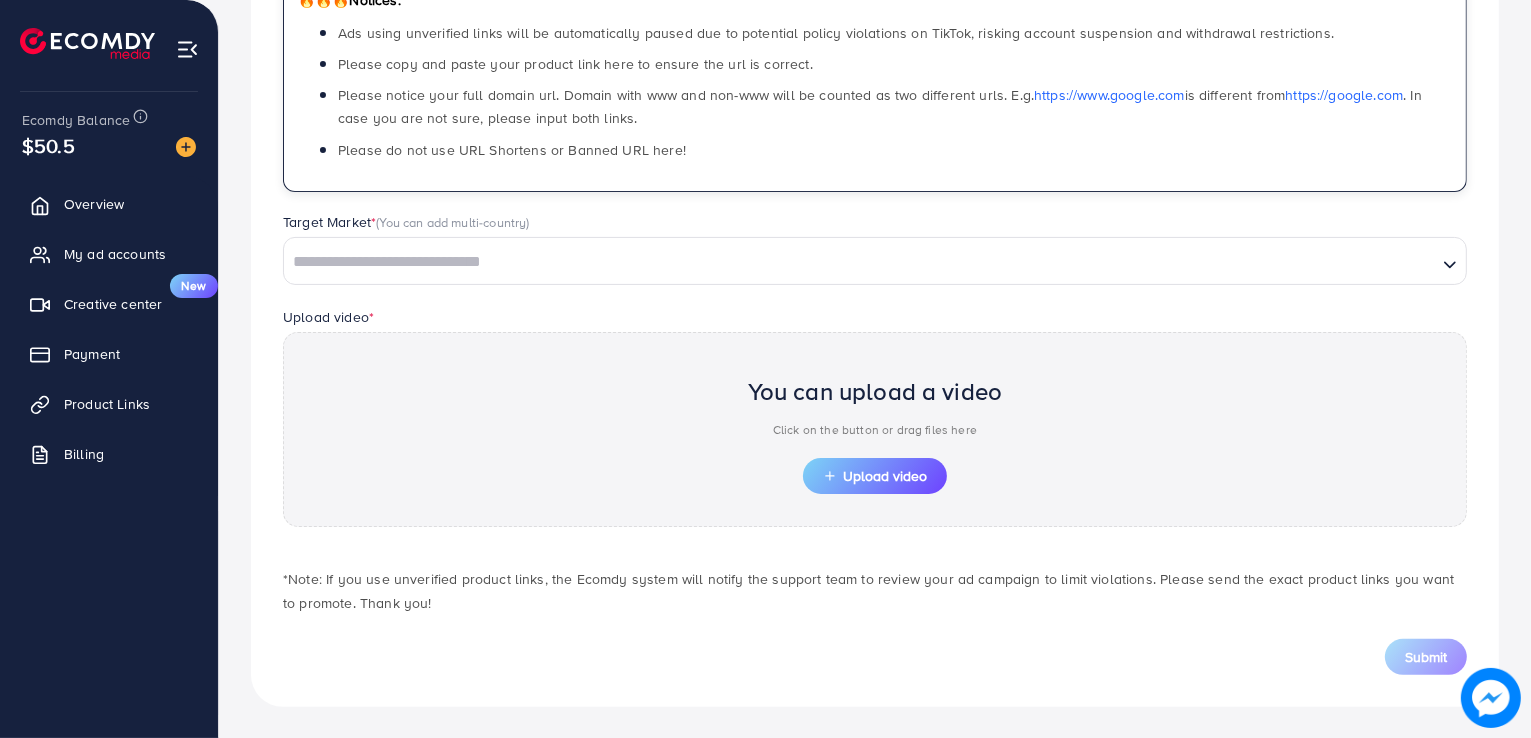 type on "**********" 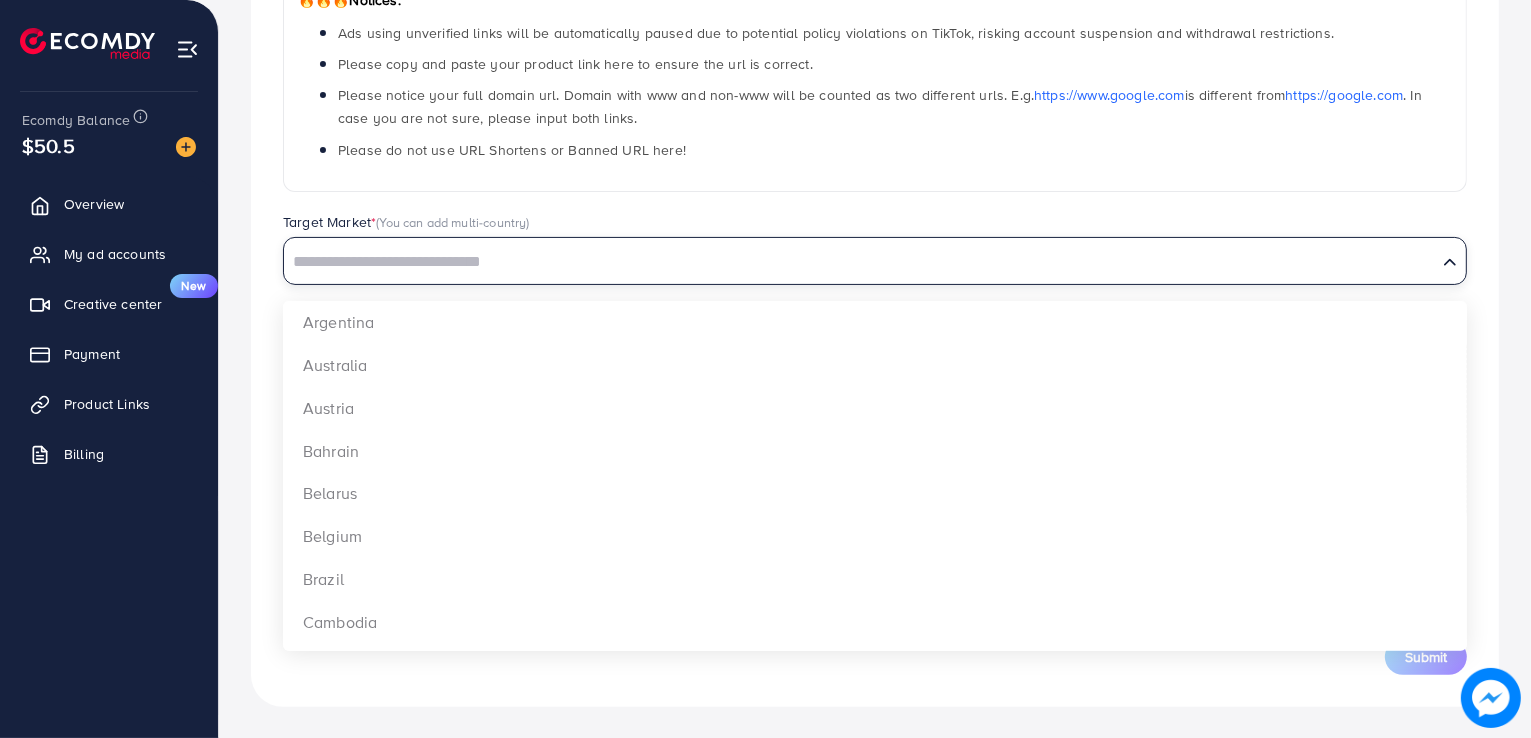 click at bounding box center [860, 262] 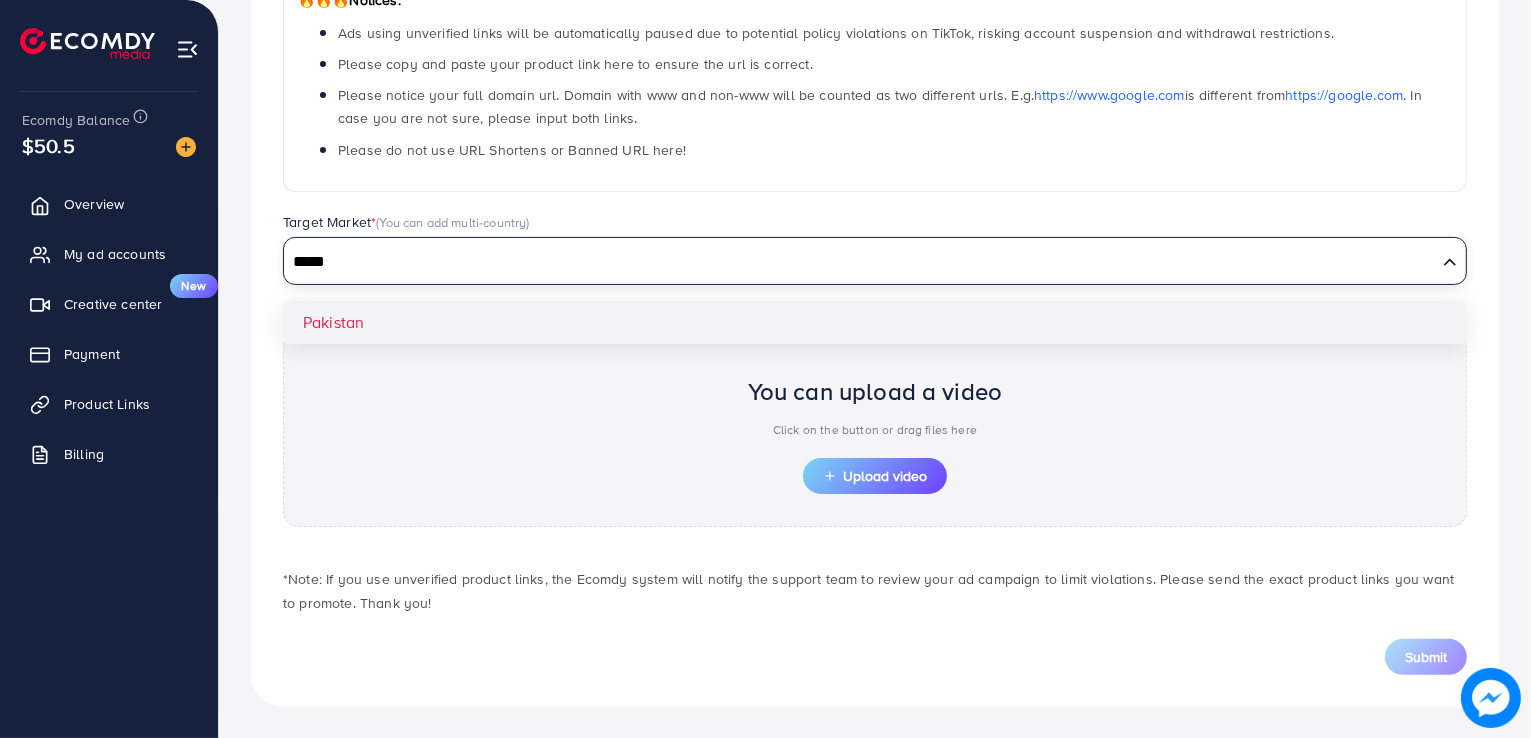 type on "*****" 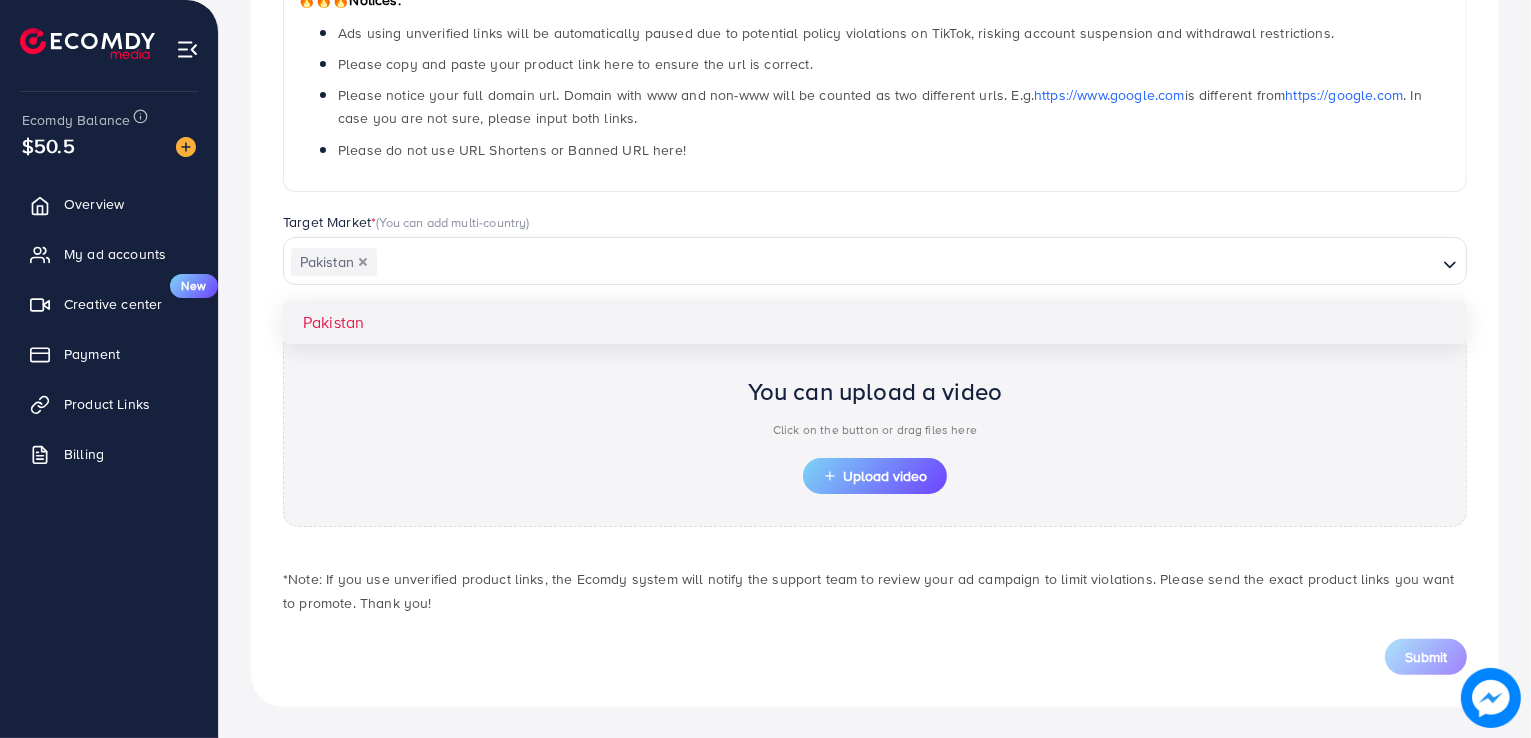 click on "**********" at bounding box center [875, 263] 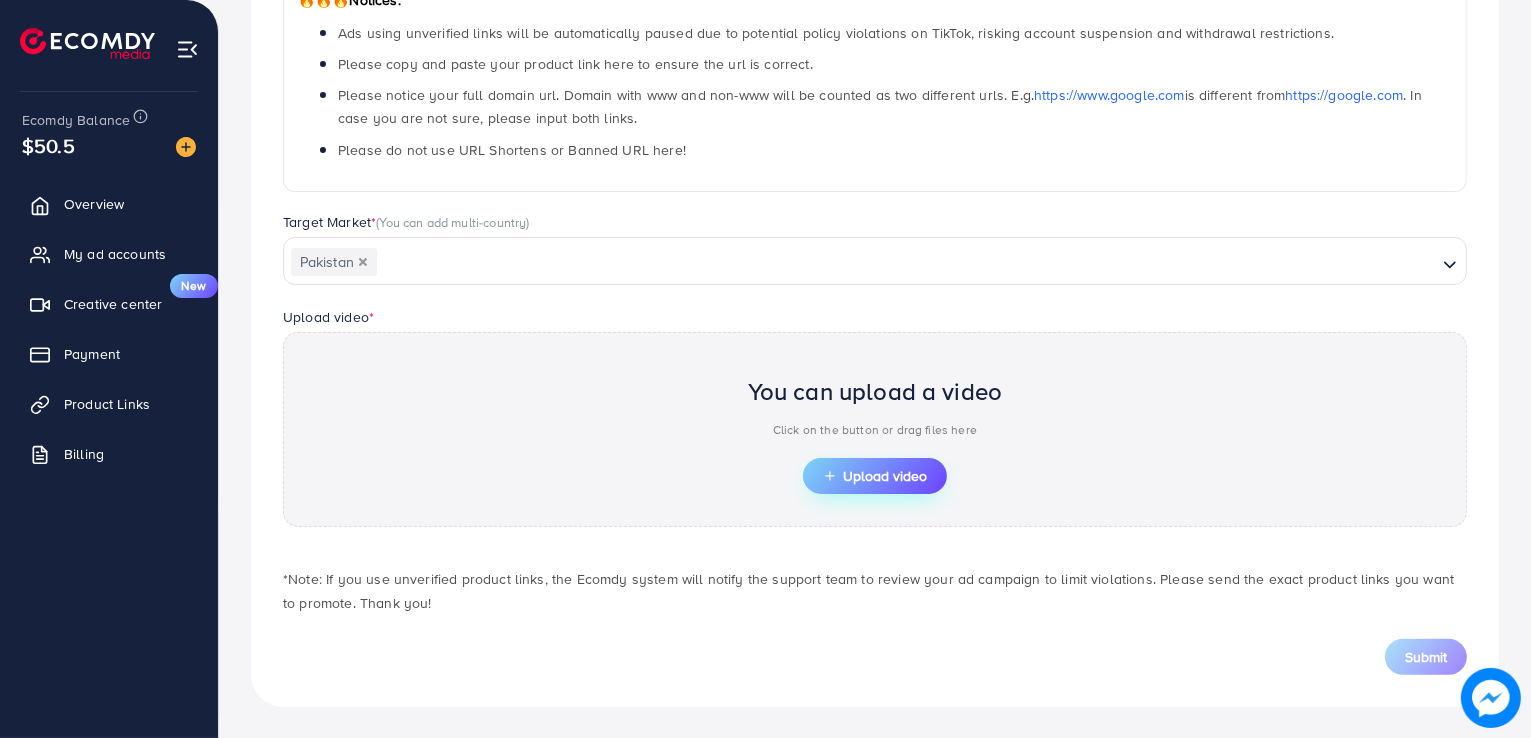 click on "Upload video" at bounding box center (875, 476) 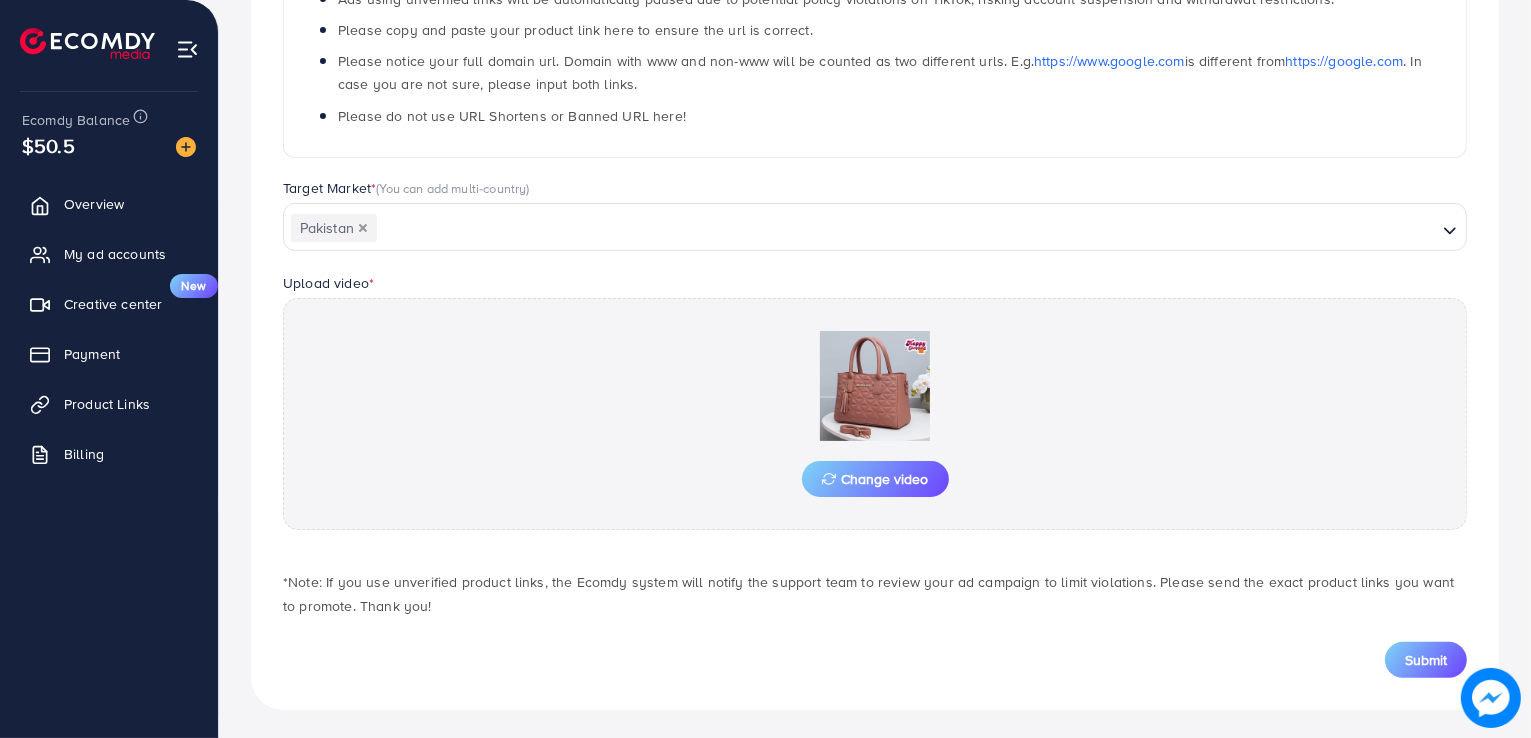 scroll, scrollTop: 400, scrollLeft: 0, axis: vertical 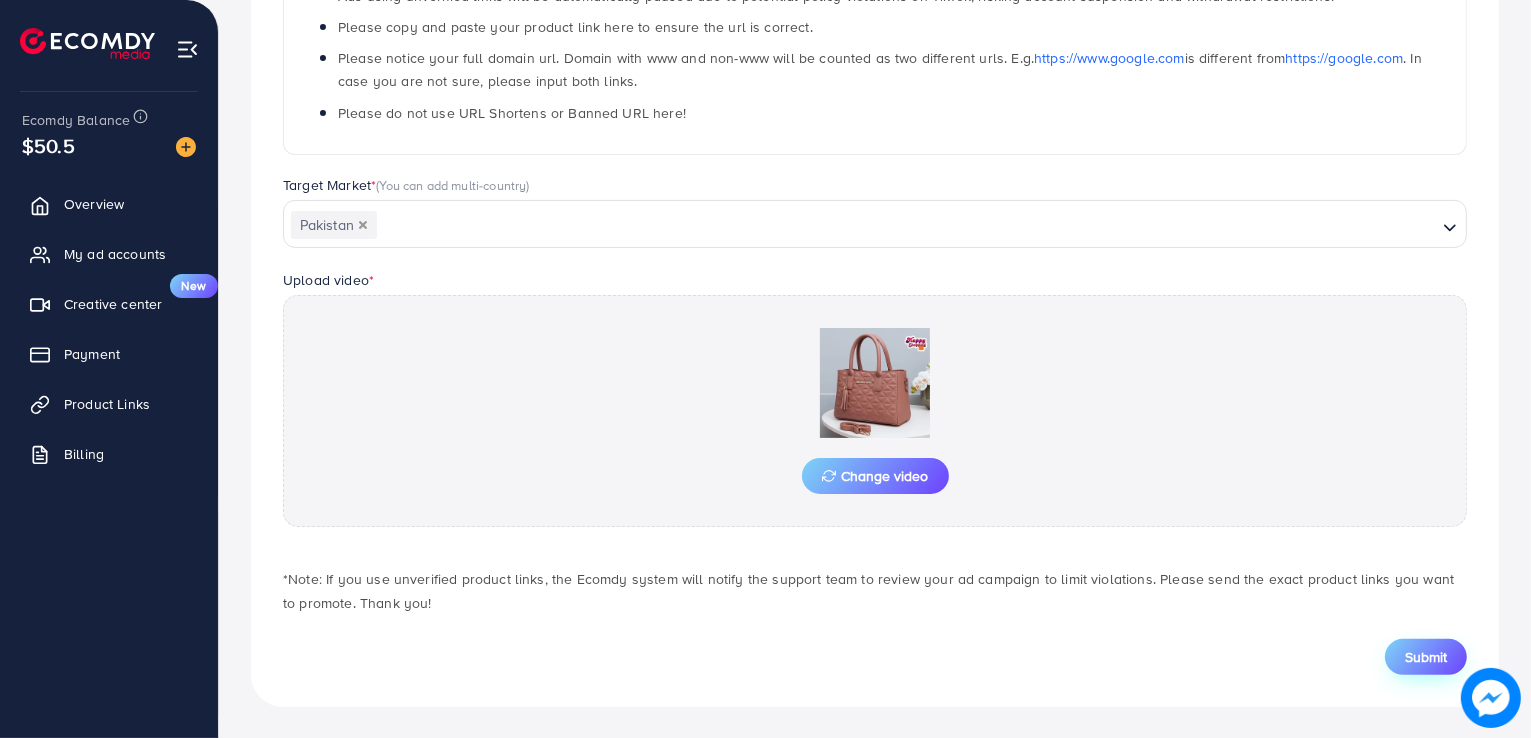 click on "Submit" at bounding box center (1426, 657) 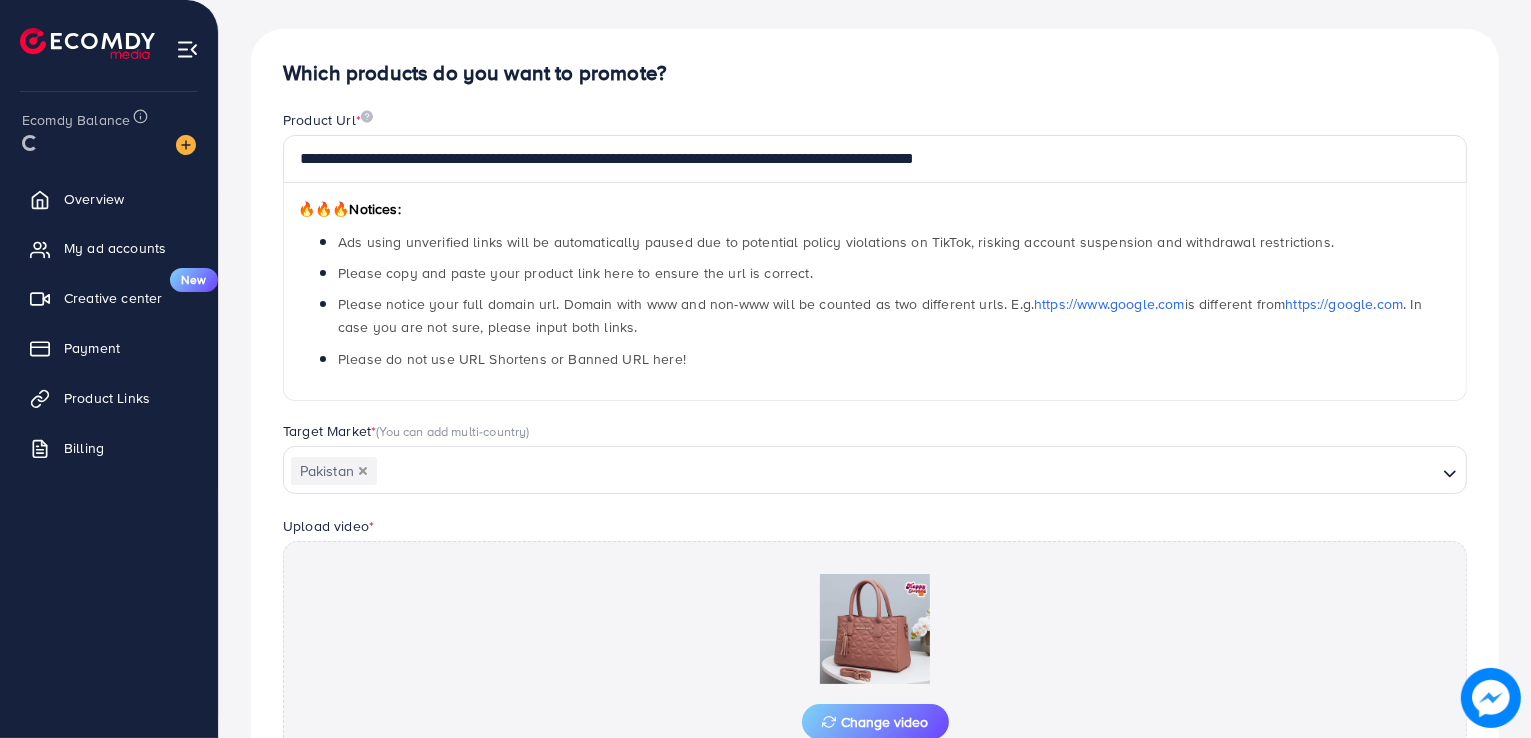 scroll, scrollTop: 88, scrollLeft: 0, axis: vertical 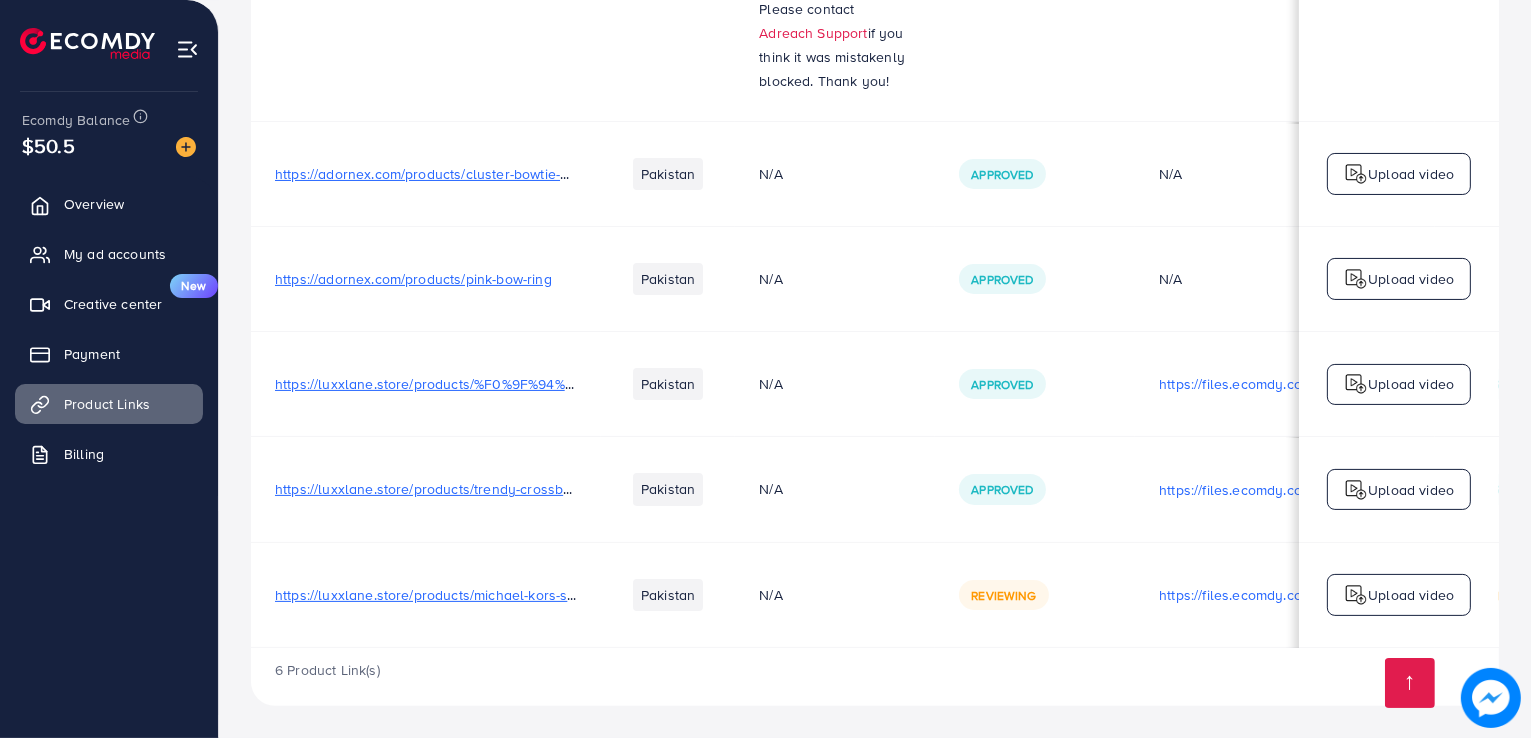 click on "N/A" at bounding box center (835, 594) 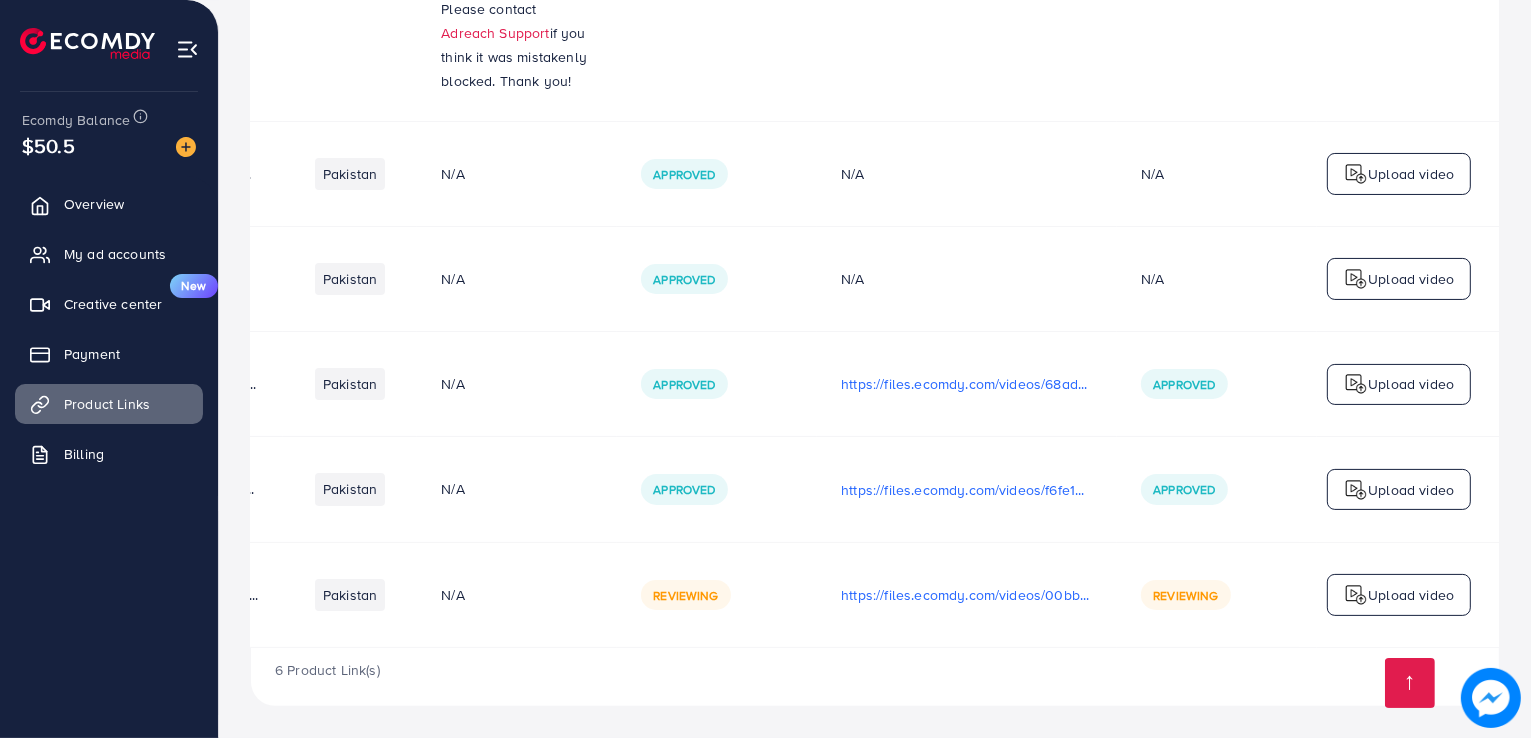 scroll, scrollTop: 0, scrollLeft: 336, axis: horizontal 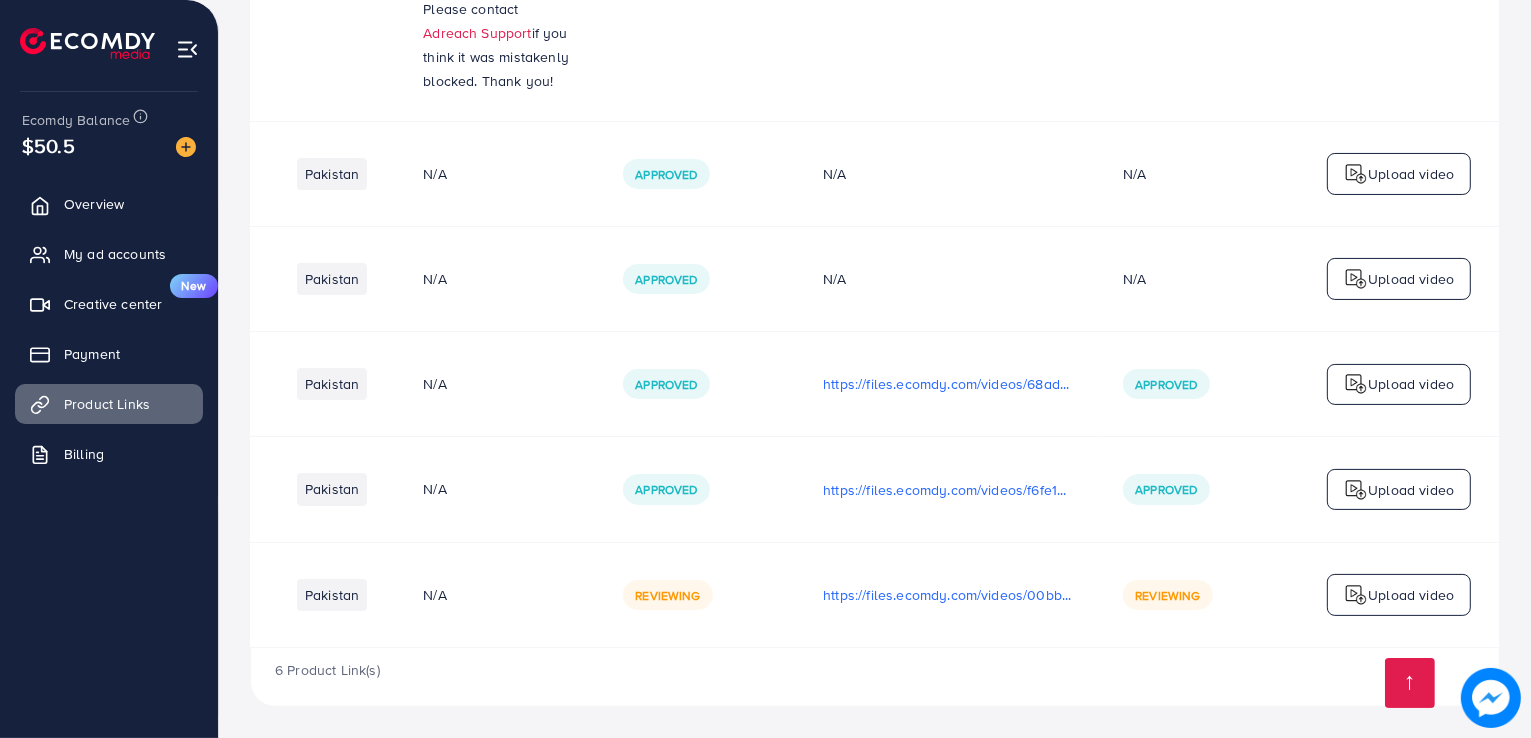 click on "Upload video" at bounding box center [1411, 595] 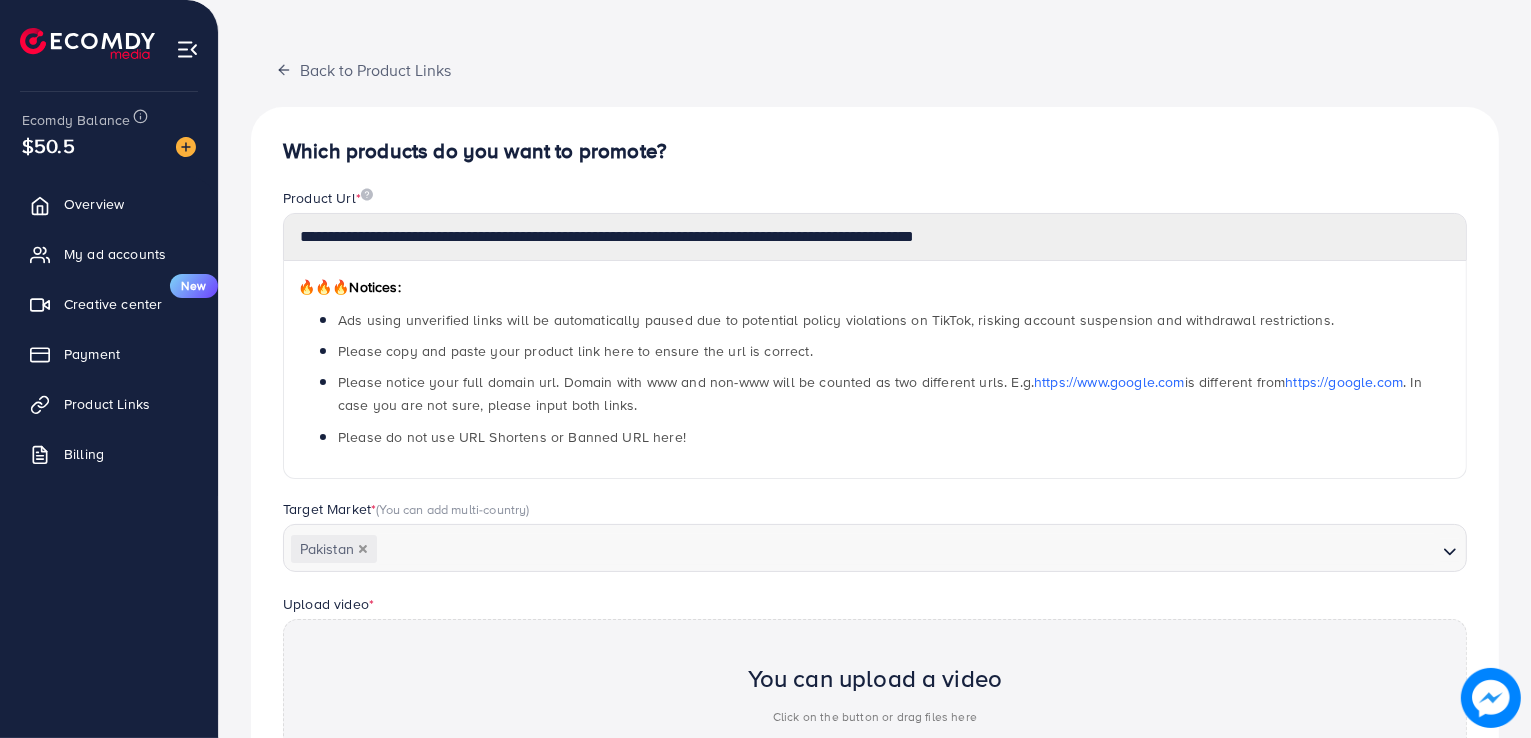 scroll, scrollTop: 0, scrollLeft: 0, axis: both 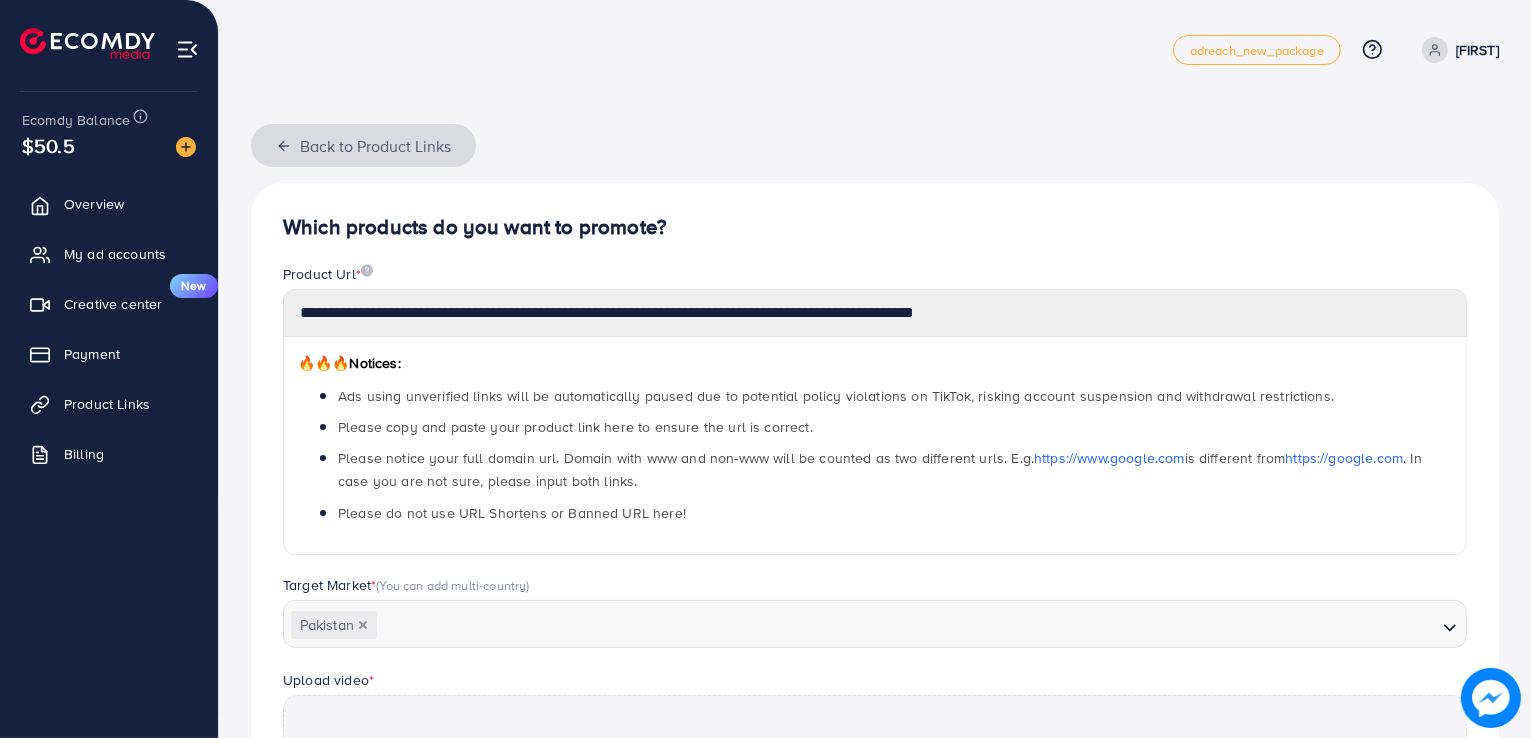 click 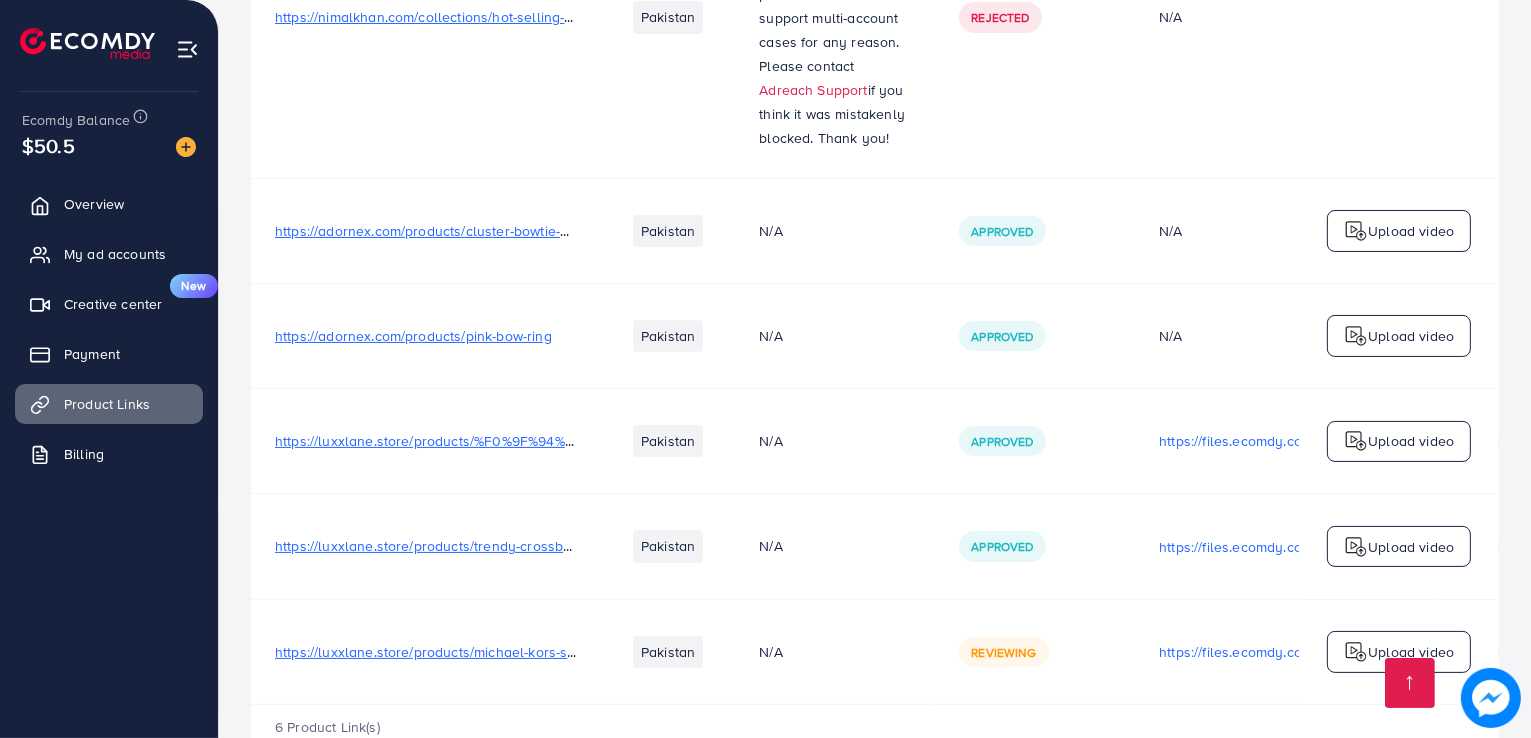 scroll, scrollTop: 478, scrollLeft: 0, axis: vertical 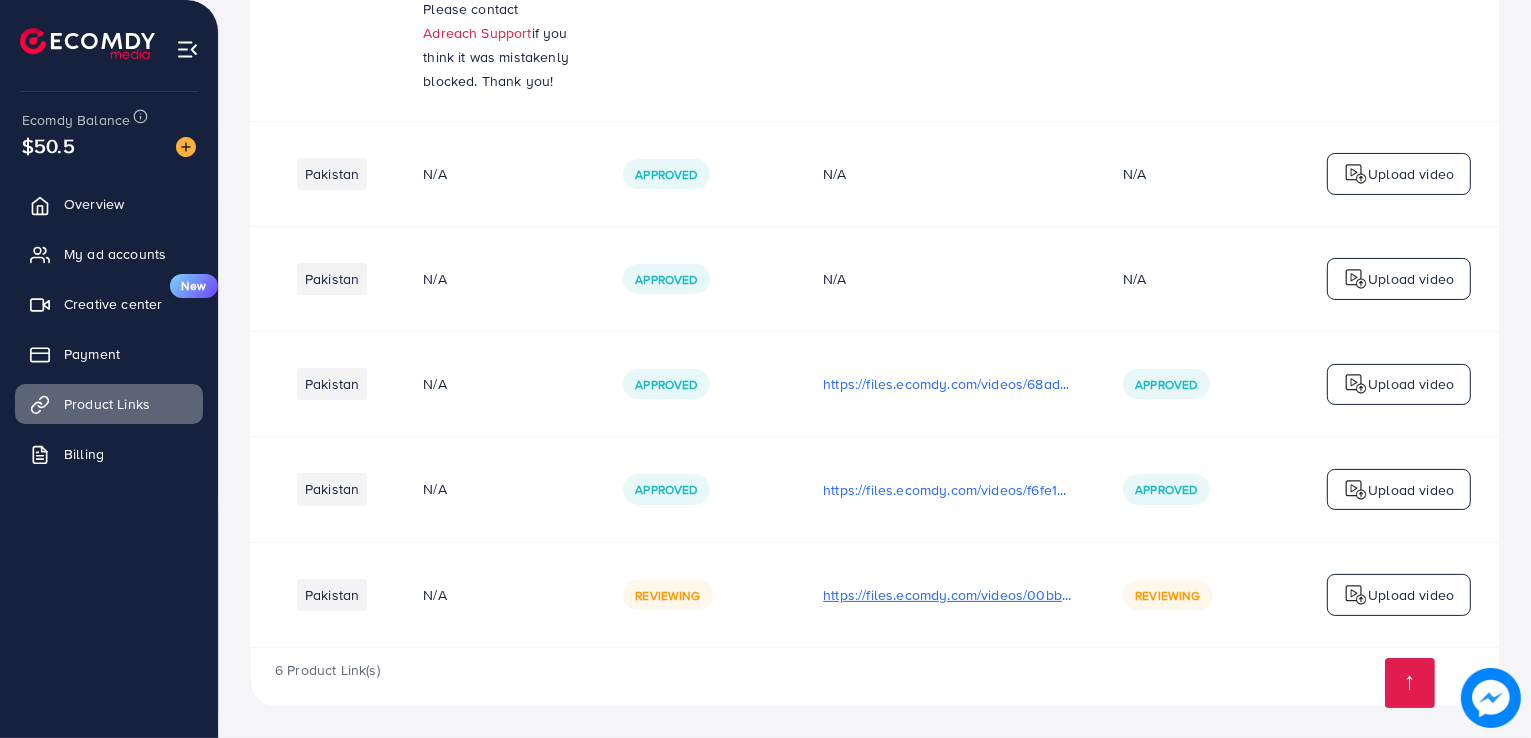 click on "https://files.ecomdy.com/videos/00bb0f7f-1ca4-4a27-b60b-63feacca2366-1754139910457.mp4" at bounding box center (949, 595) 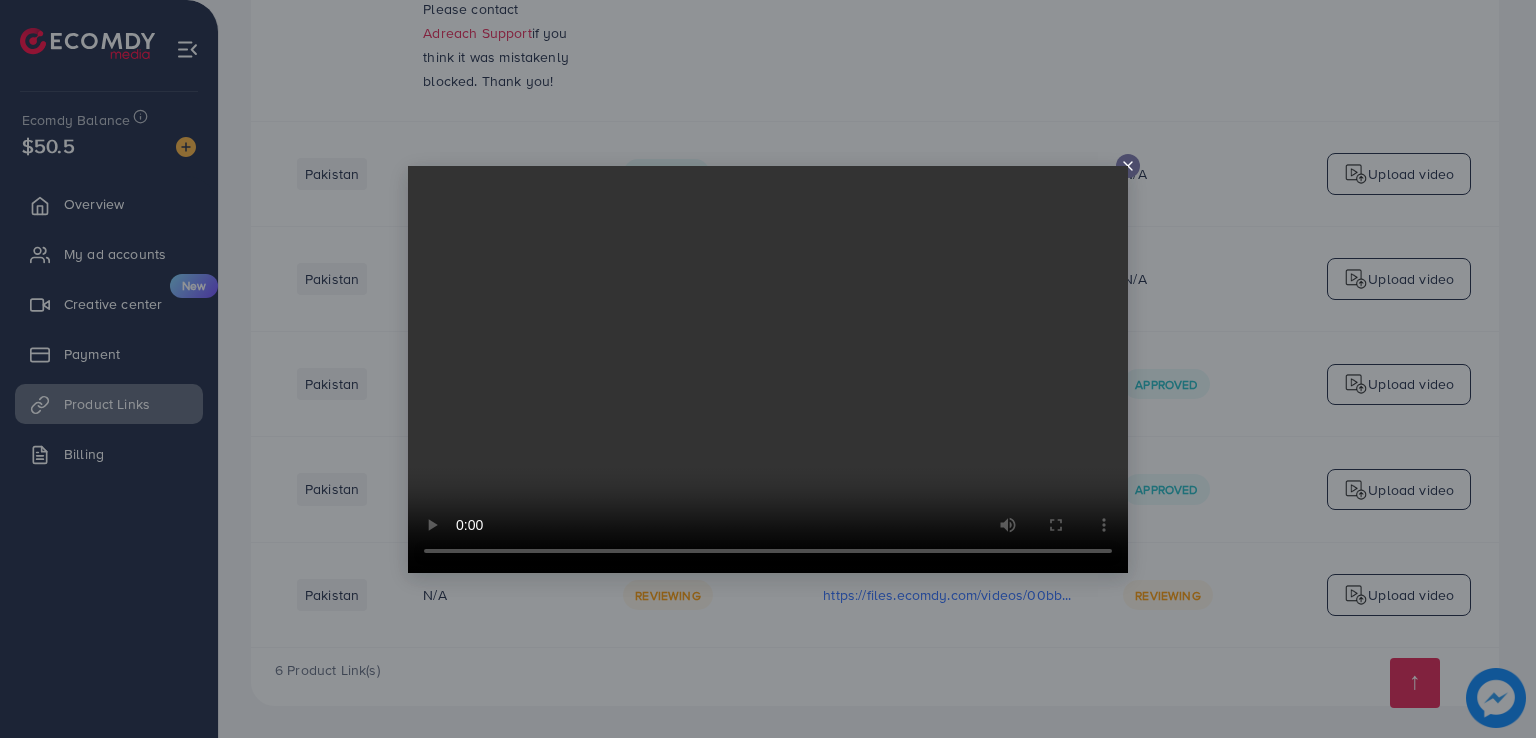 click at bounding box center (768, 369) 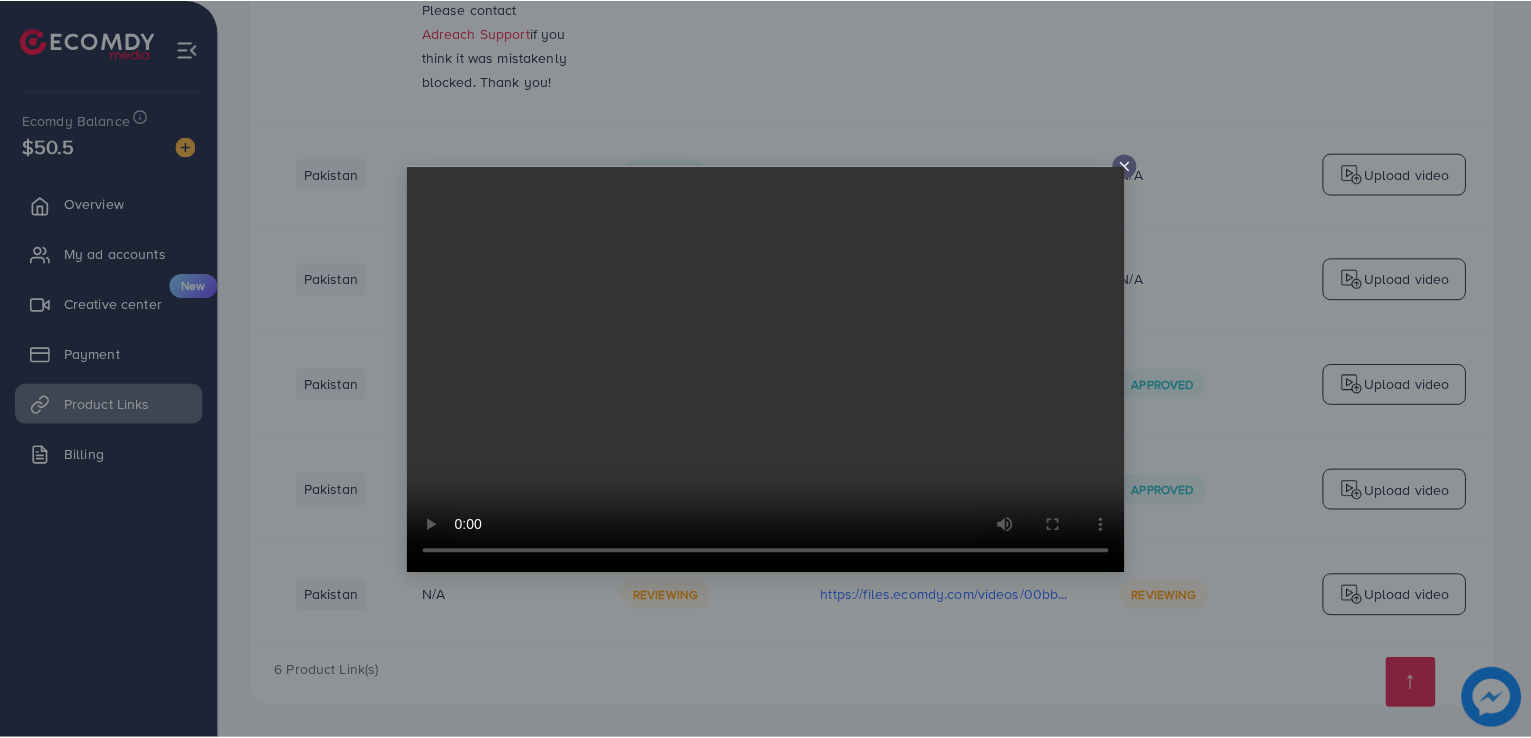 scroll, scrollTop: 0, scrollLeft: 0, axis: both 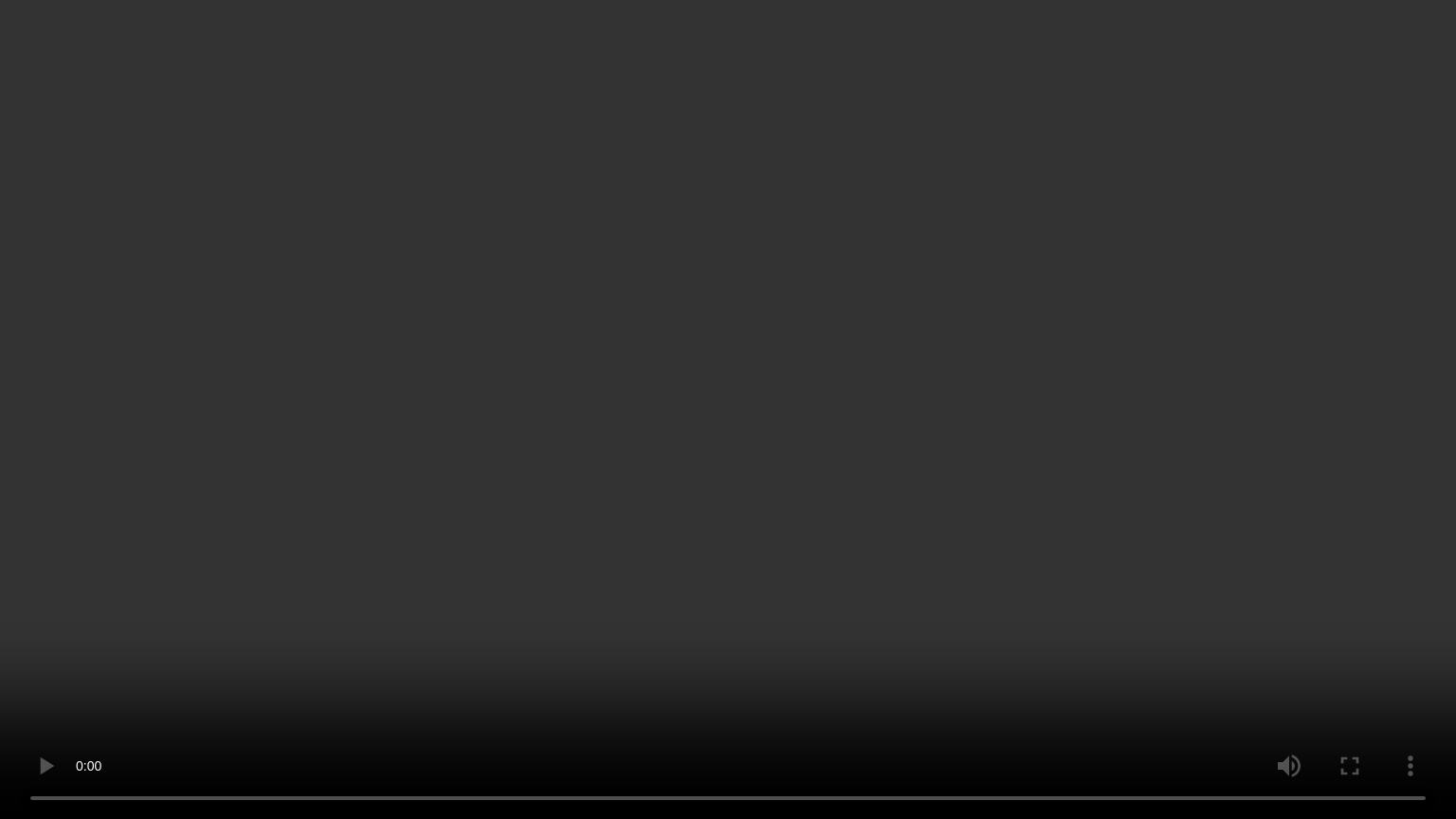 click at bounding box center (728, 410) 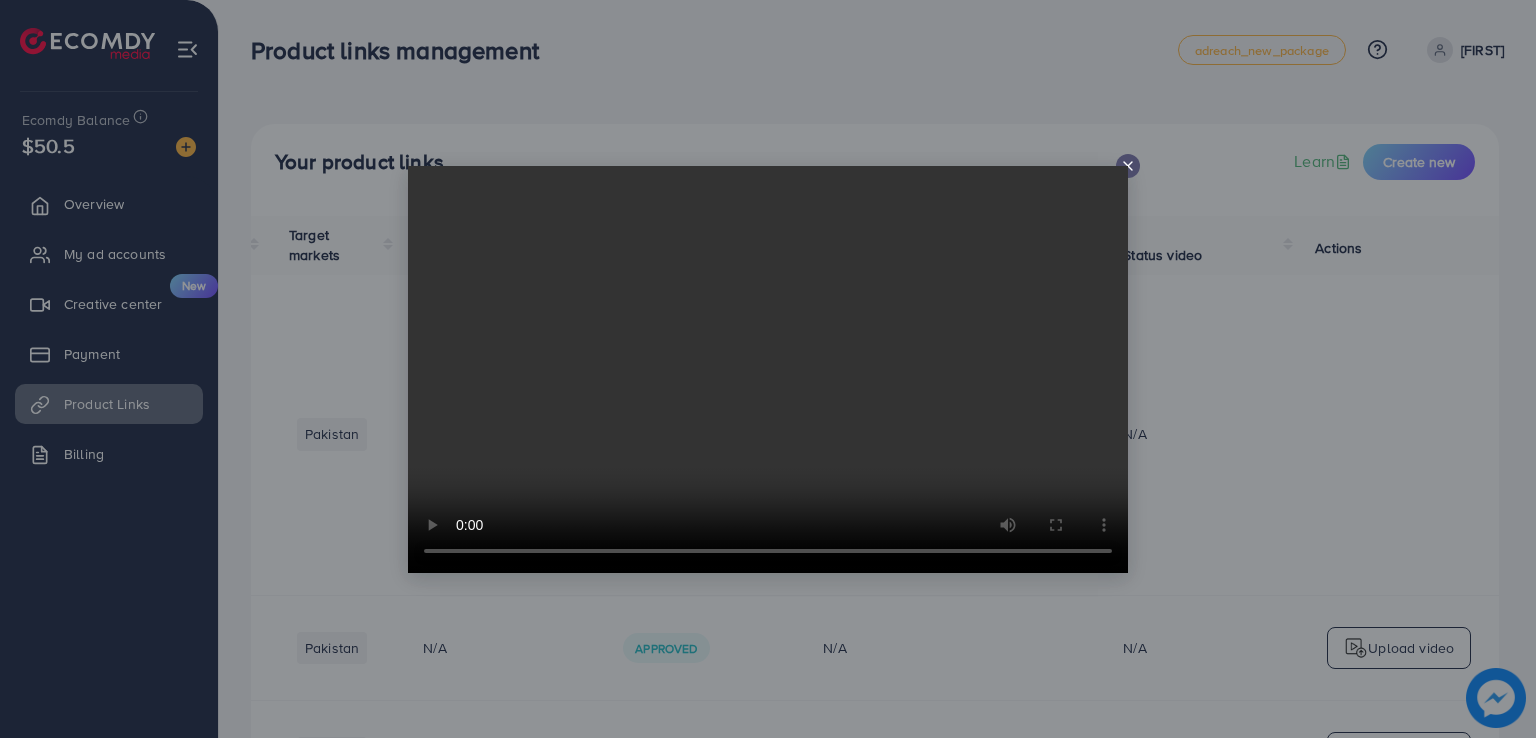 click at bounding box center (1128, 166) 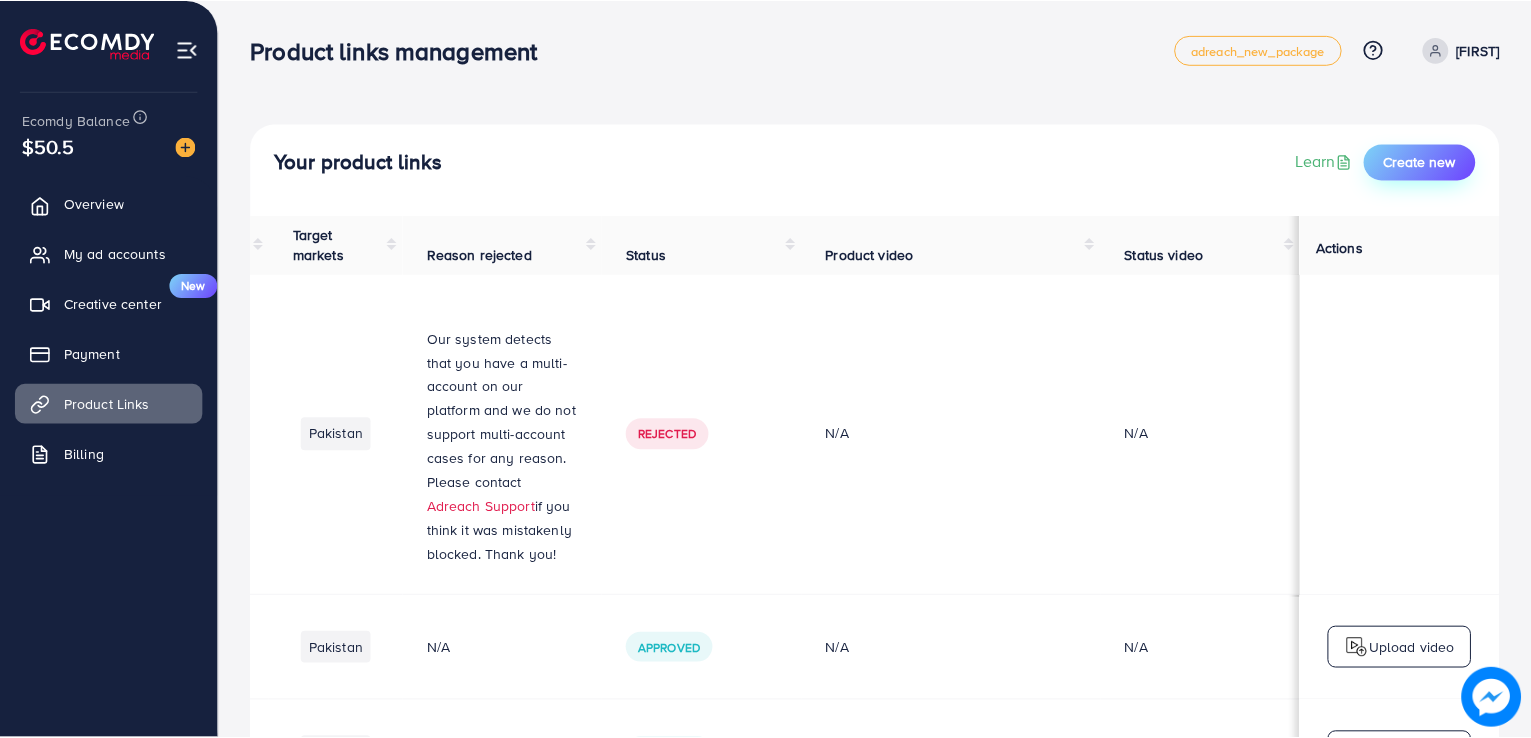 scroll, scrollTop: 0, scrollLeft: 331, axis: horizontal 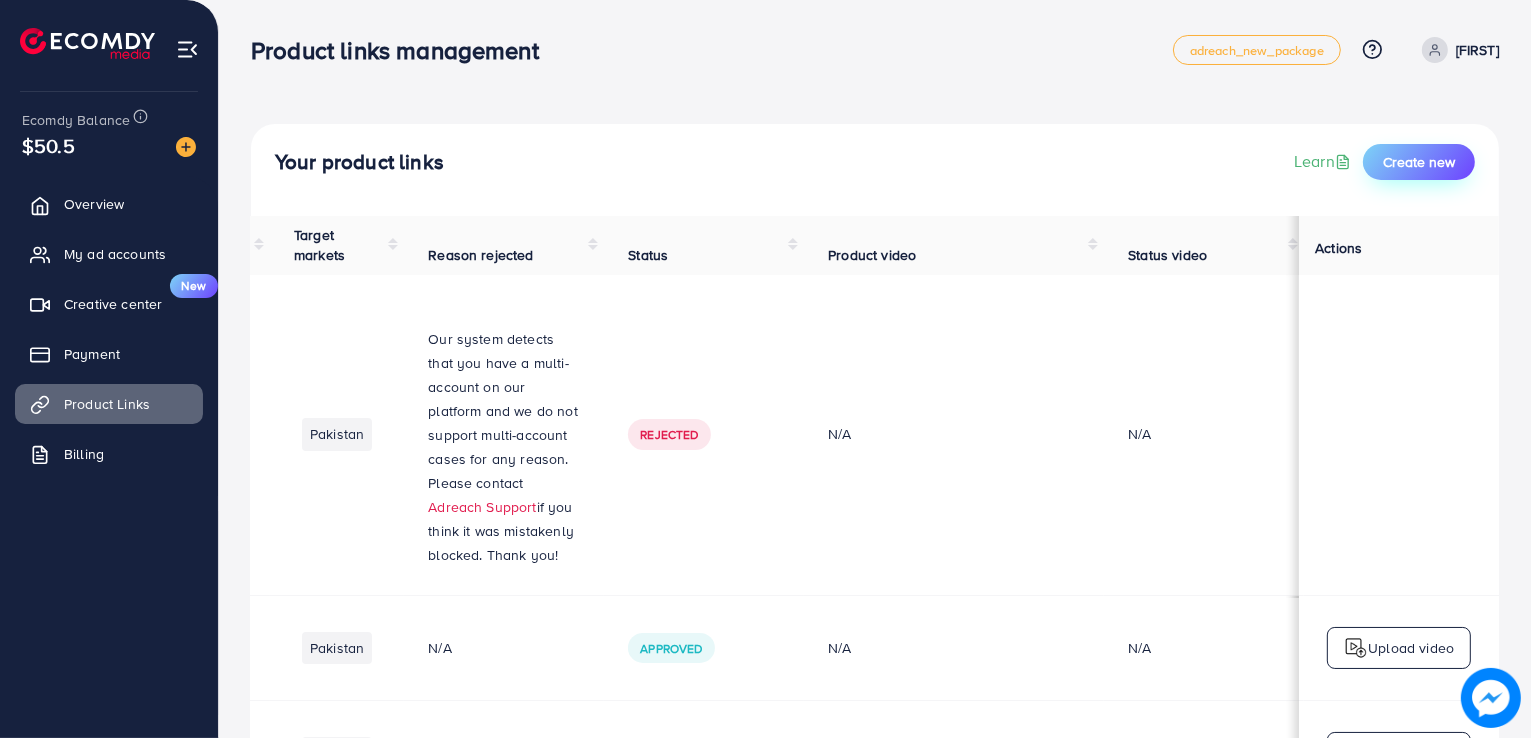 click on "Create new" at bounding box center (1419, 162) 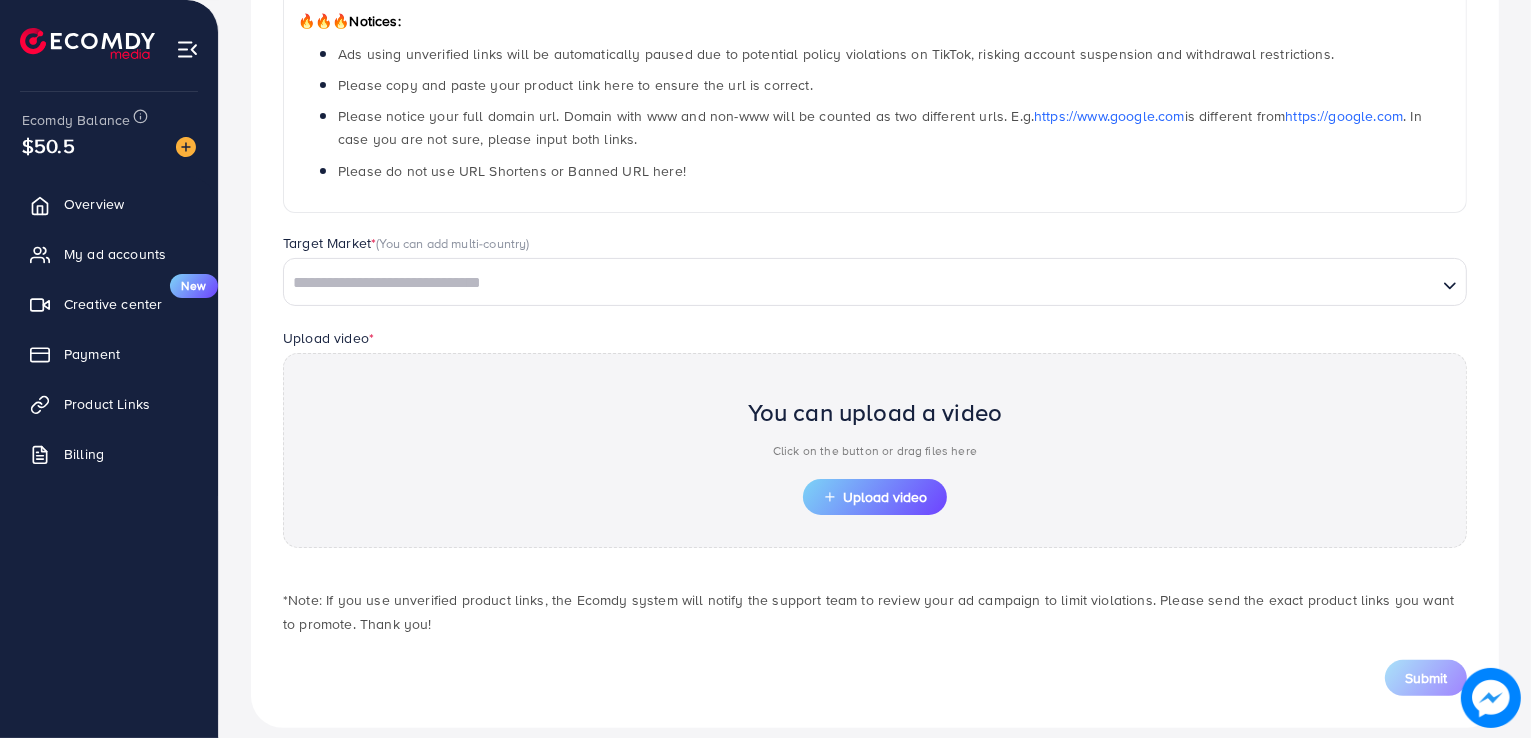 scroll, scrollTop: 363, scrollLeft: 0, axis: vertical 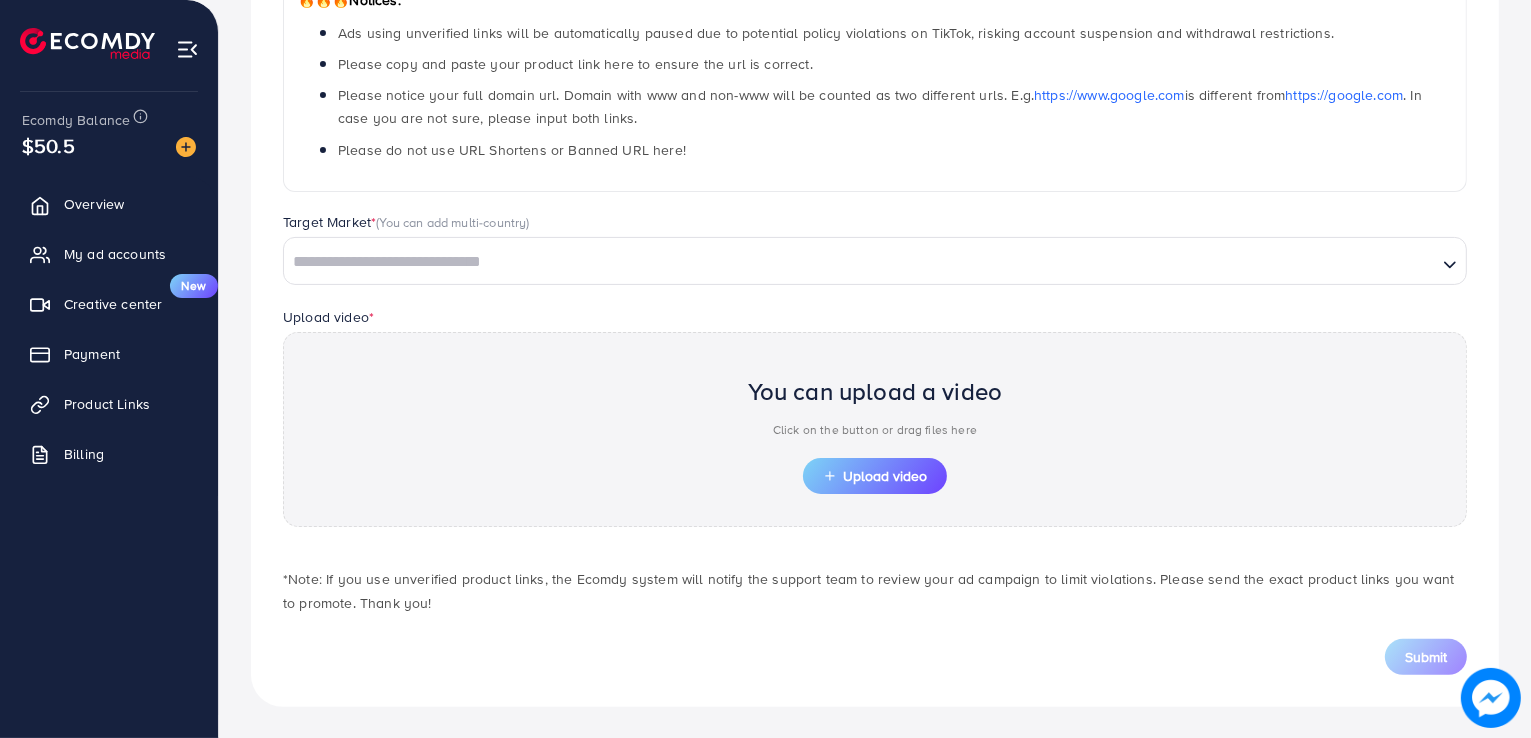 click on "Target Market  *  (You can add multi-country)" at bounding box center [875, 224] 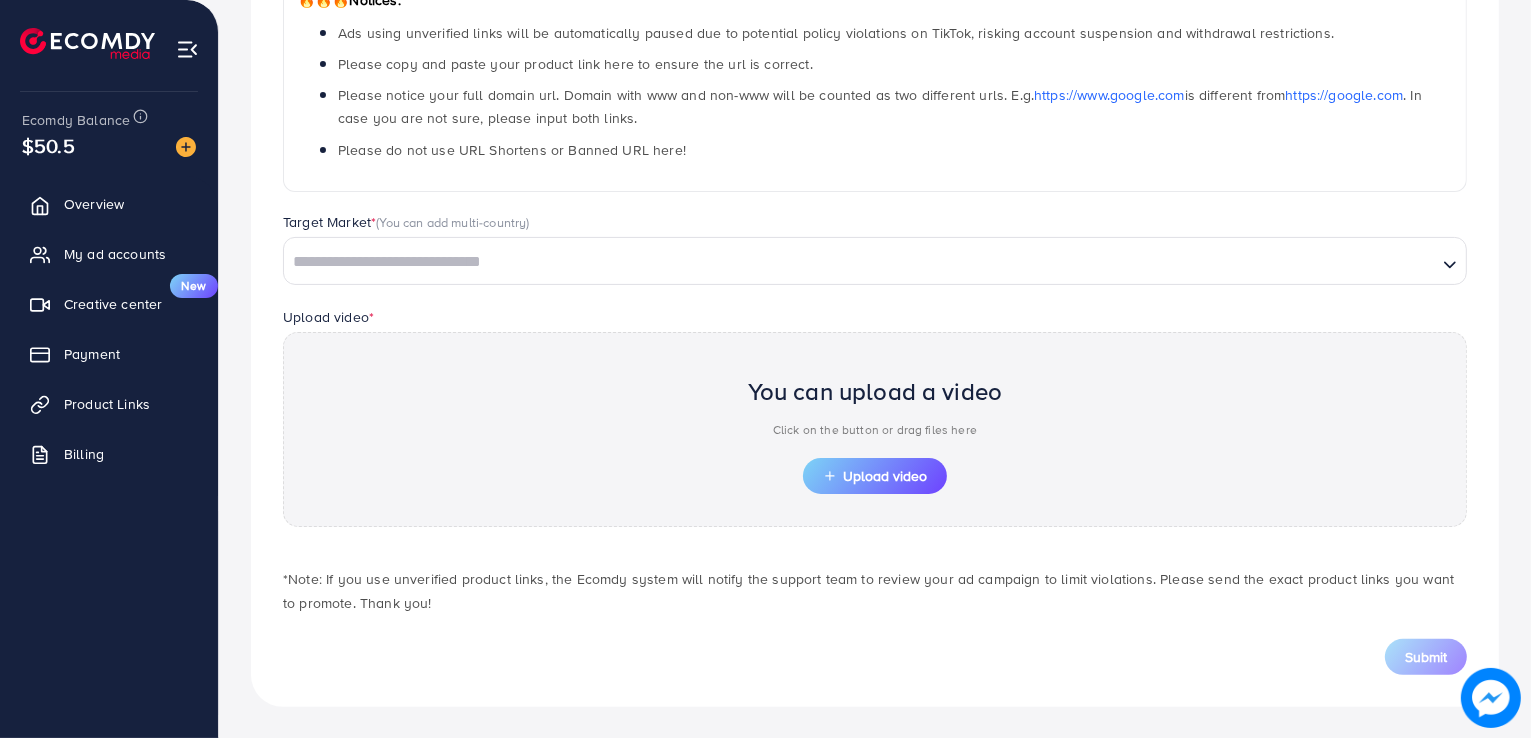 click at bounding box center [860, 262] 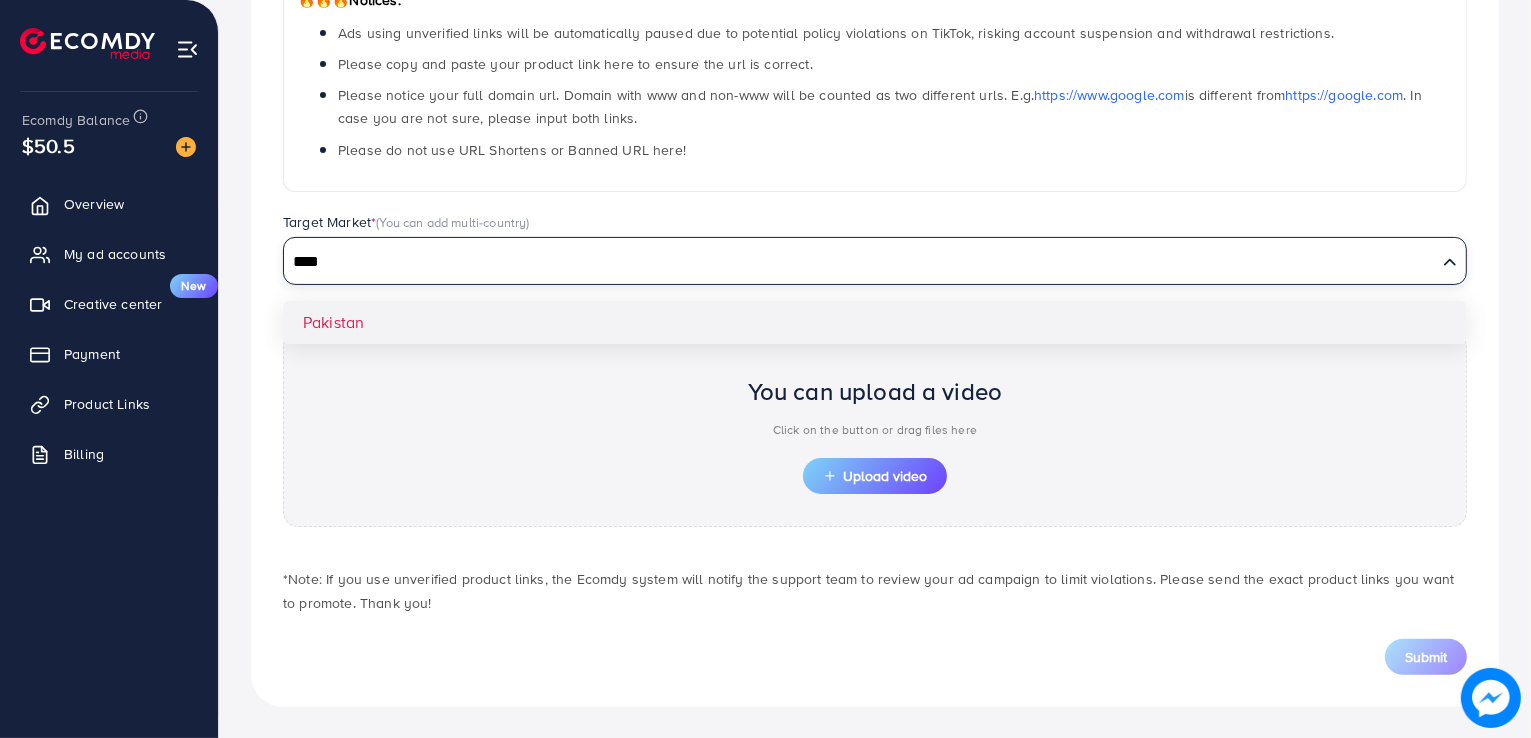 type on "****" 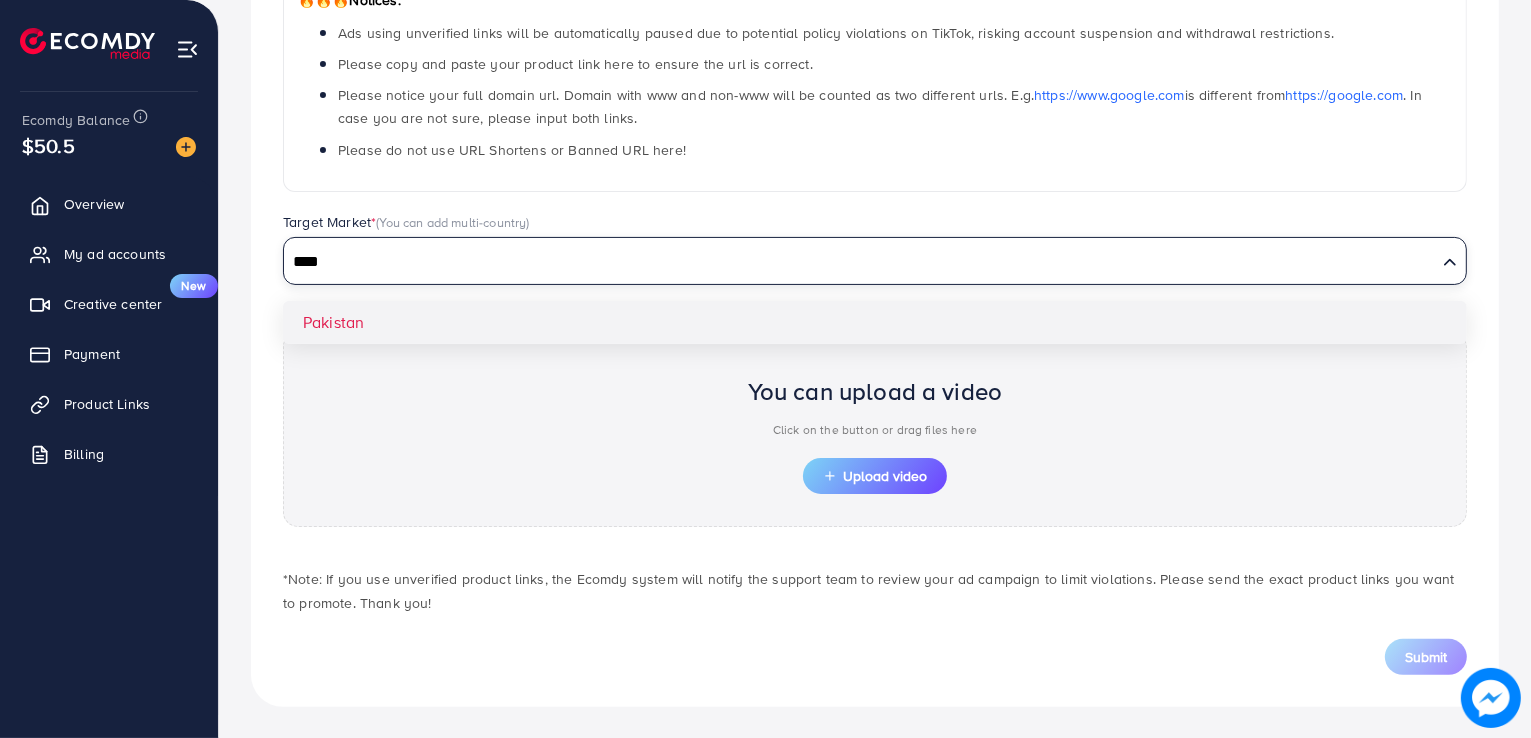 type 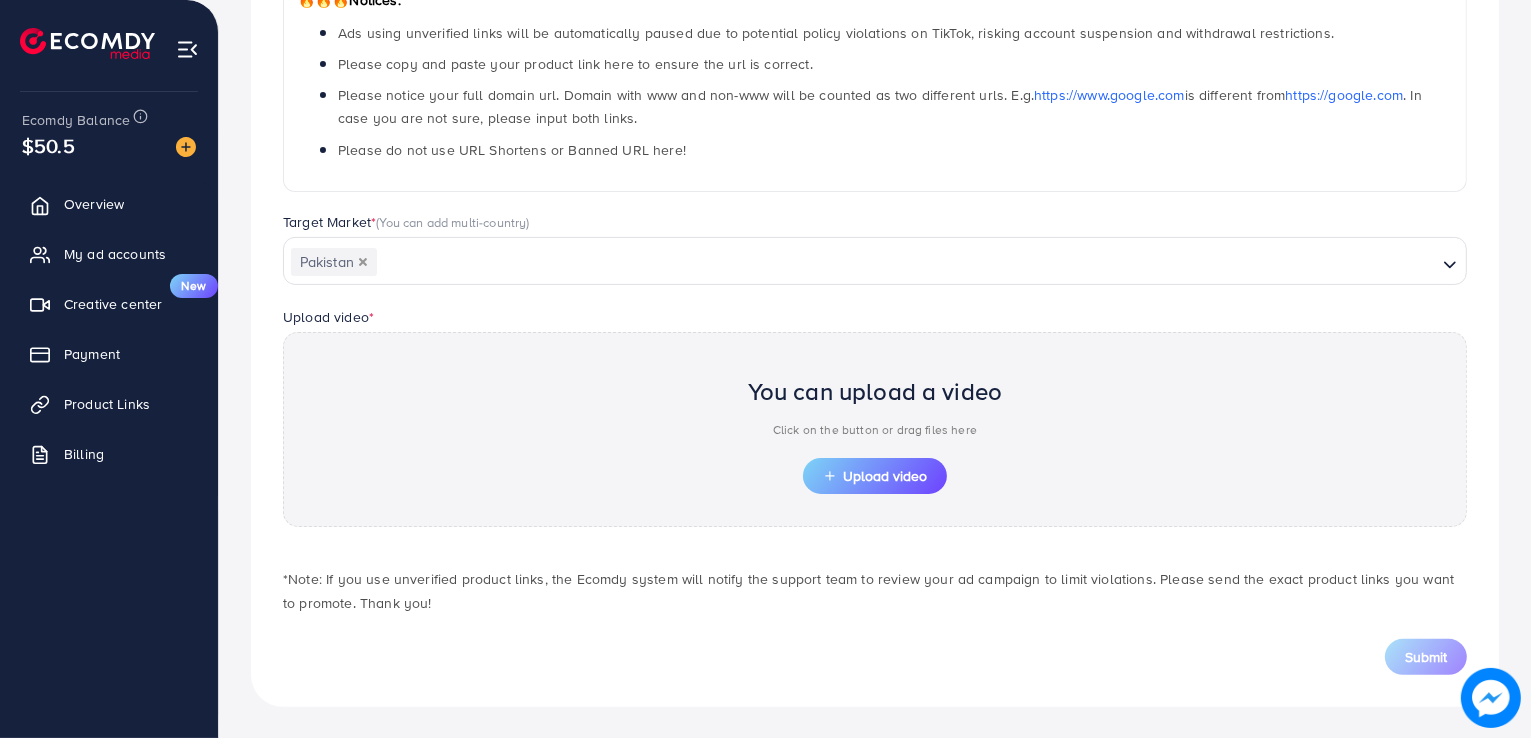 click on "Which products do you want to promote?   Product Url  *  🔥🔥🔥  Notices: Ads using unverified links will be automatically paused due to potential policy violations on TikTok, risking account suspension and withdrawal restrictions. Please copy and paste your product link here to ensure the url is correct. Please notice your full domain url. Domain with www and non-www will be counted as two different urls. E.g.  https://www.google.com  is different from  https://google.com . In case you are not sure, please input both links. Please do not use URL Shortens or Banned URL here!  Target Market  *  (You can add multi-country)
Pakistan
Loading...
Pakistan
Upload video  *  You can upload a video   Click on the button or drag files here   Upload video   Submit" at bounding box center [875, 263] 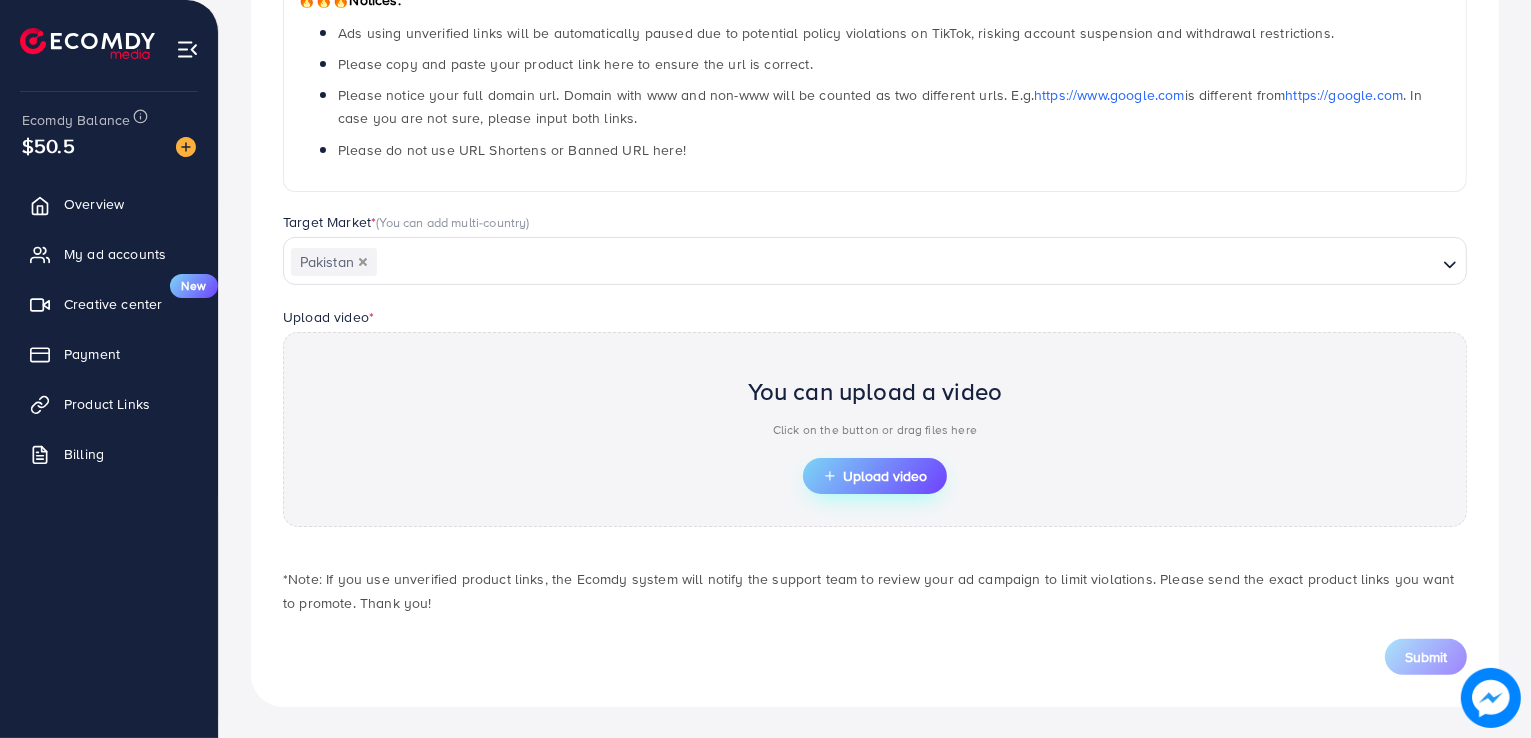 click on "Upload video" at bounding box center [875, 476] 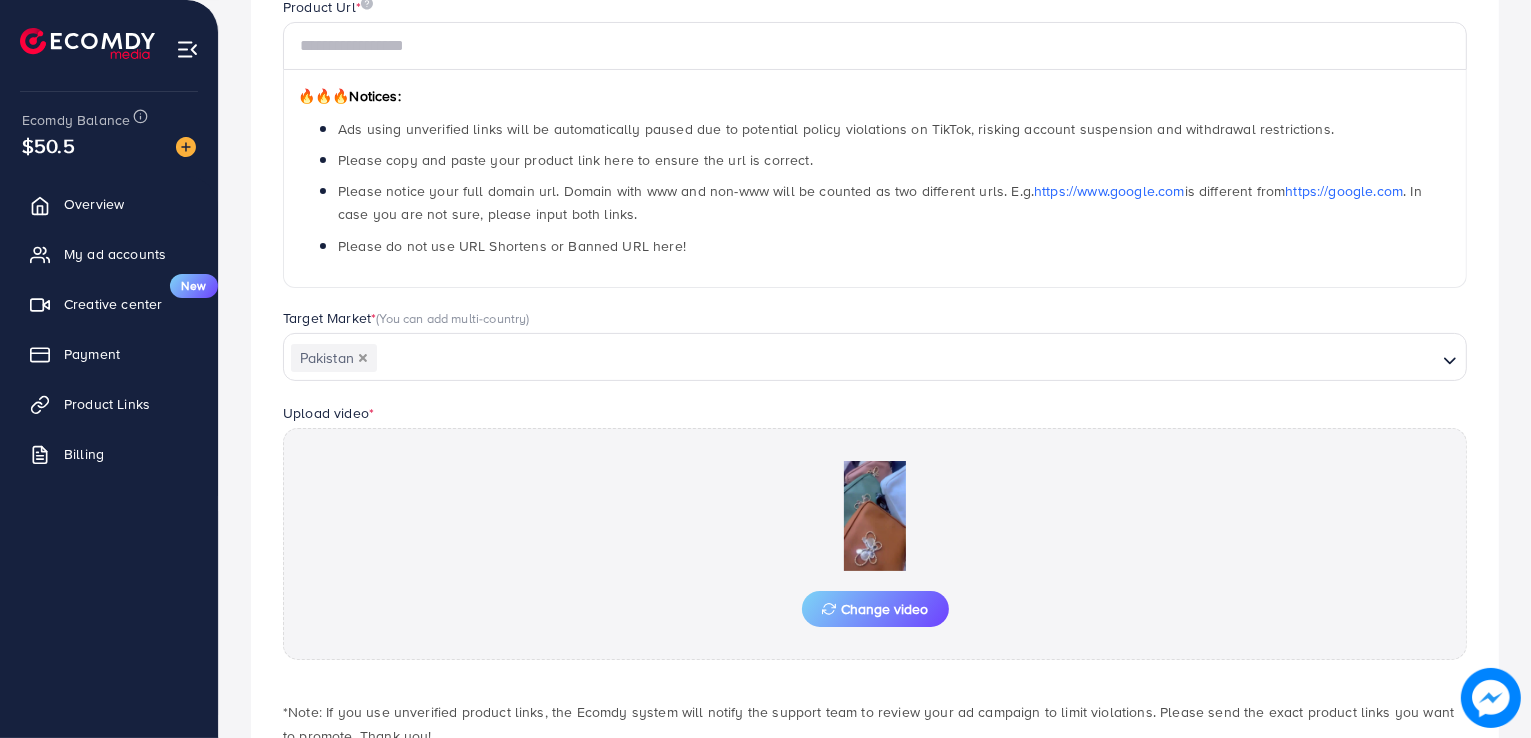 scroll, scrollTop: 363, scrollLeft: 0, axis: vertical 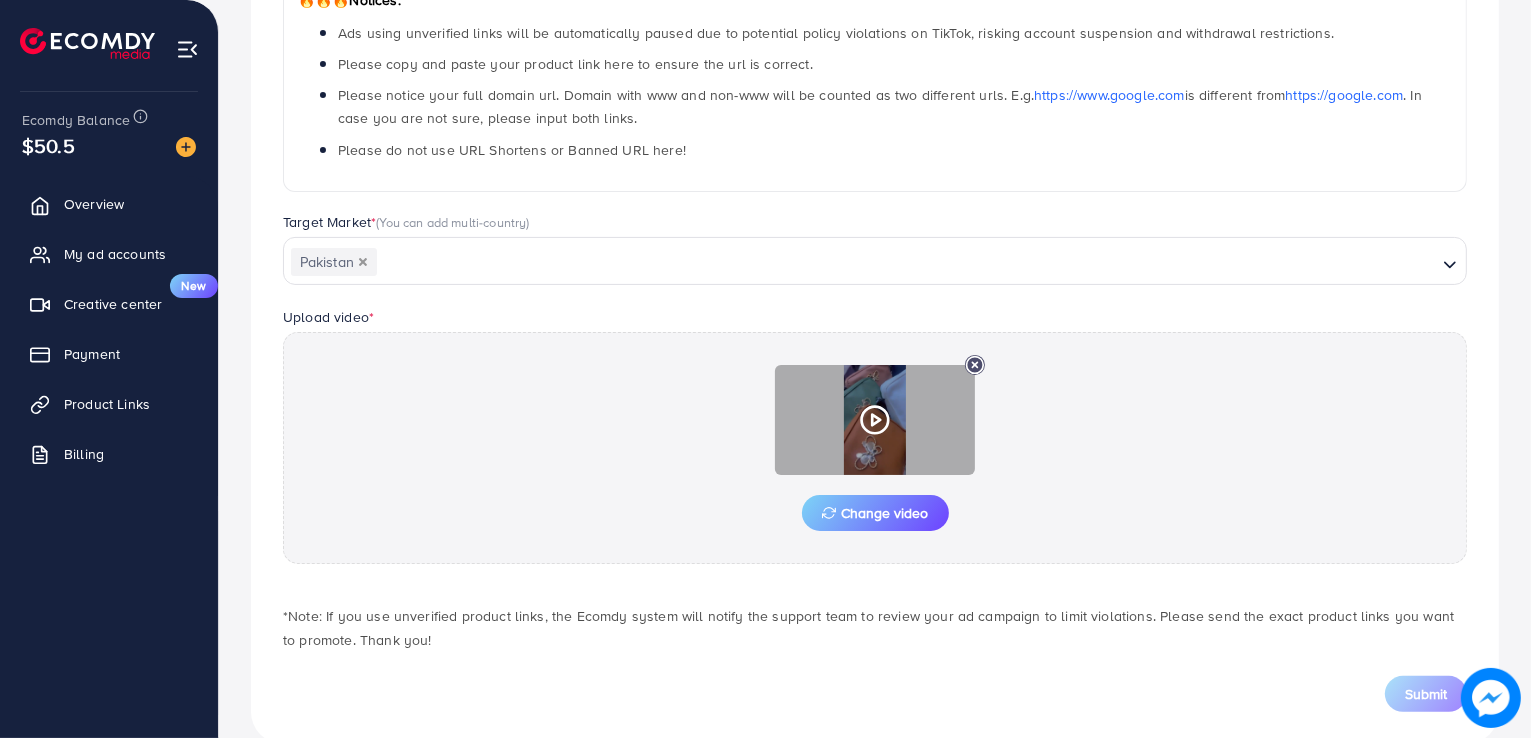 click at bounding box center (875, 420) 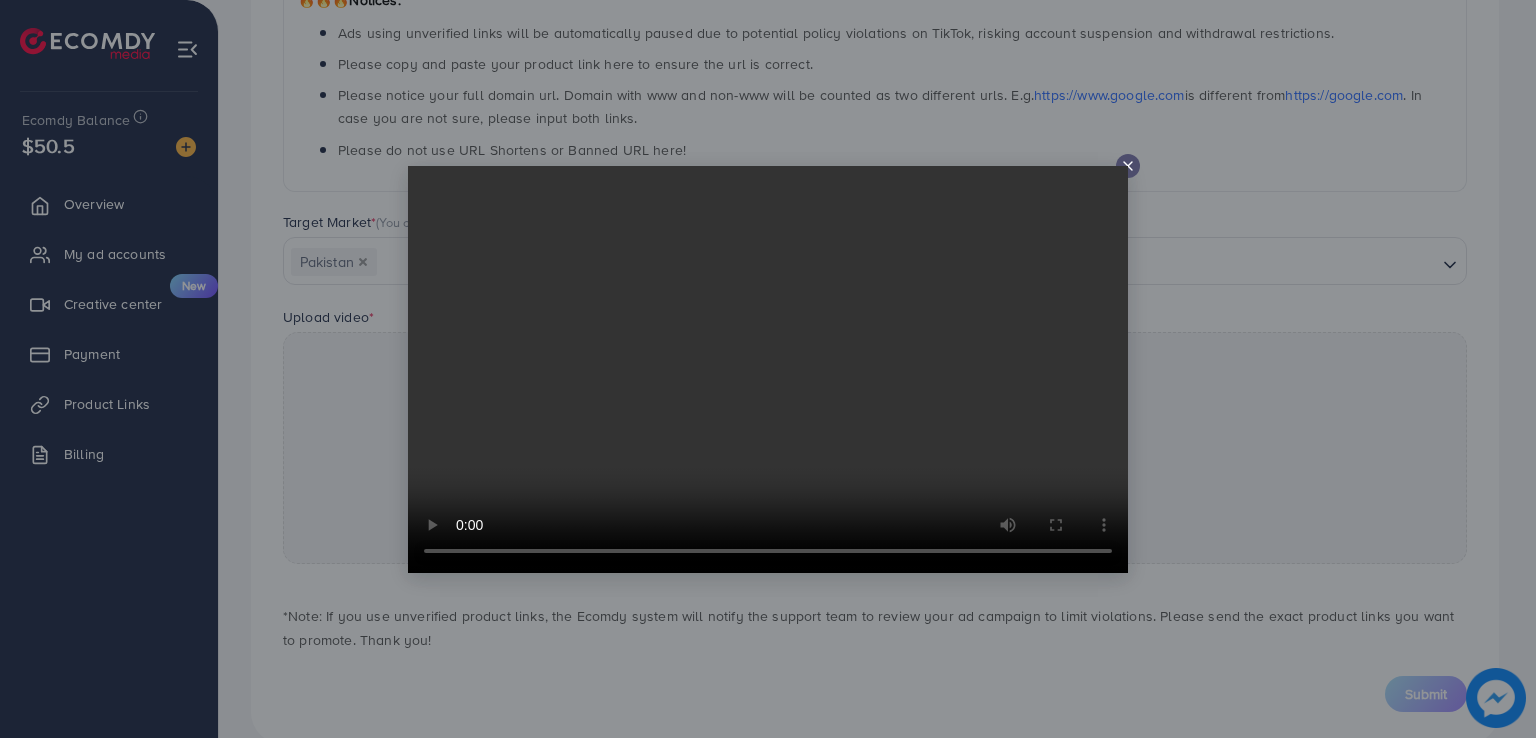 click at bounding box center (1128, 166) 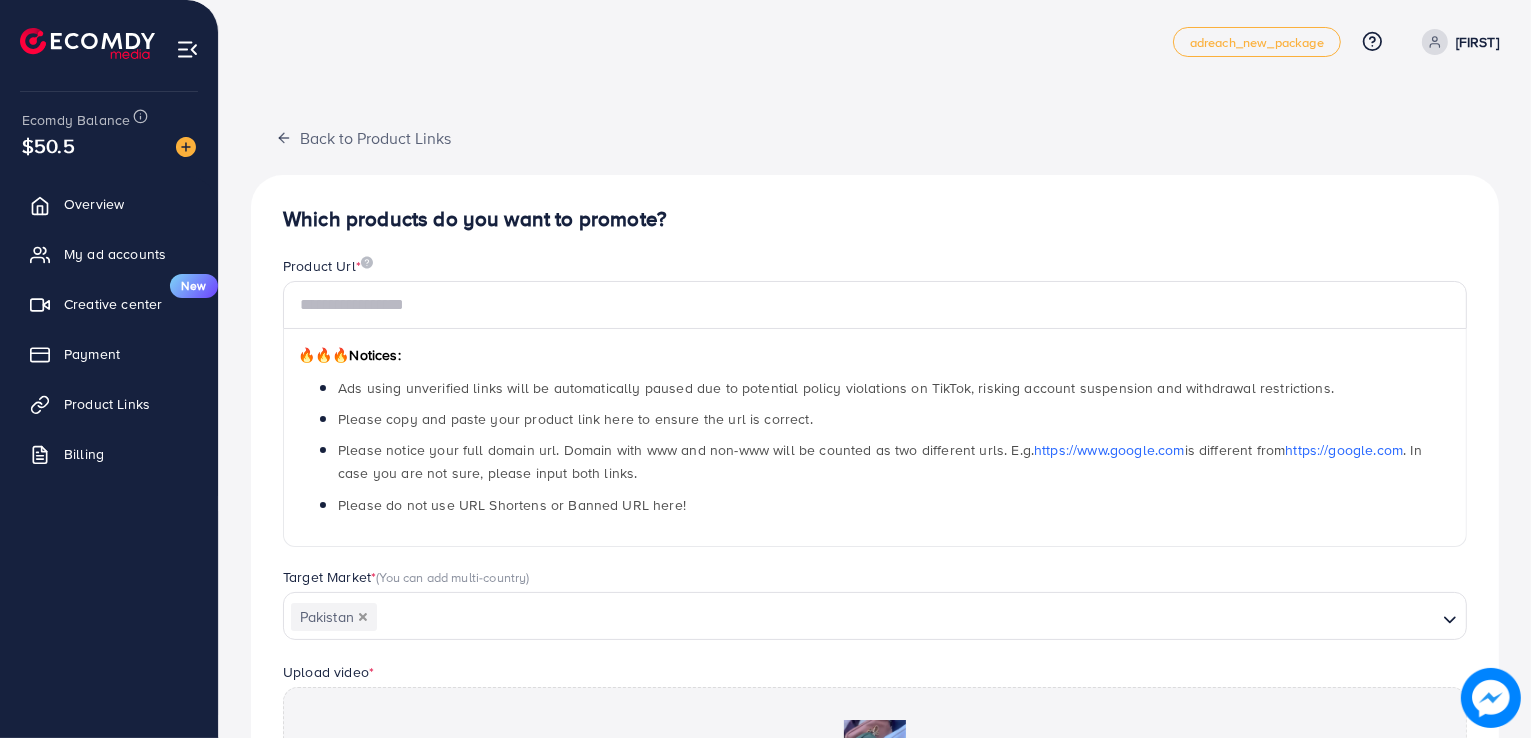 scroll, scrollTop: 6, scrollLeft: 0, axis: vertical 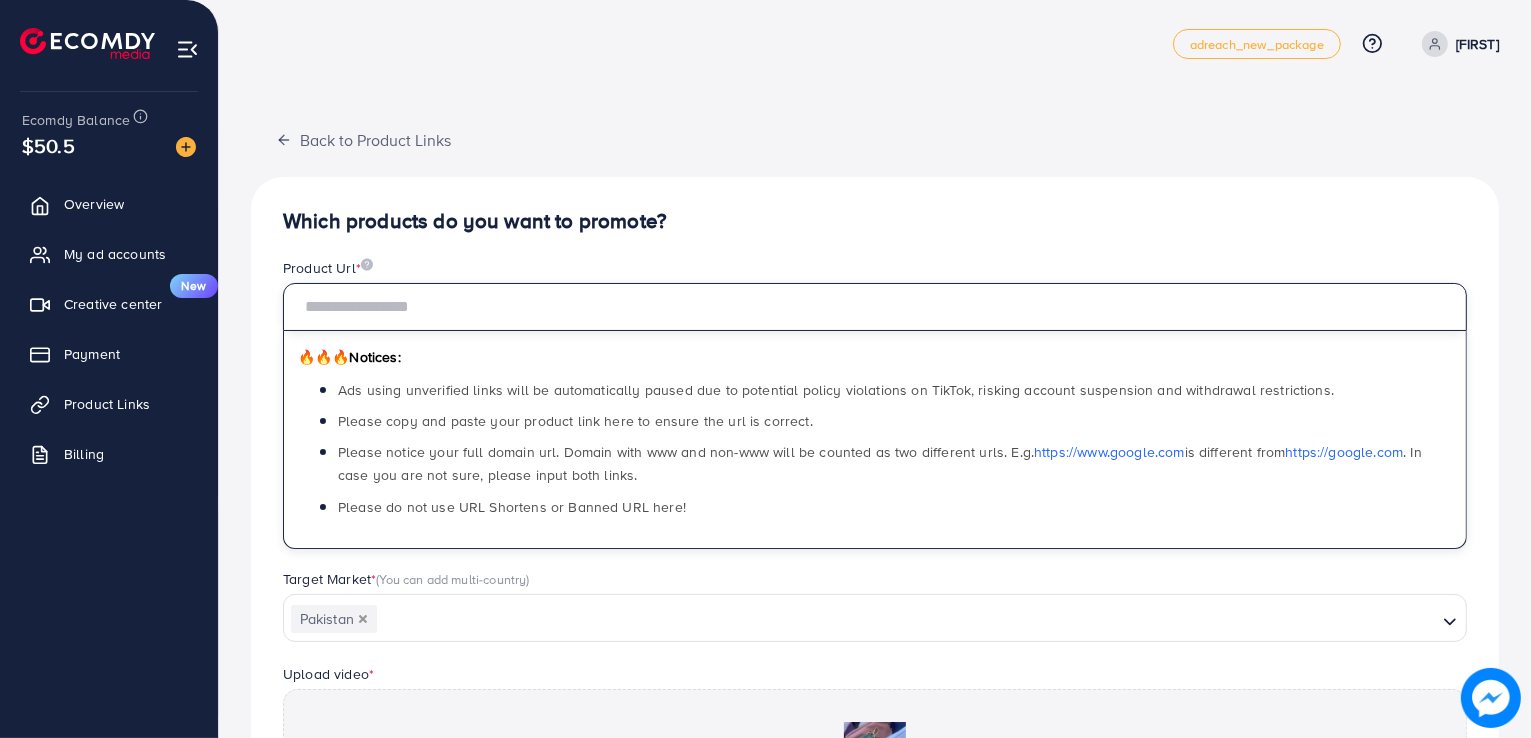 click at bounding box center (875, 307) 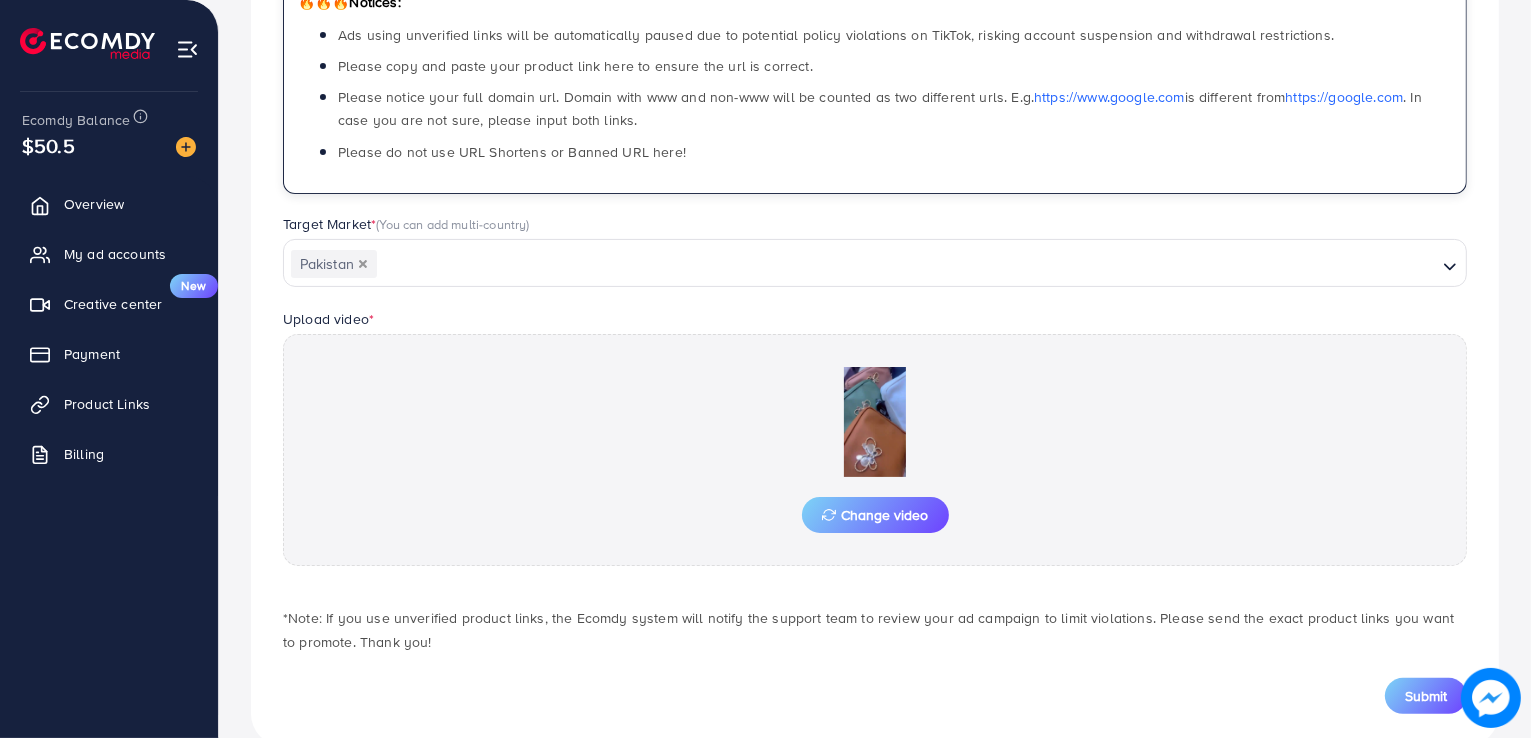 scroll, scrollTop: 360, scrollLeft: 0, axis: vertical 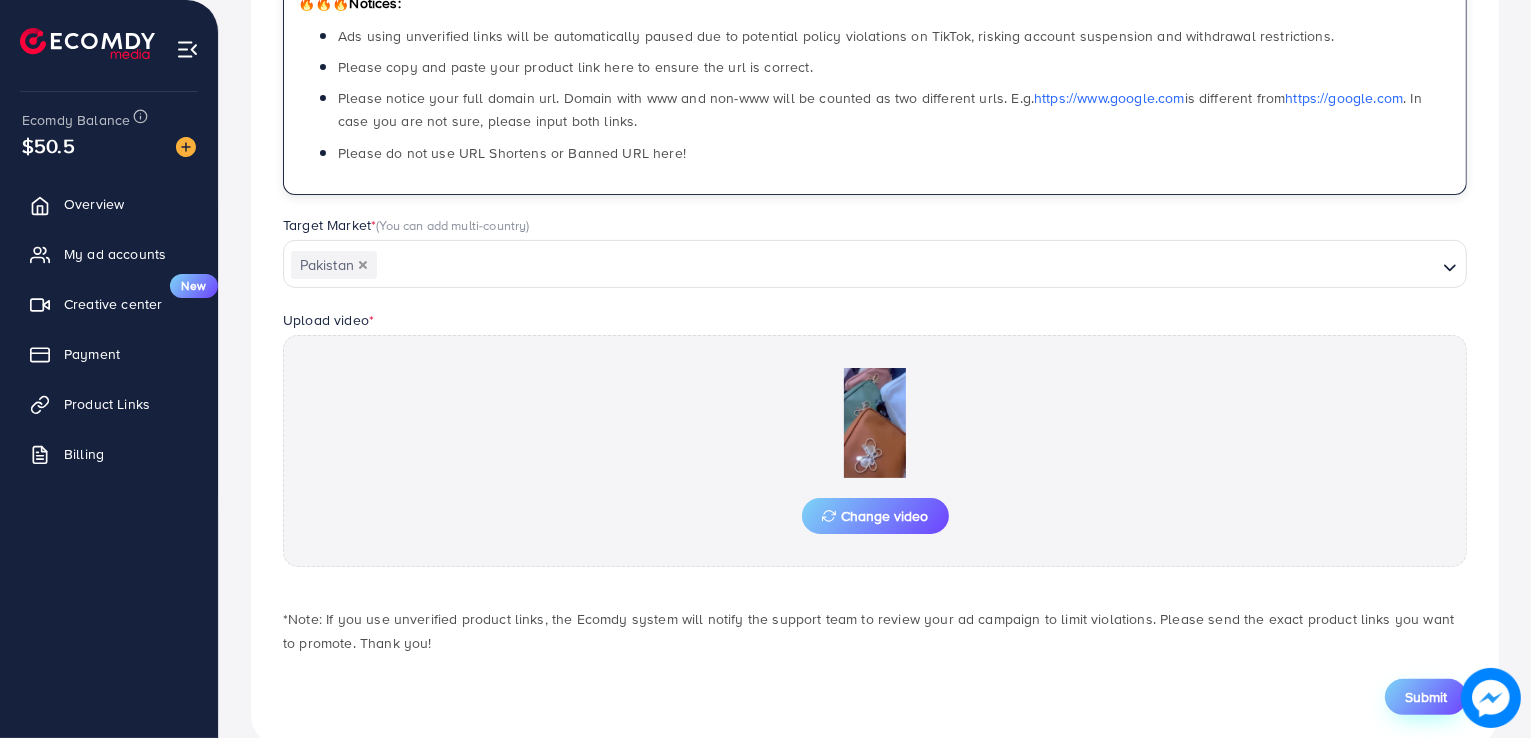 type on "**********" 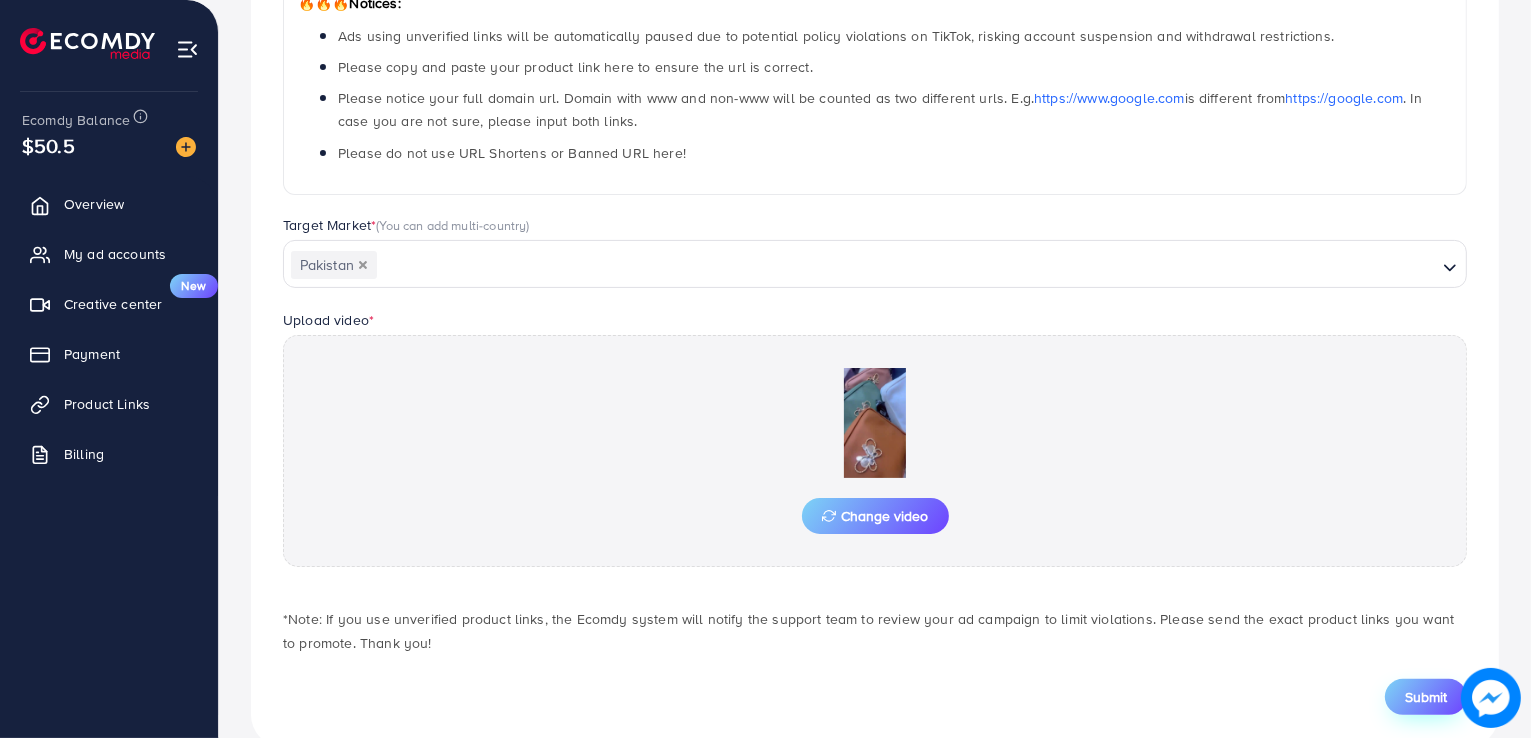 click on "Submit" at bounding box center [1426, 697] 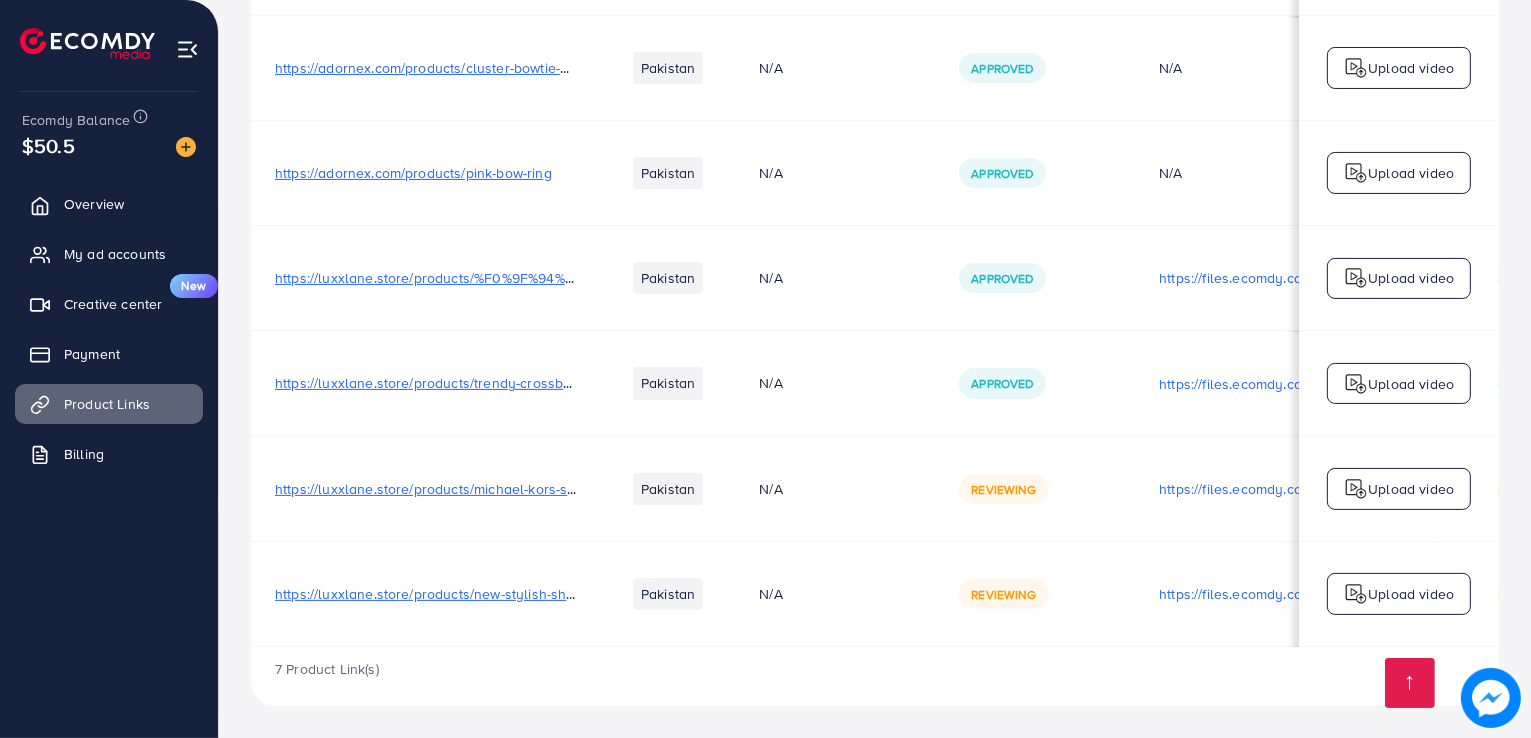 scroll, scrollTop: 583, scrollLeft: 0, axis: vertical 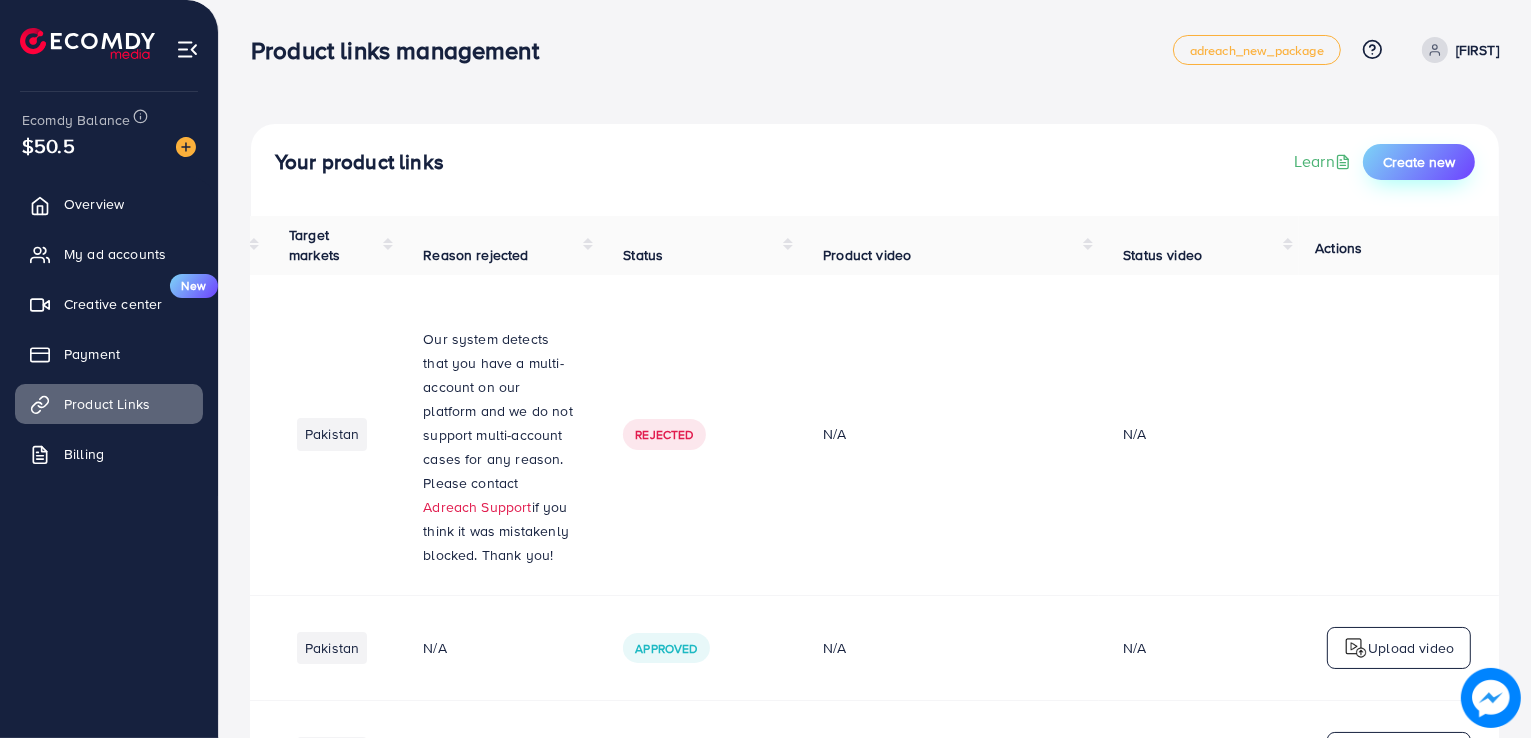 click on "Create new" at bounding box center [1419, 162] 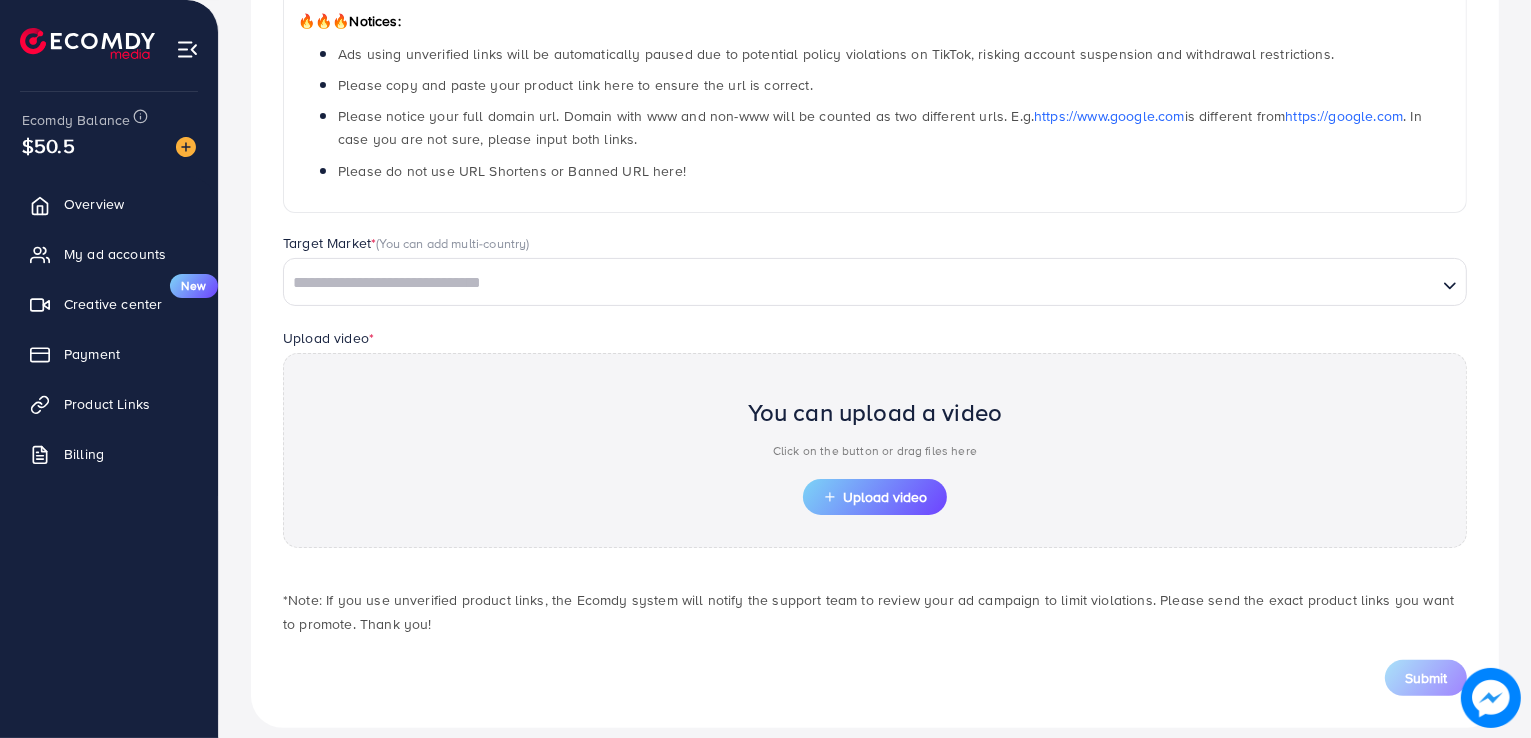 scroll, scrollTop: 340, scrollLeft: 0, axis: vertical 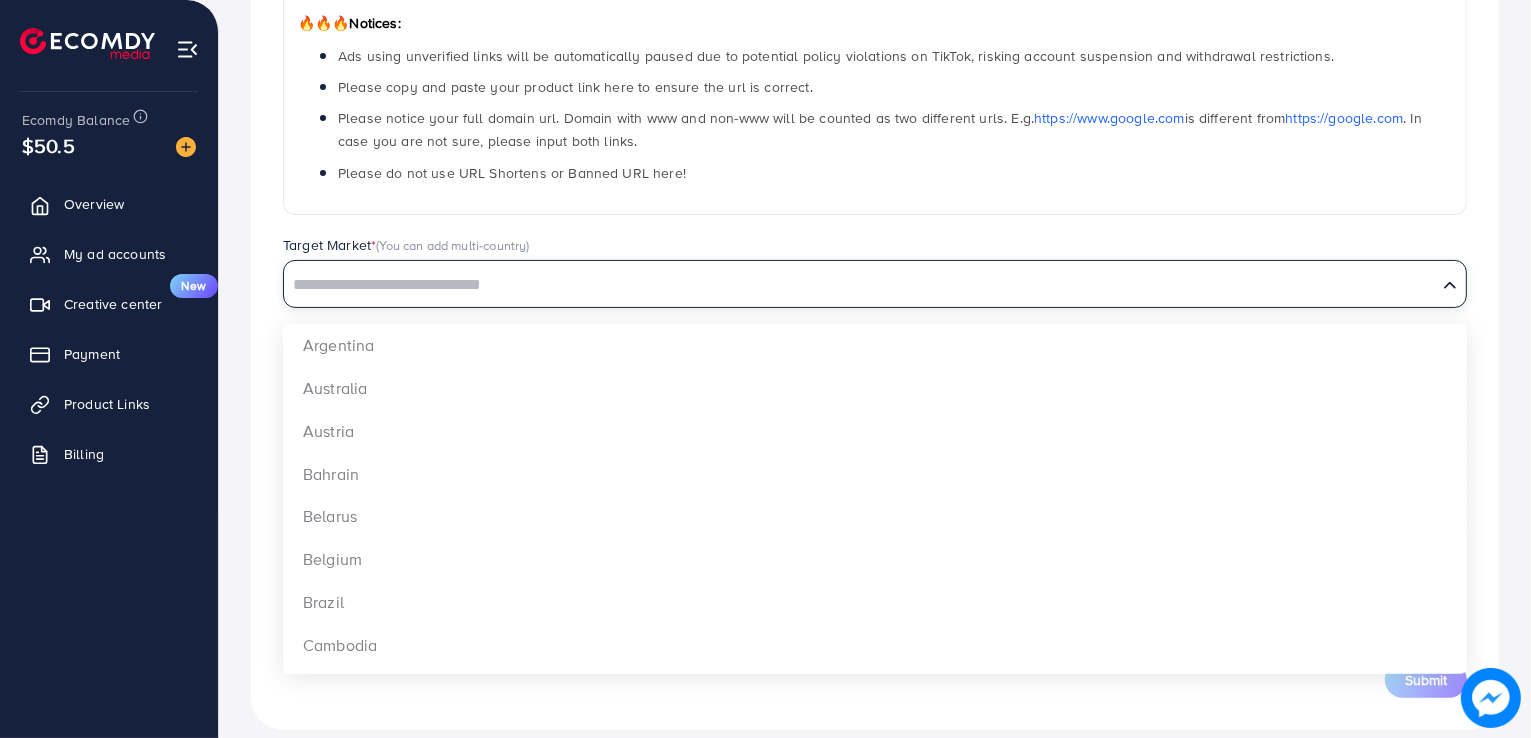 click on "Loading..." at bounding box center (875, 284) 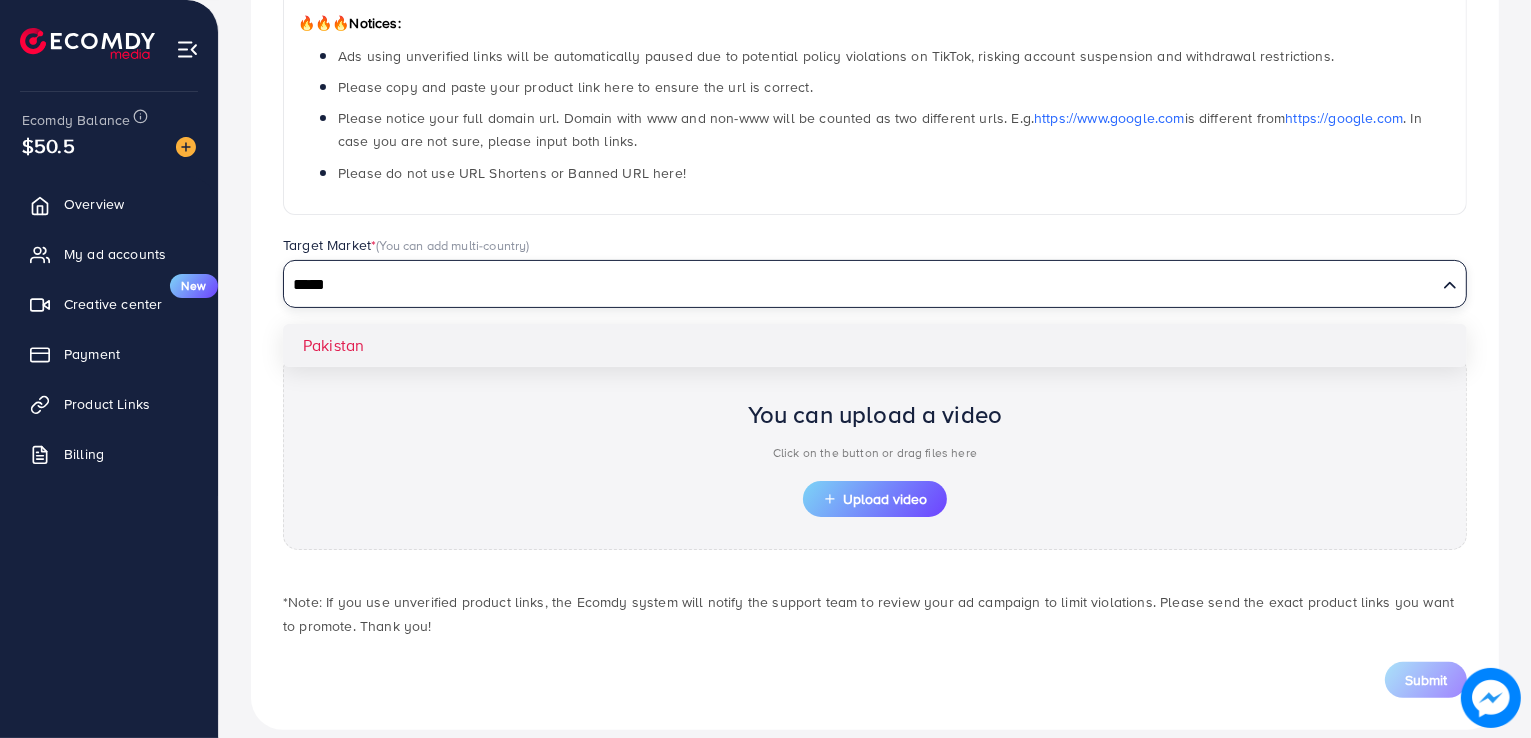 type on "*****" 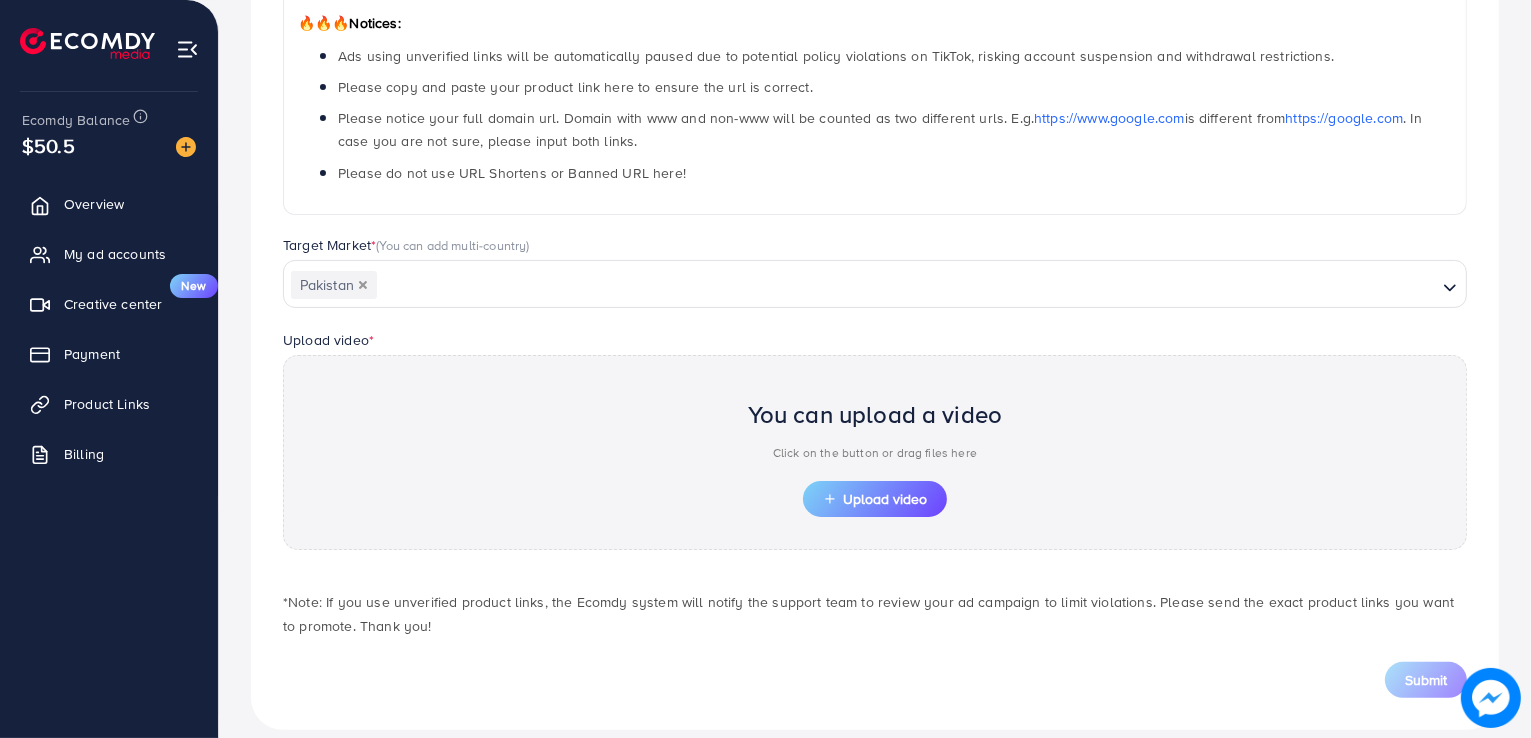 click on "Which products do you want to promote?   Product Url  *  🔥🔥🔥  Notices: Ads using unverified links will be automatically paused due to potential policy violations on TikTok, risking account suspension and withdrawal restrictions. Please copy and paste your product link here to ensure the url is correct. Please notice your full domain url. Domain with www and non-www will be counted as two different urls. E.g.  https://www.google.com  is different from  https://google.com . In case you are not sure, please input both links. Please do not use URL Shortens or Banned URL here!  Target Market  *  (You can add multi-country)
Pakistan
Loading...
Pakistan
Upload video  *  You can upload a video   Click on the button or drag files here   Upload video   Submit" at bounding box center (875, 286) 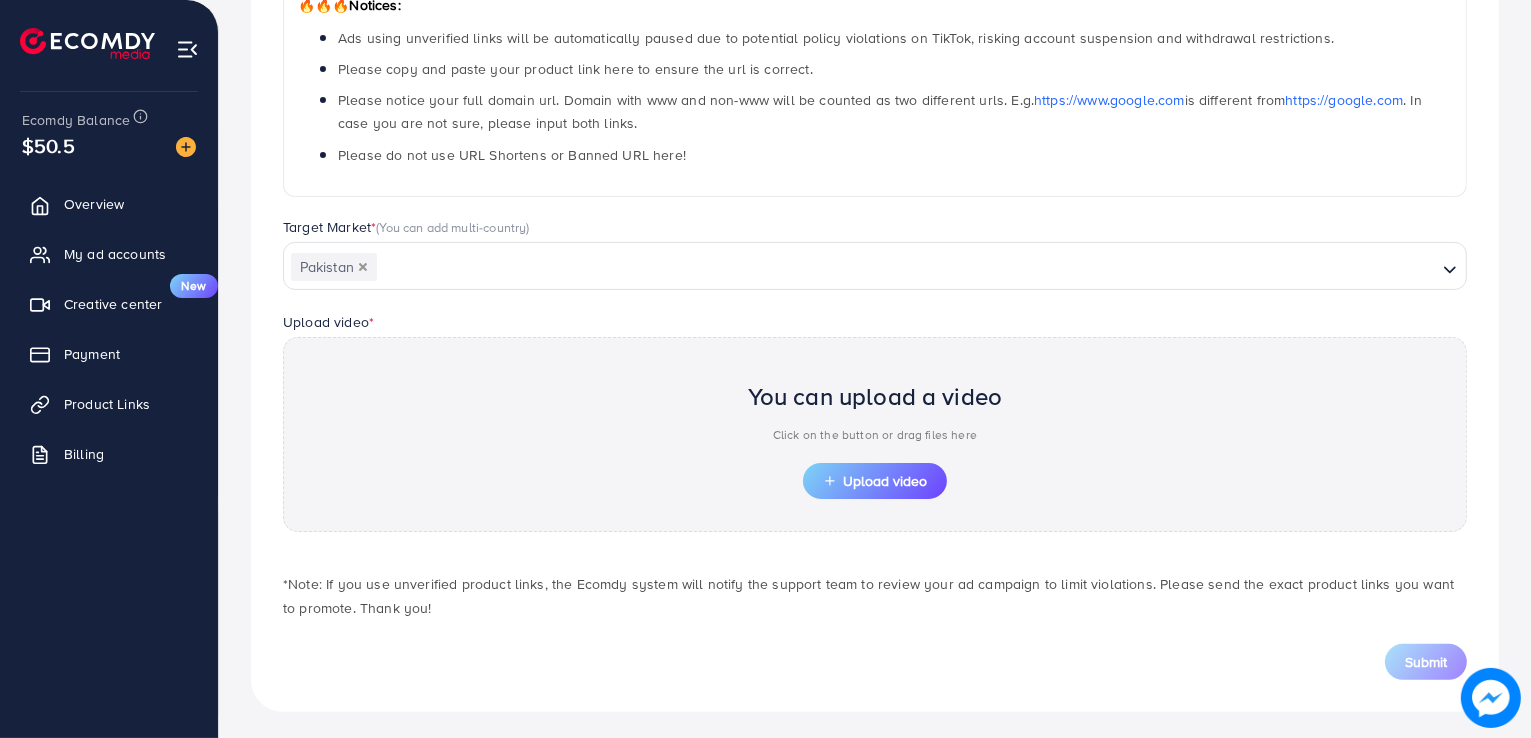 scroll, scrollTop: 363, scrollLeft: 0, axis: vertical 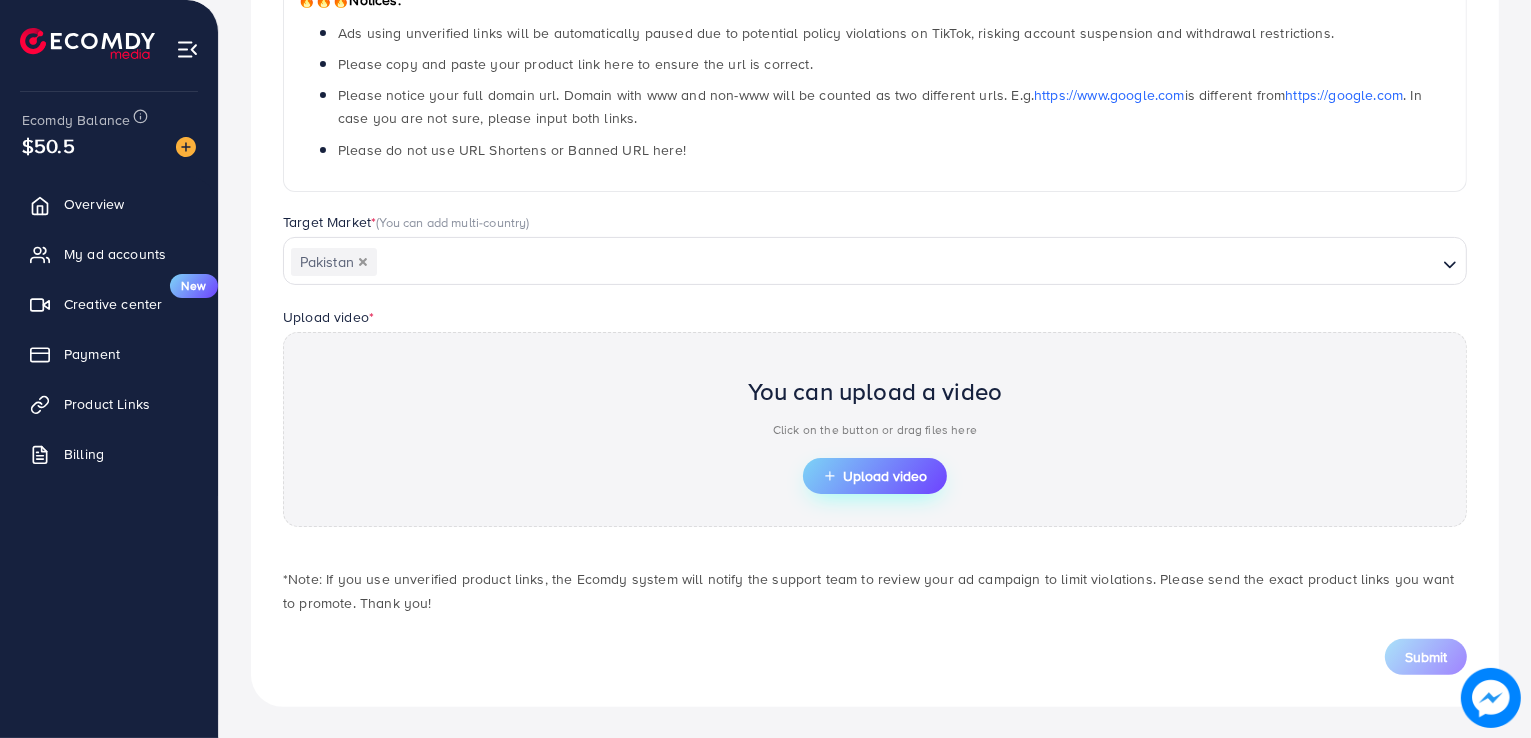 click 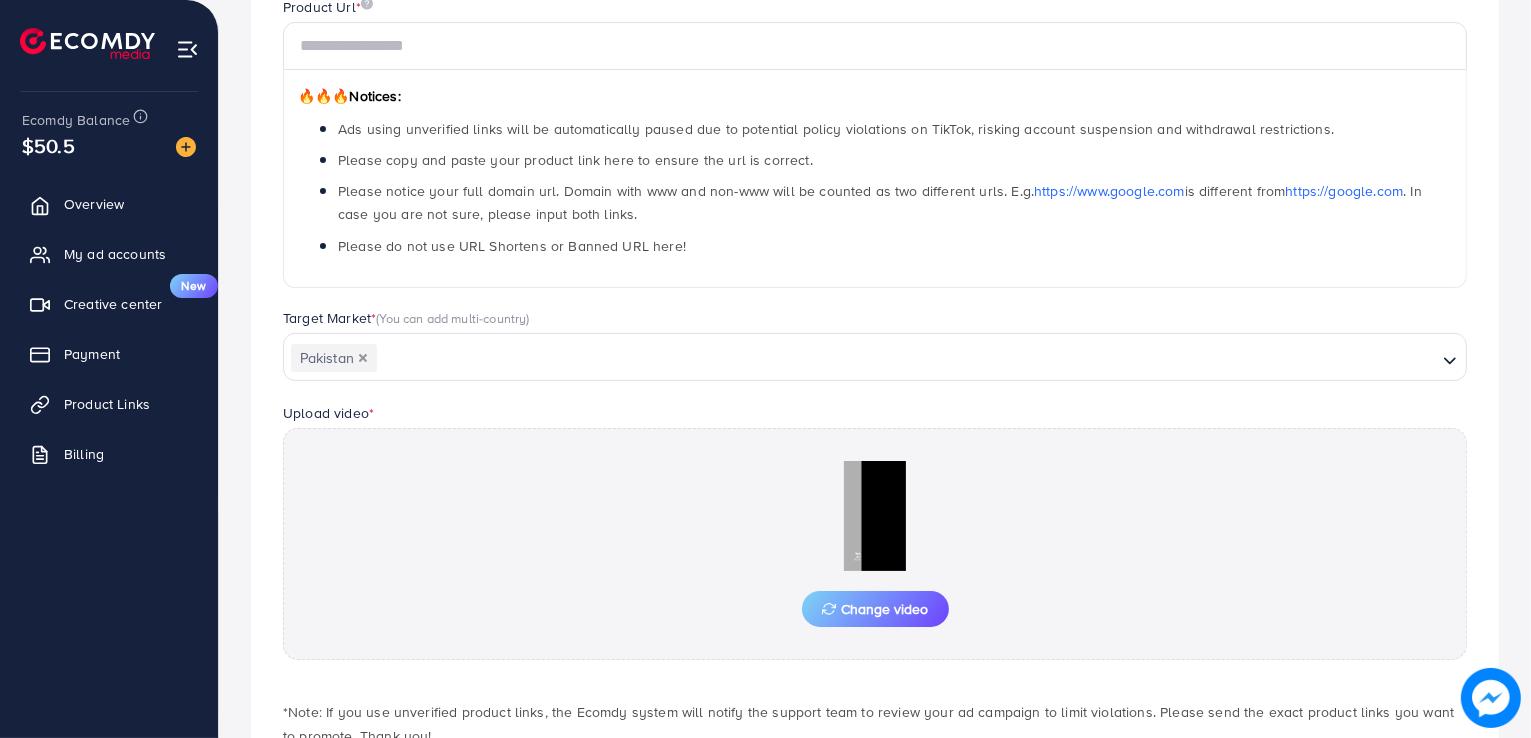 scroll, scrollTop: 363, scrollLeft: 0, axis: vertical 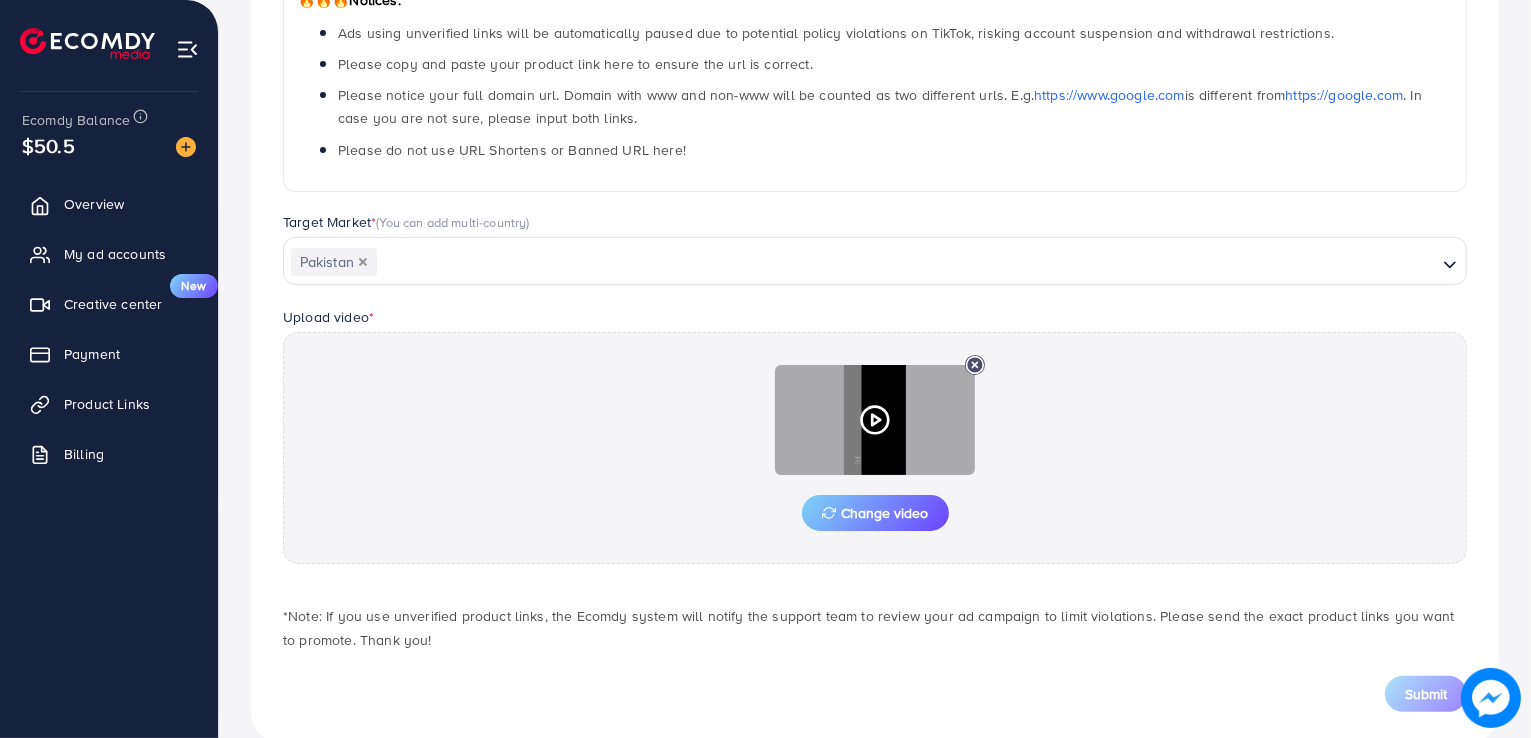 click at bounding box center (875, 420) 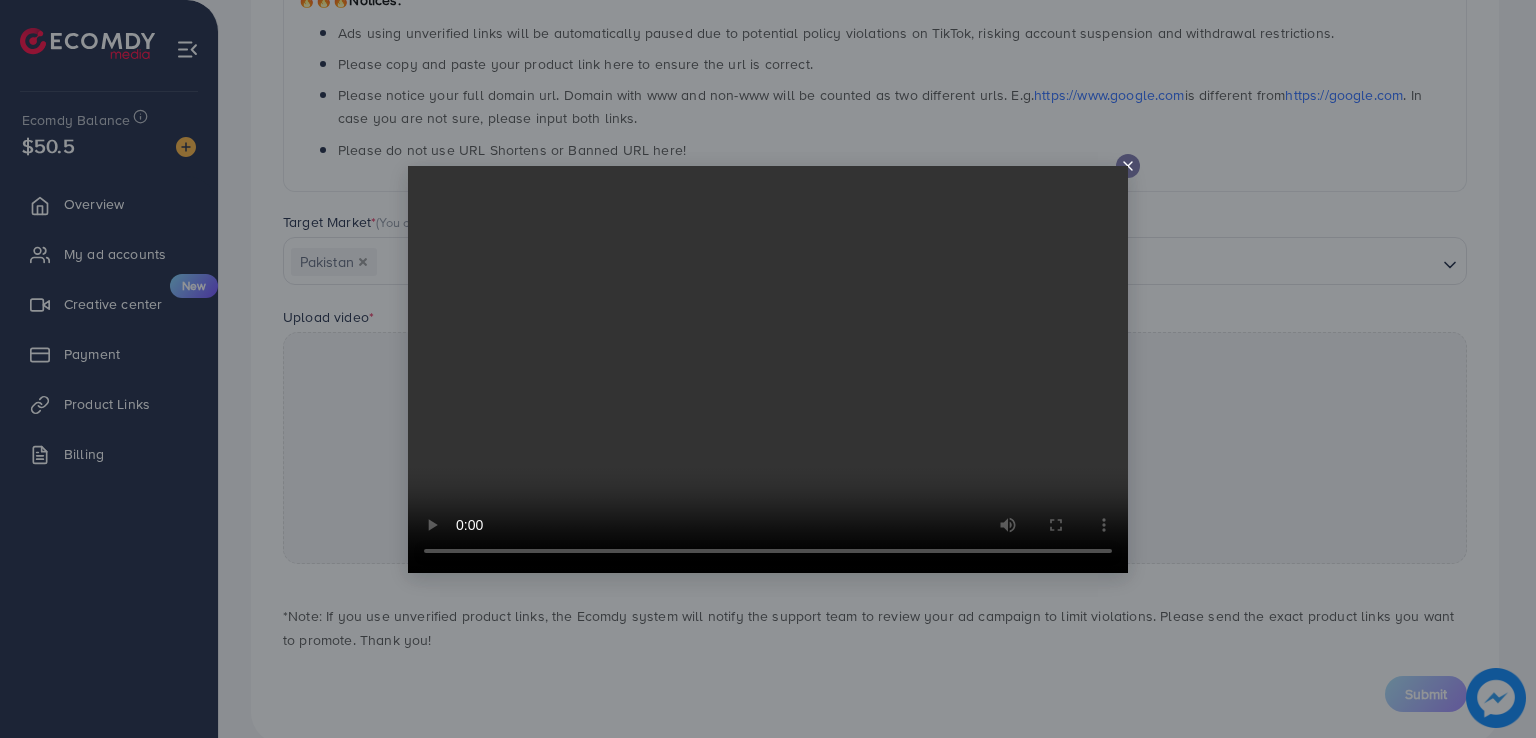 click 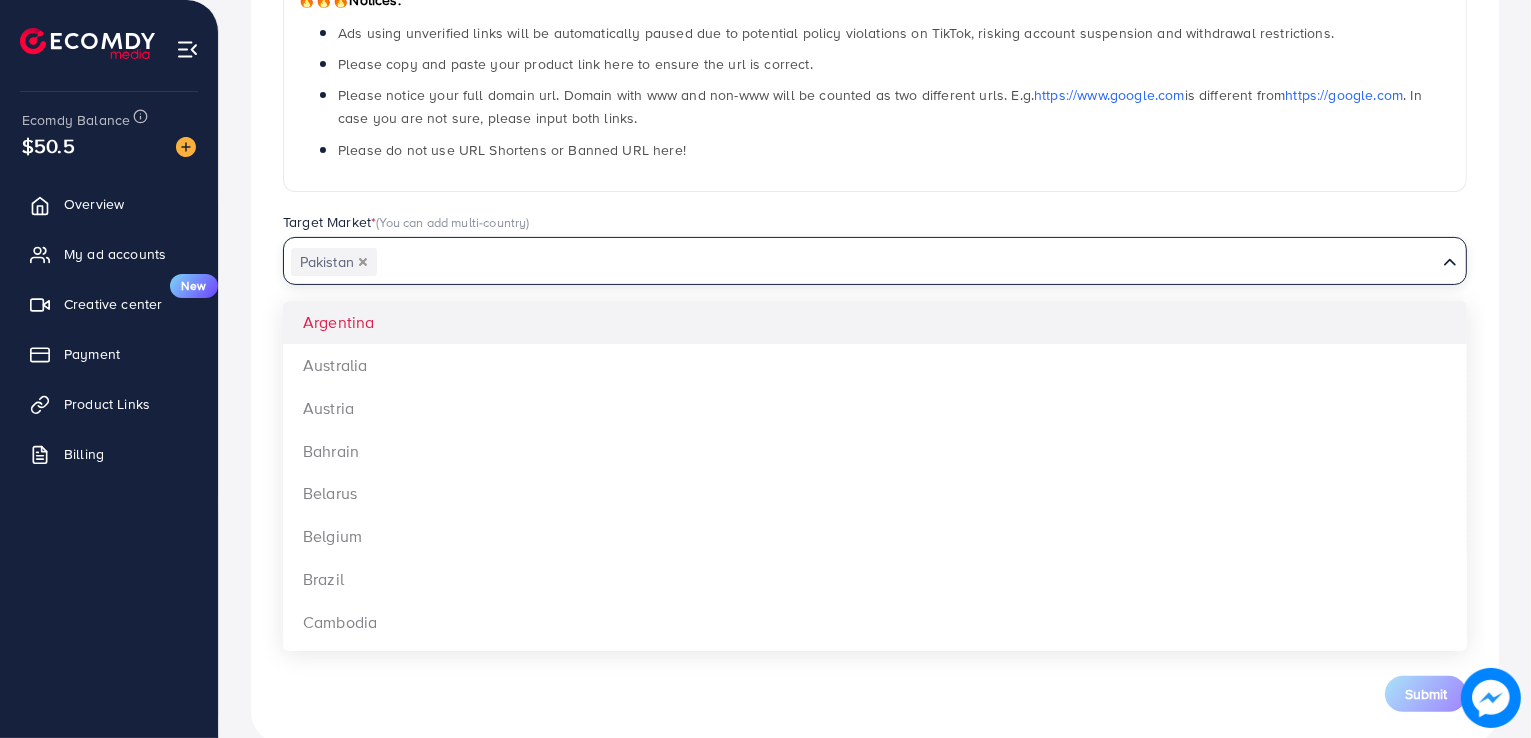 drag, startPoint x: 594, startPoint y: 254, endPoint x: 732, endPoint y: 776, distance: 539.93335 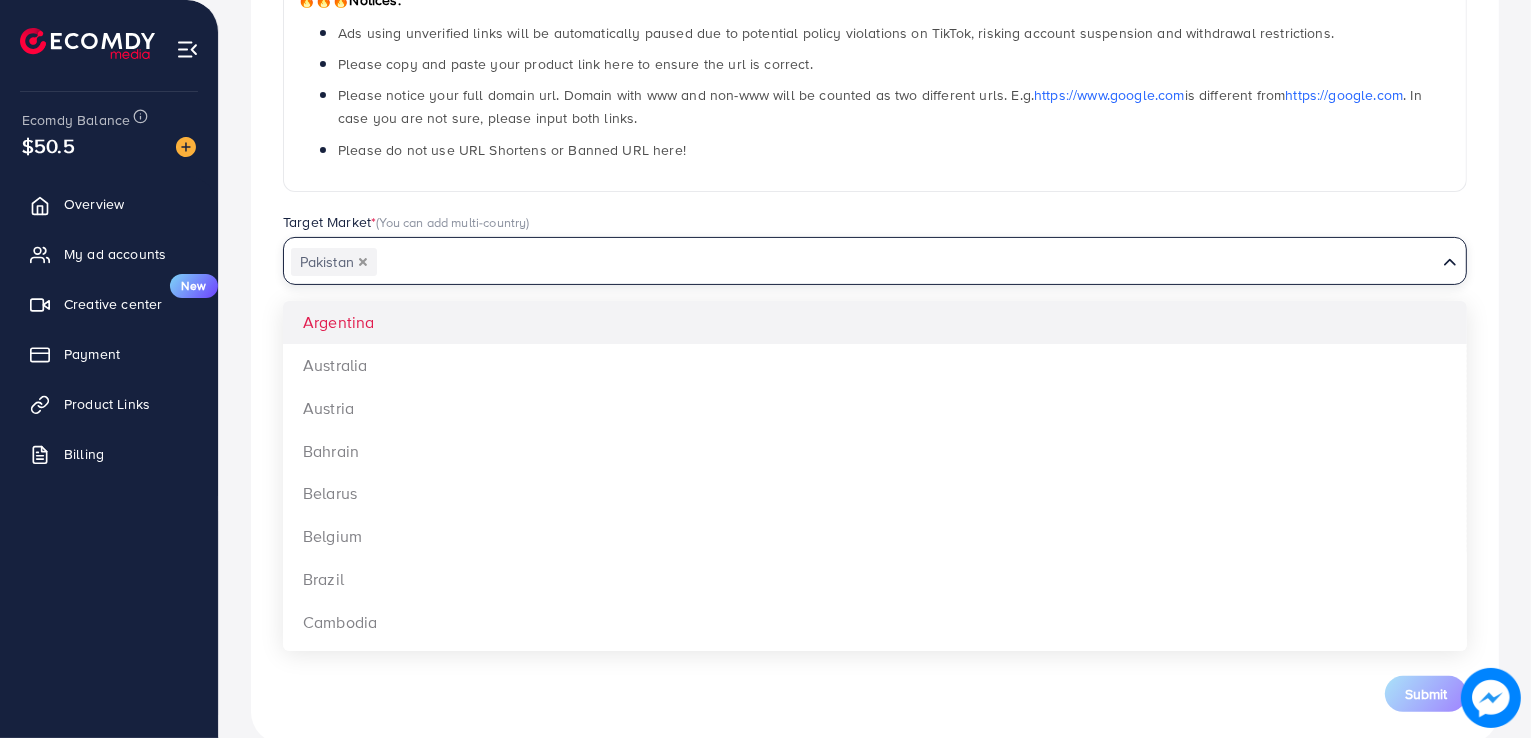 click on "adreach_new_package  Help Center Contact Support Plans and Pricing Term and policy About Us  Areeb  Profile Log out Ecomdy Balance  $50.5  Overview My ad accounts Creative center  New  Payment Product Links Billing  Back to Product Links   Which products do you want to promote?   Product Url  *  🔥🔥🔥  Notices: Ads using unverified links will be automatically paused due to potential policy violations on TikTok, risking account suspension and withdrawal restrictions. Please copy and paste your product link here to ensure the url is correct. Please notice your full domain url. Domain with www and non-www will be counted as two different urls. E.g.  https://www.google.com  is different from  https://google.com . In case you are not sure, please input both links. Please do not use URL Shortens or Banned URL here!  Target Market  *  (You can add multi-country)
Pakistan
Loading...
Argentina
Australia
Upload video  *" at bounding box center (765, 6) 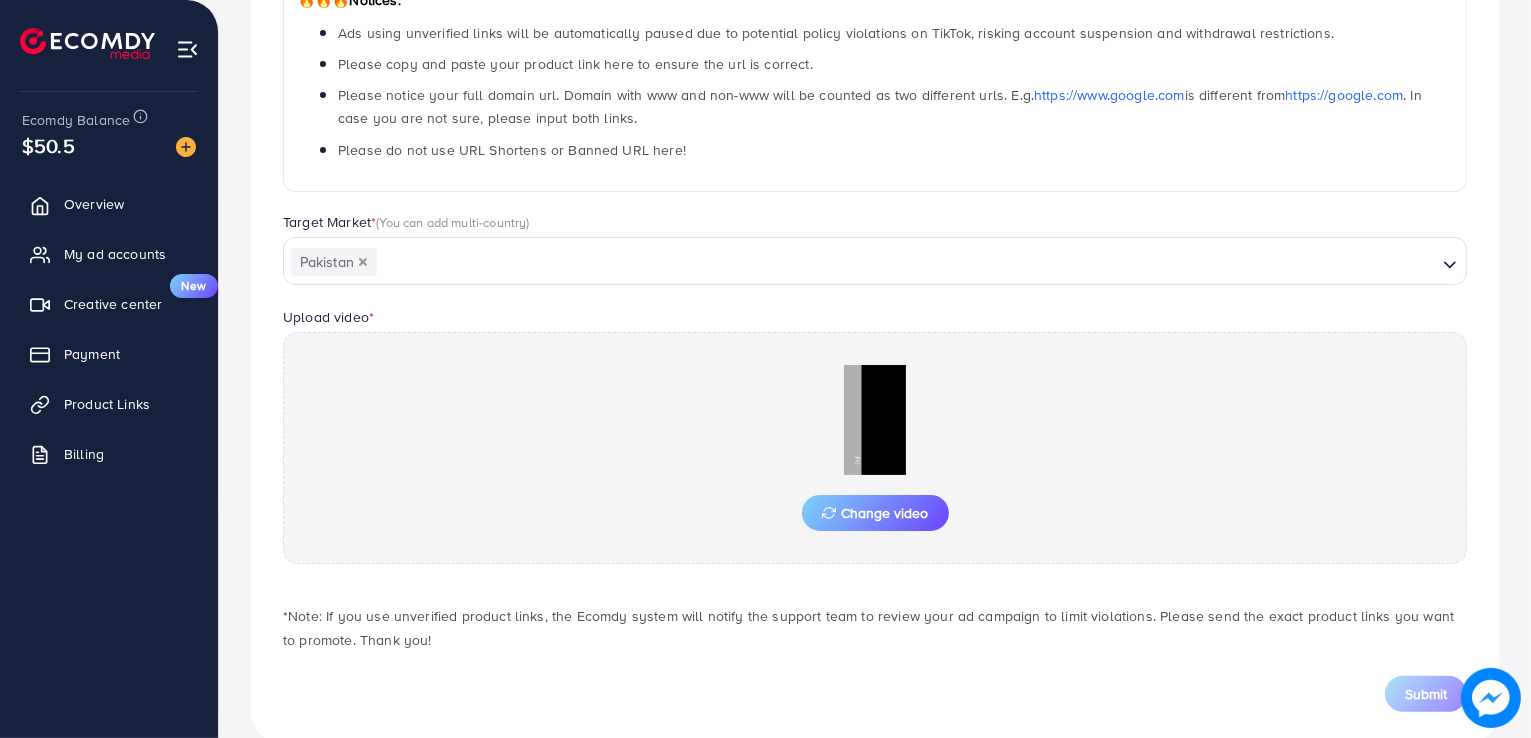 click on "🔥🔥🔥  Notices: Ads using unverified links will be automatically paused due to potential policy violations on TikTok, risking account suspension and withdrawal restrictions. Please copy and paste your product link here to ensure the url is correct. Please notice your full domain url. Domain with www and non-www will be counted as two different urls. E.g.  https://www.google.com  is different from  https://google.com . In case you are not sure, please input both links. Please do not use URL Shortens or Banned URL here!" at bounding box center (875, 83) 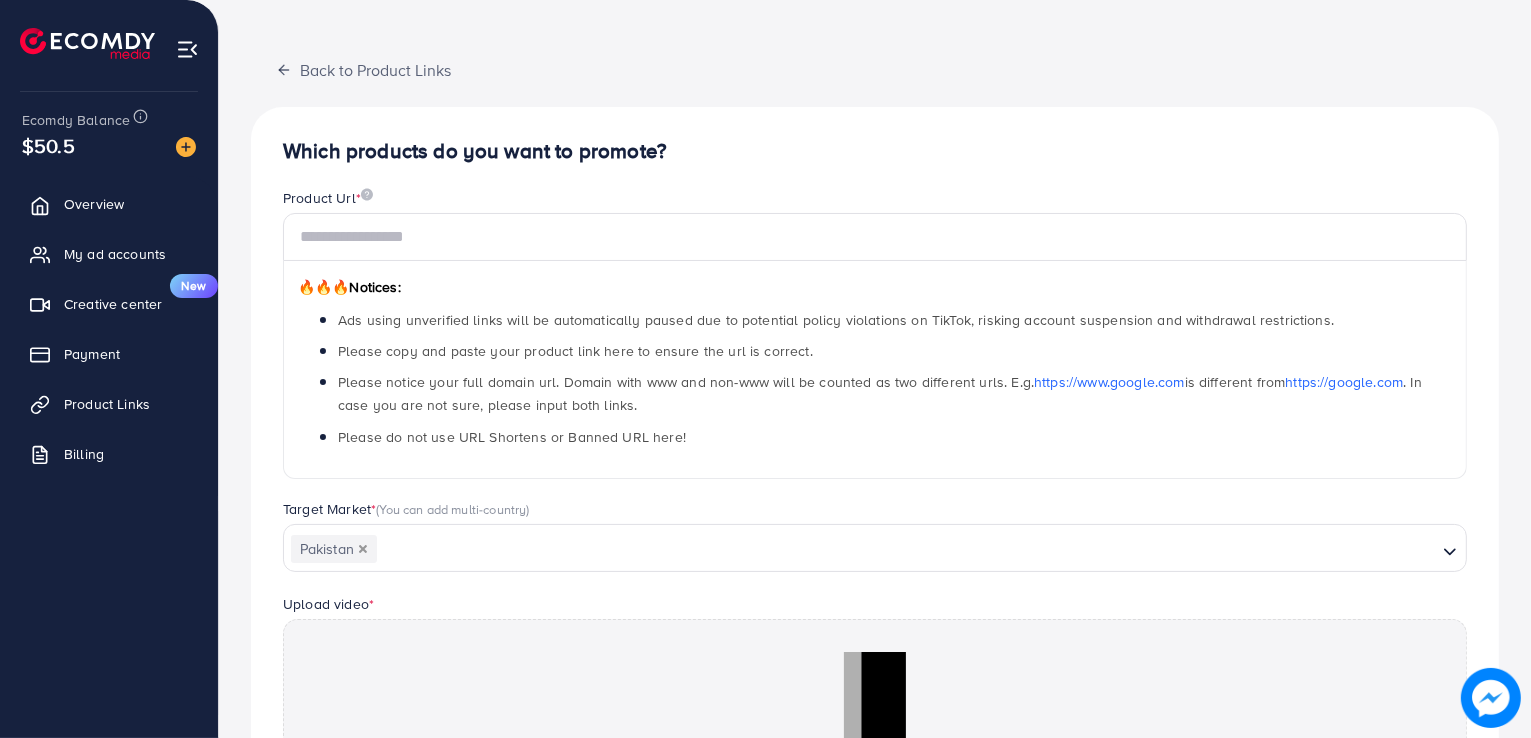 scroll, scrollTop: 60, scrollLeft: 0, axis: vertical 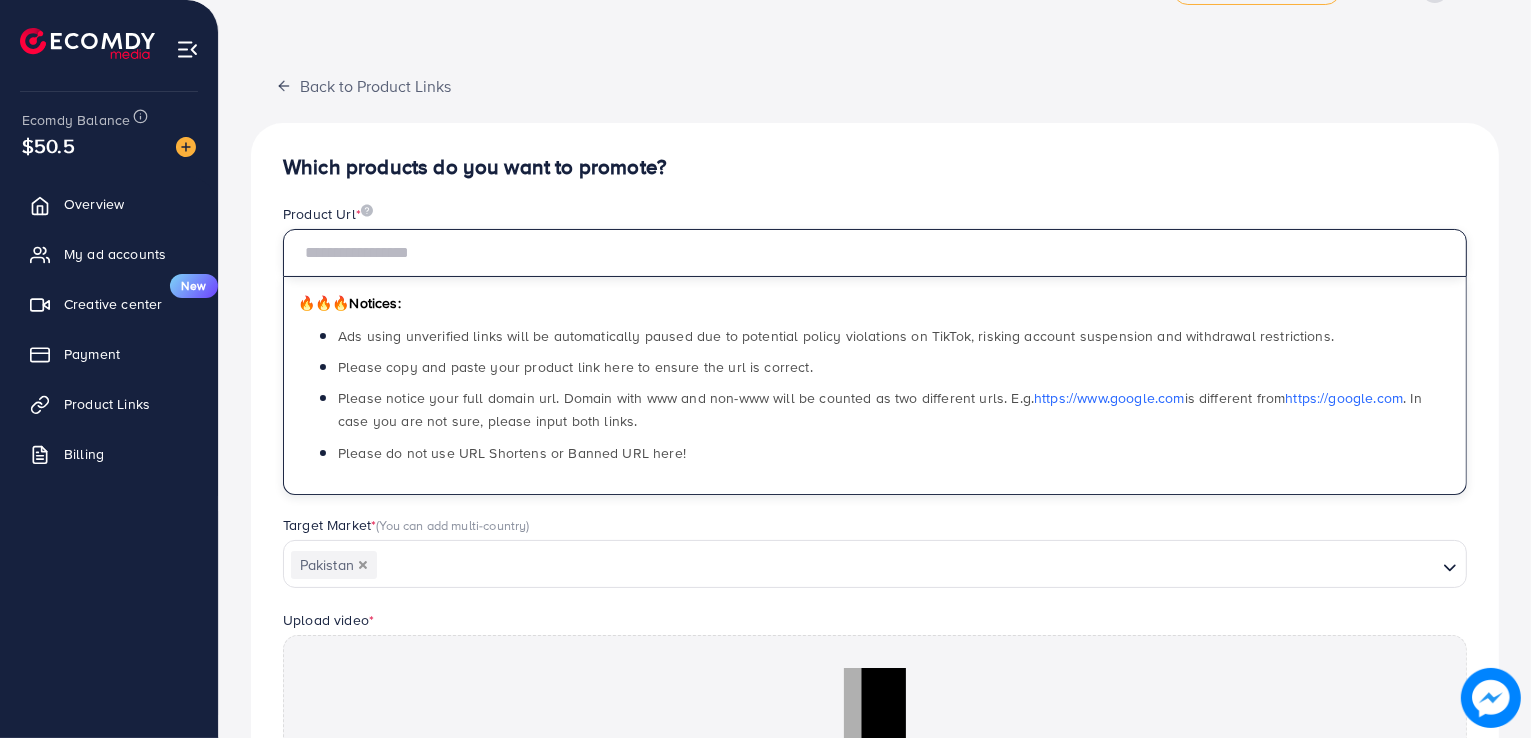 click at bounding box center [875, 253] 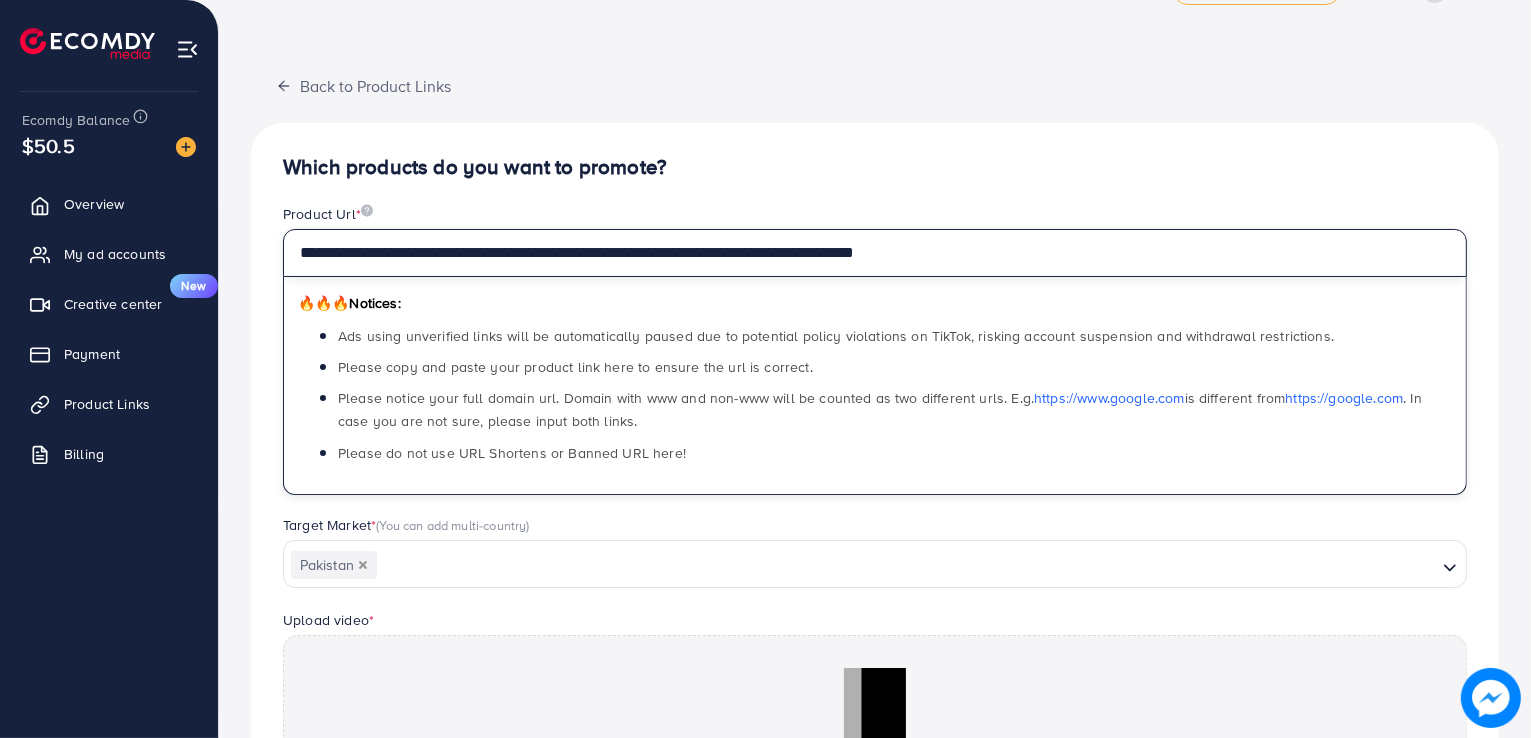 type on "**********" 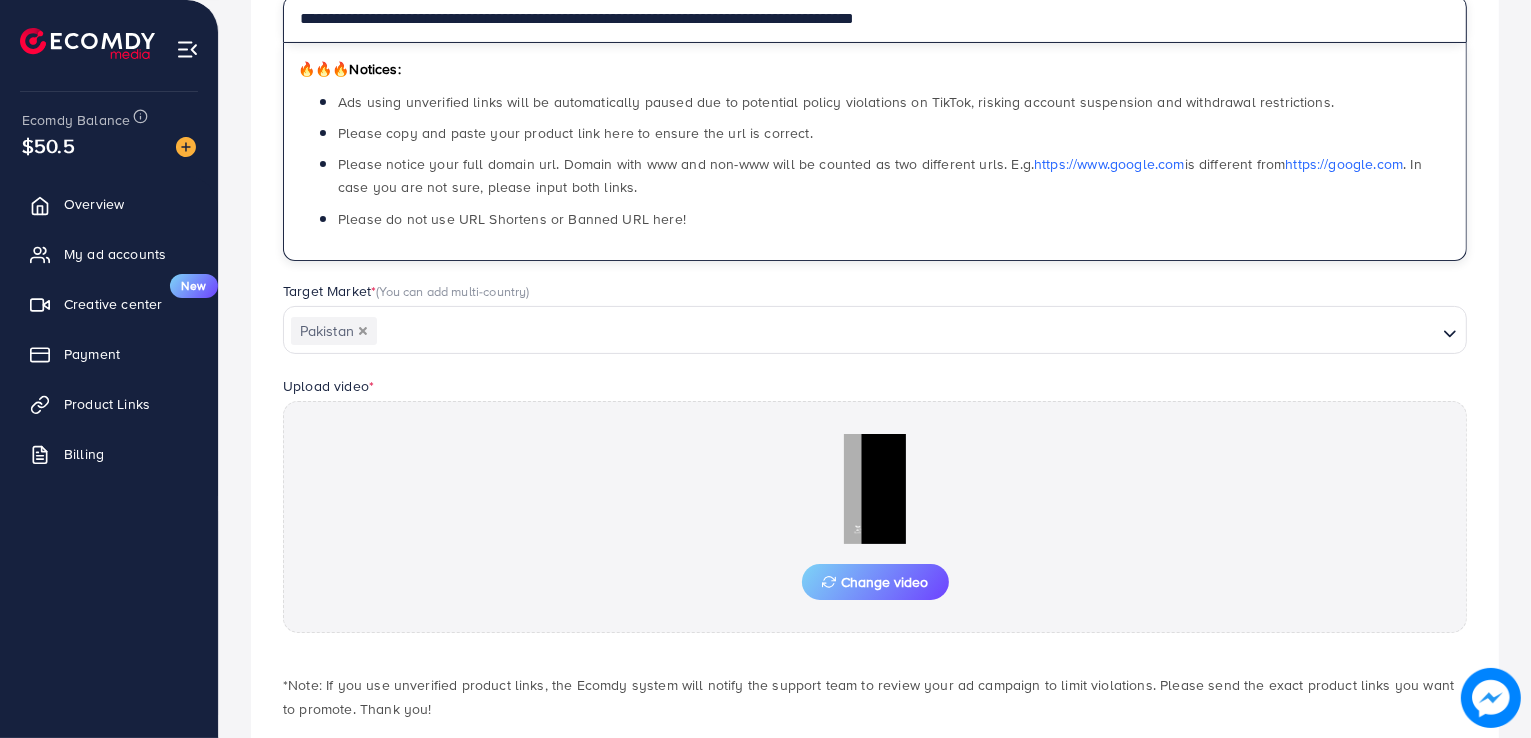 scroll, scrollTop: 317, scrollLeft: 0, axis: vertical 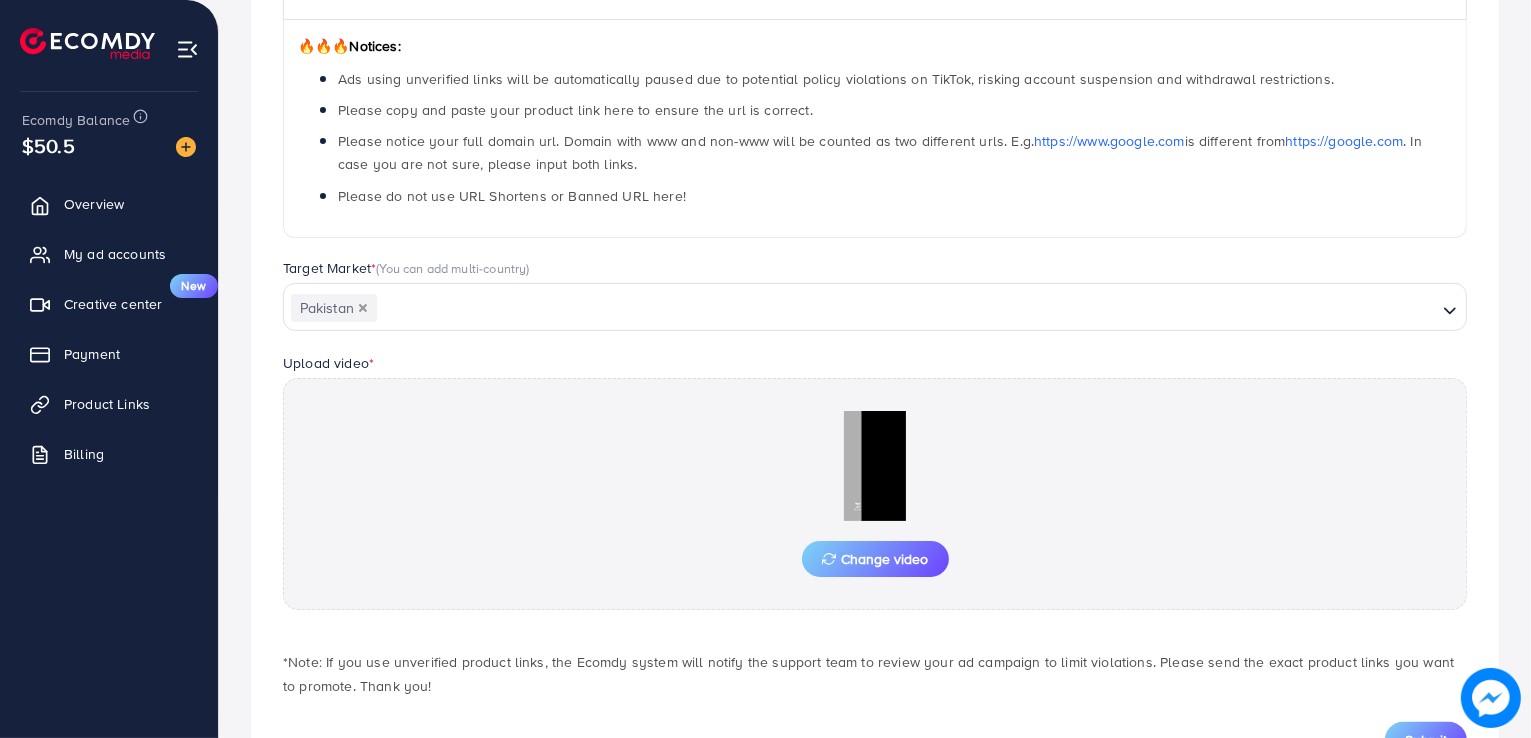 click on "**********" at bounding box center [875, 252] 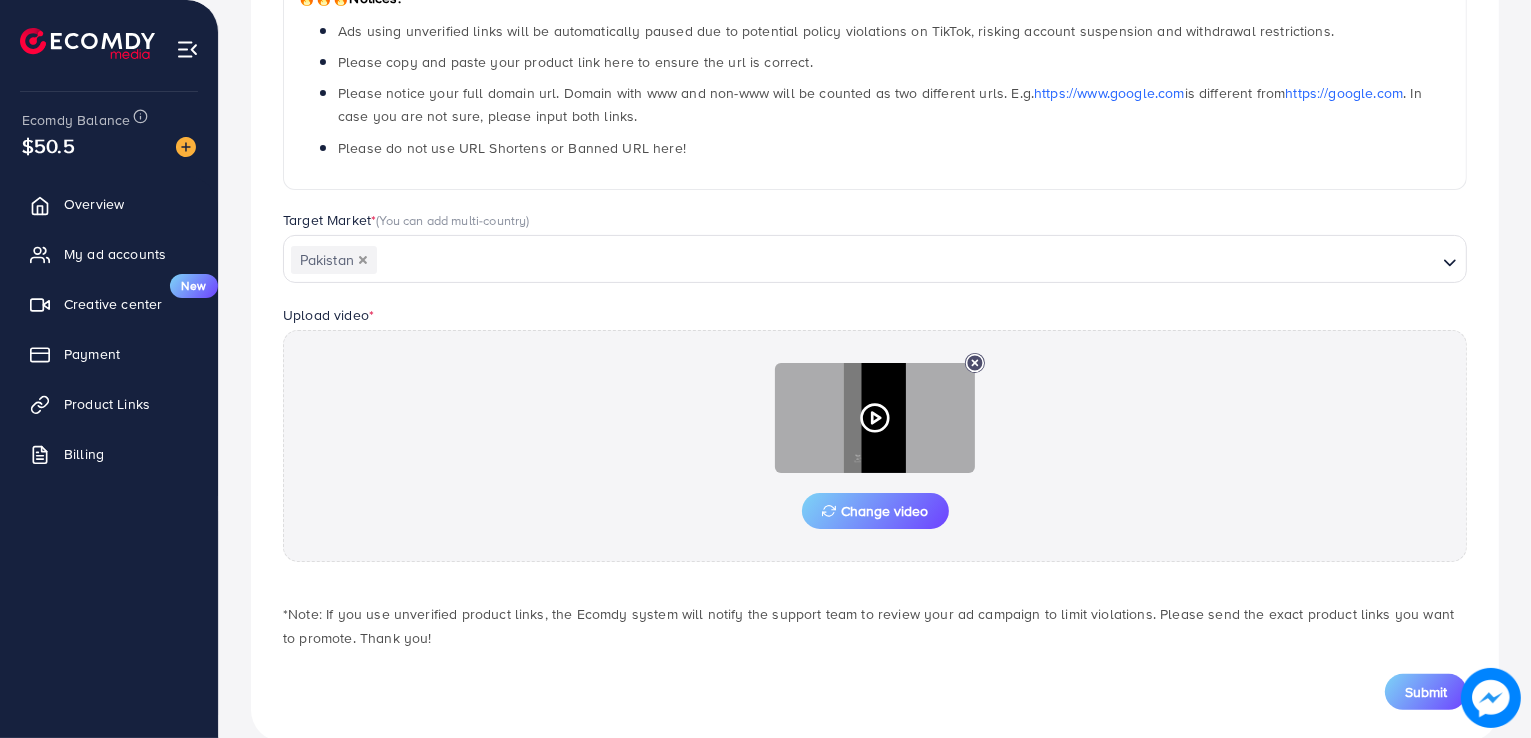 scroll, scrollTop: 400, scrollLeft: 0, axis: vertical 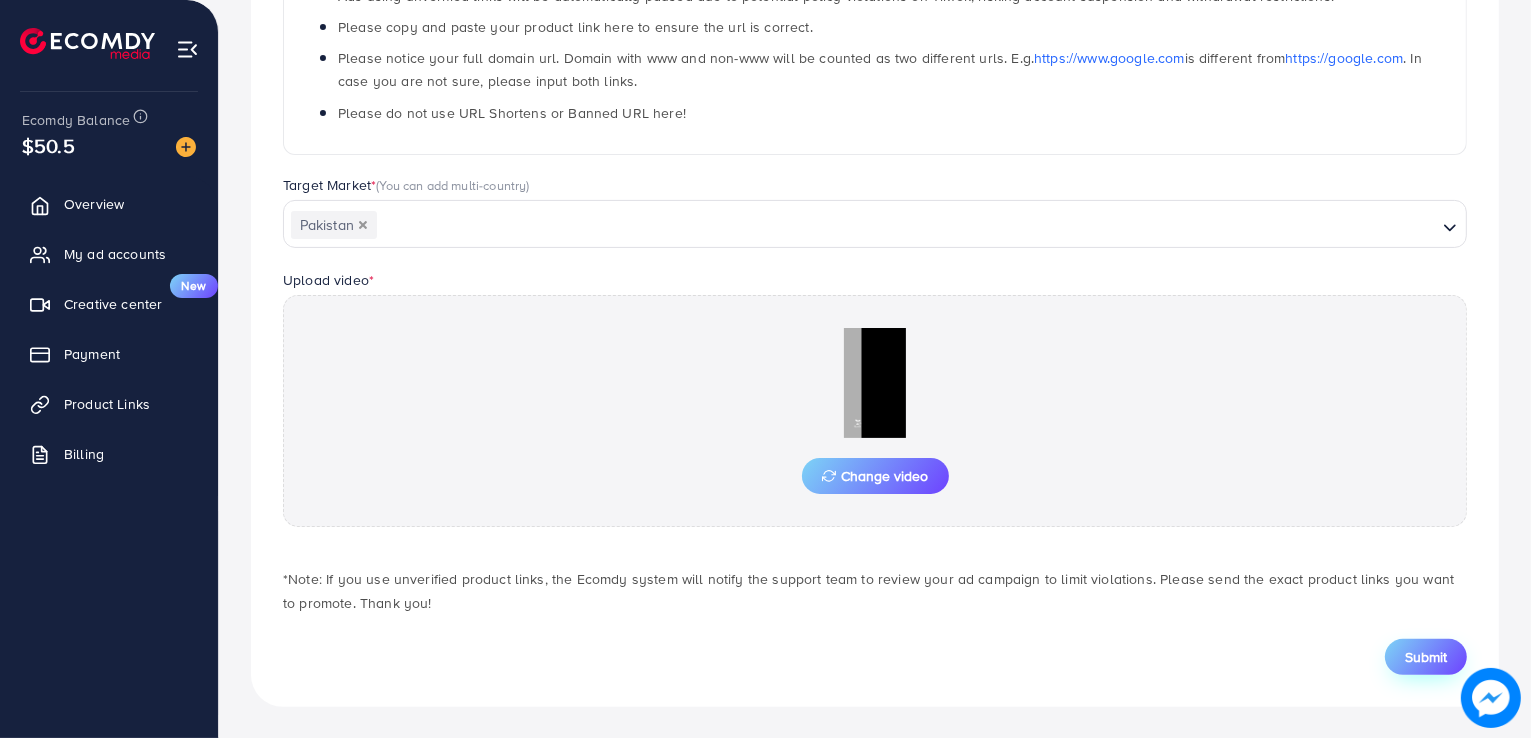 click on "Submit" at bounding box center [1426, 657] 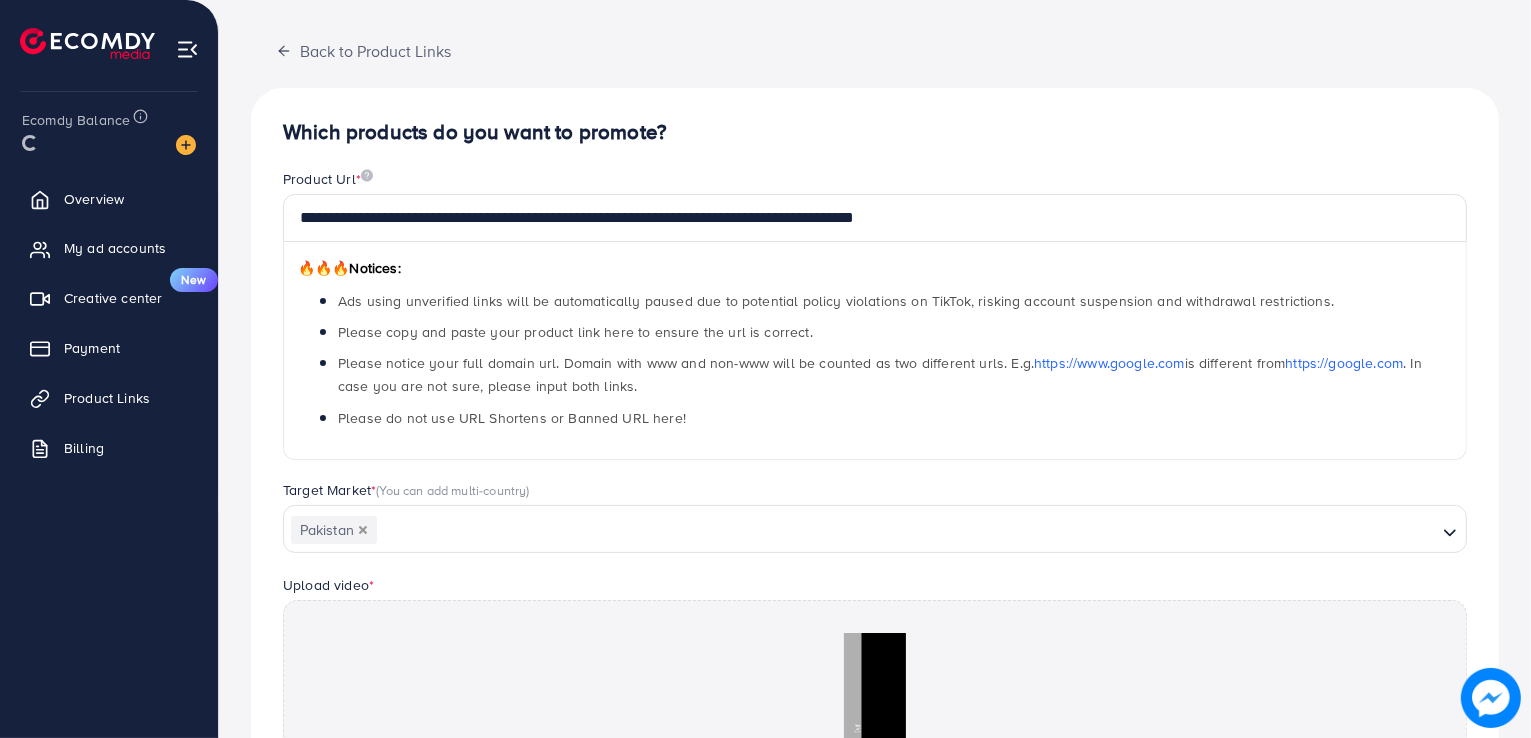 scroll, scrollTop: 0, scrollLeft: 0, axis: both 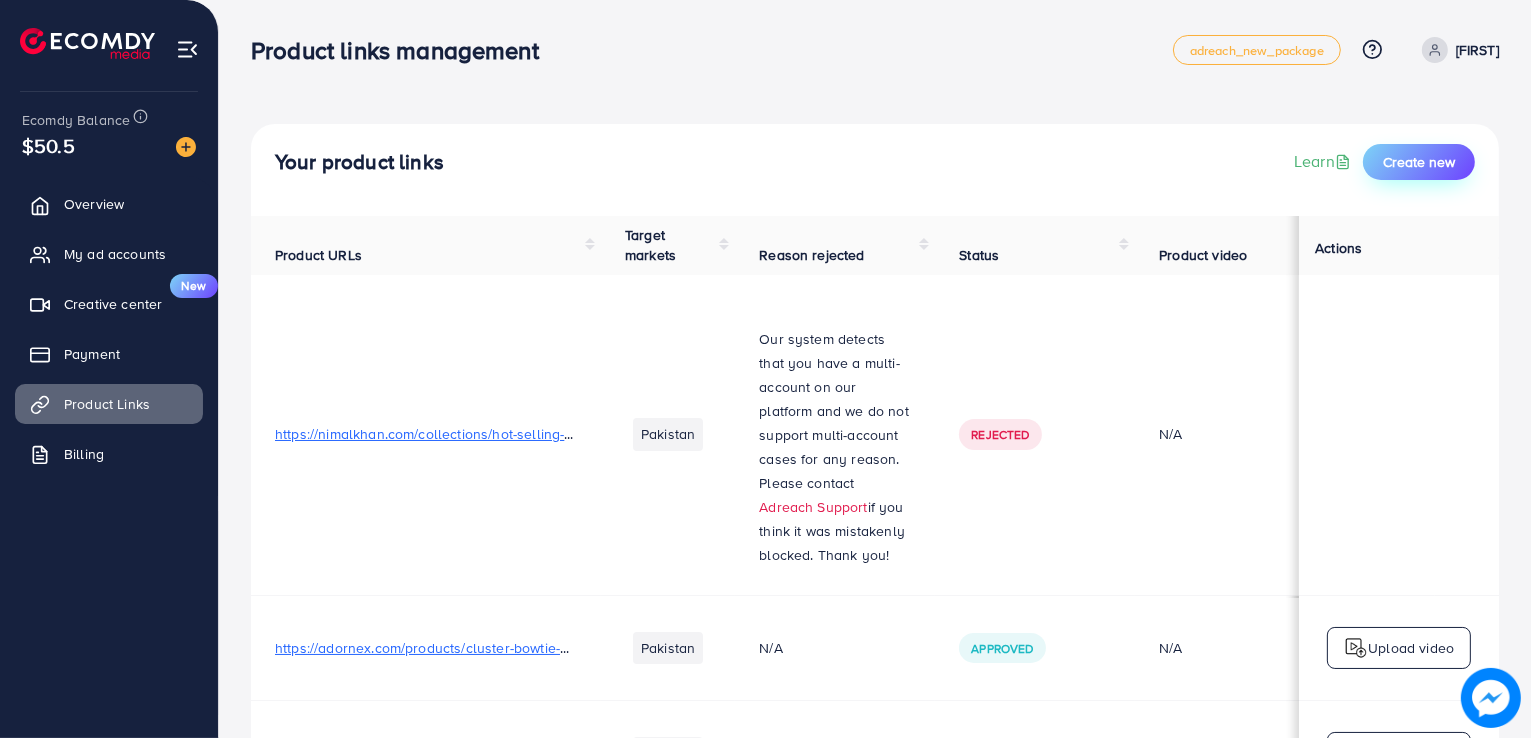click on "Create new" at bounding box center (1419, 162) 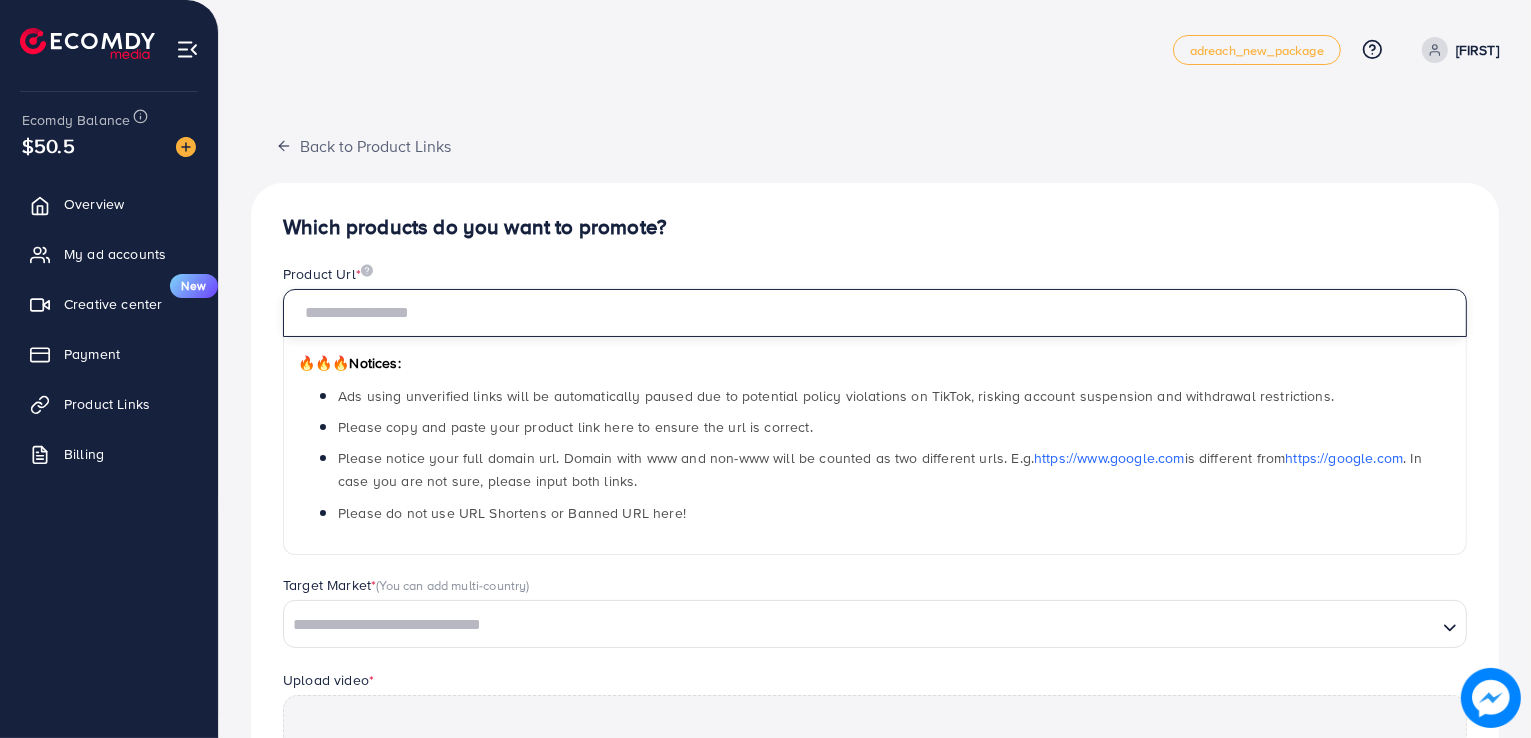 click at bounding box center (875, 313) 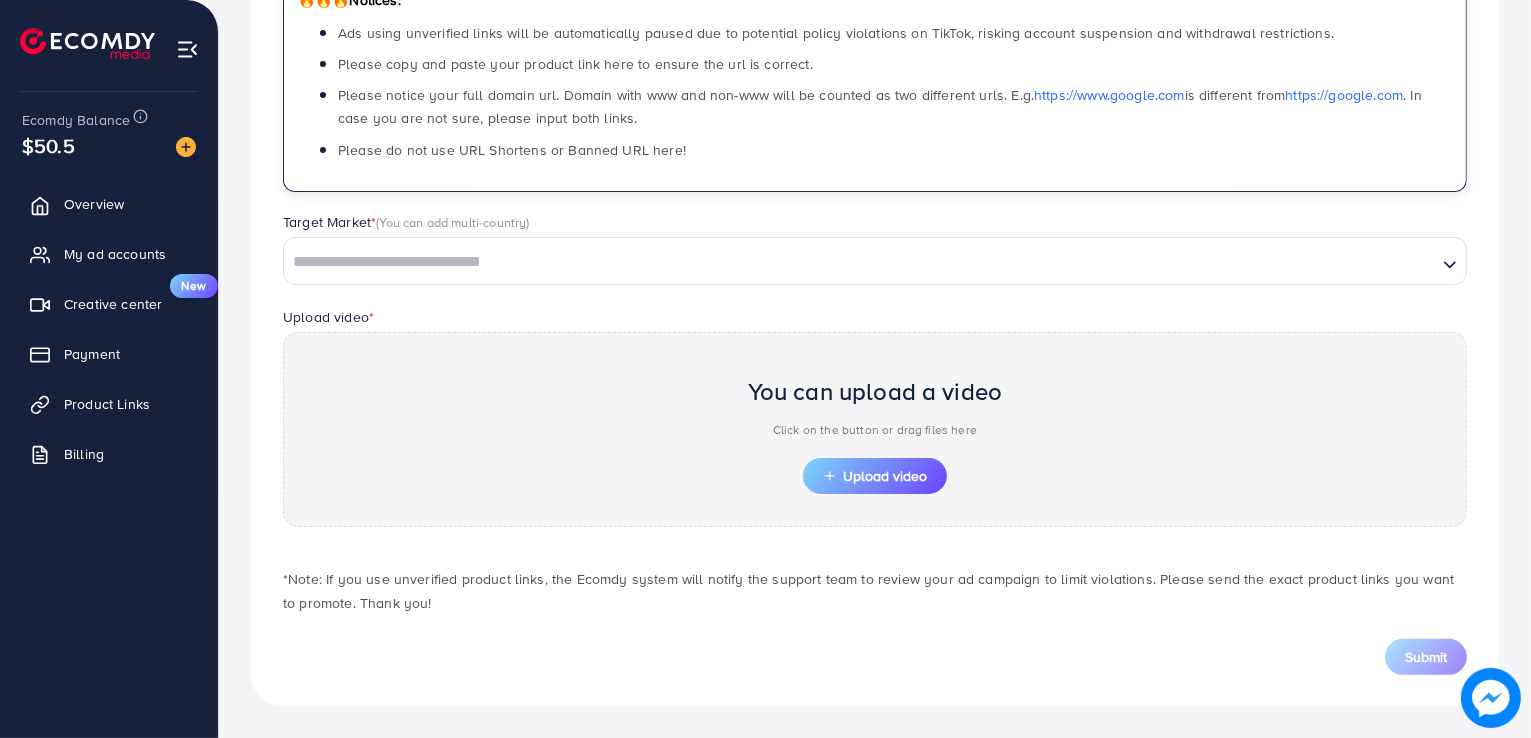 scroll, scrollTop: 358, scrollLeft: 0, axis: vertical 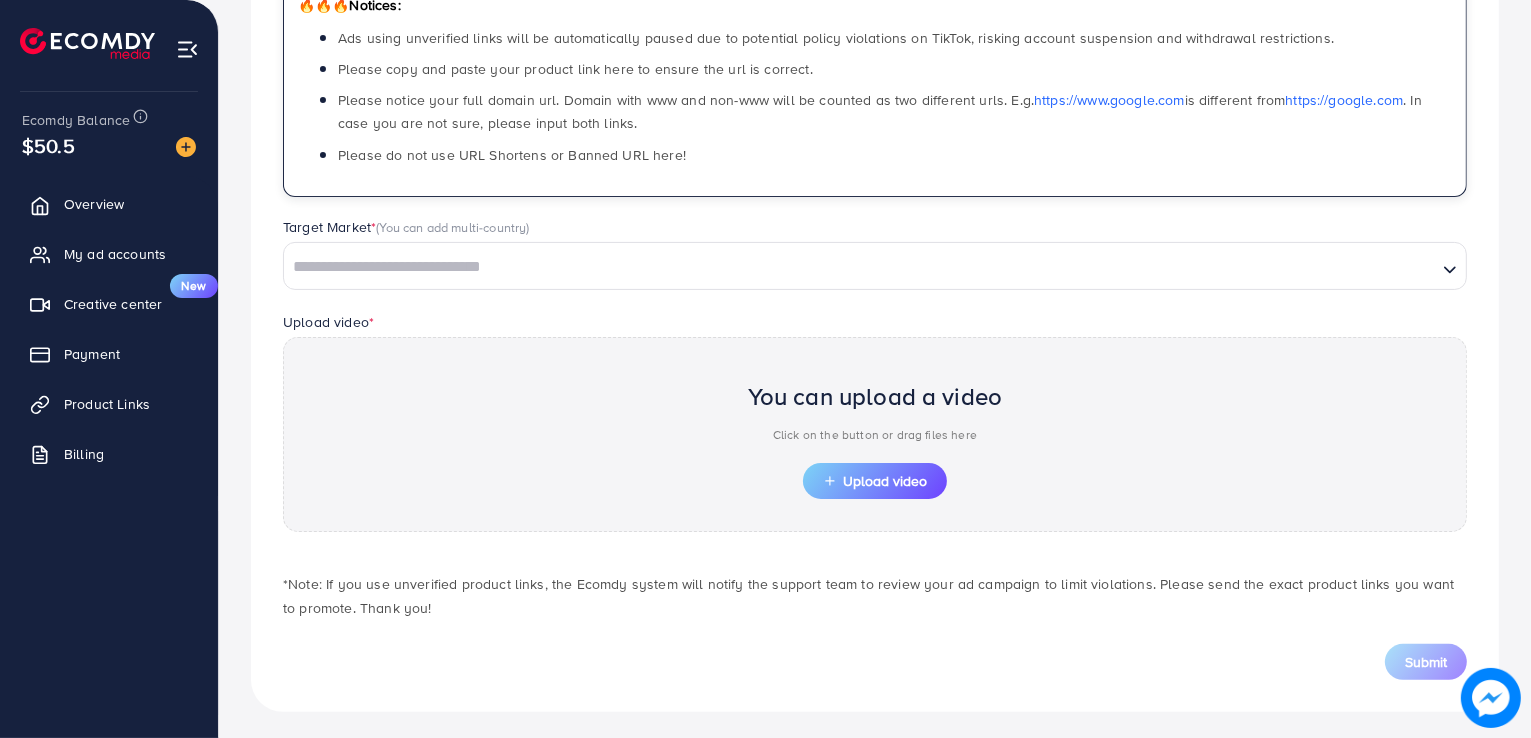 click at bounding box center (860, 267) 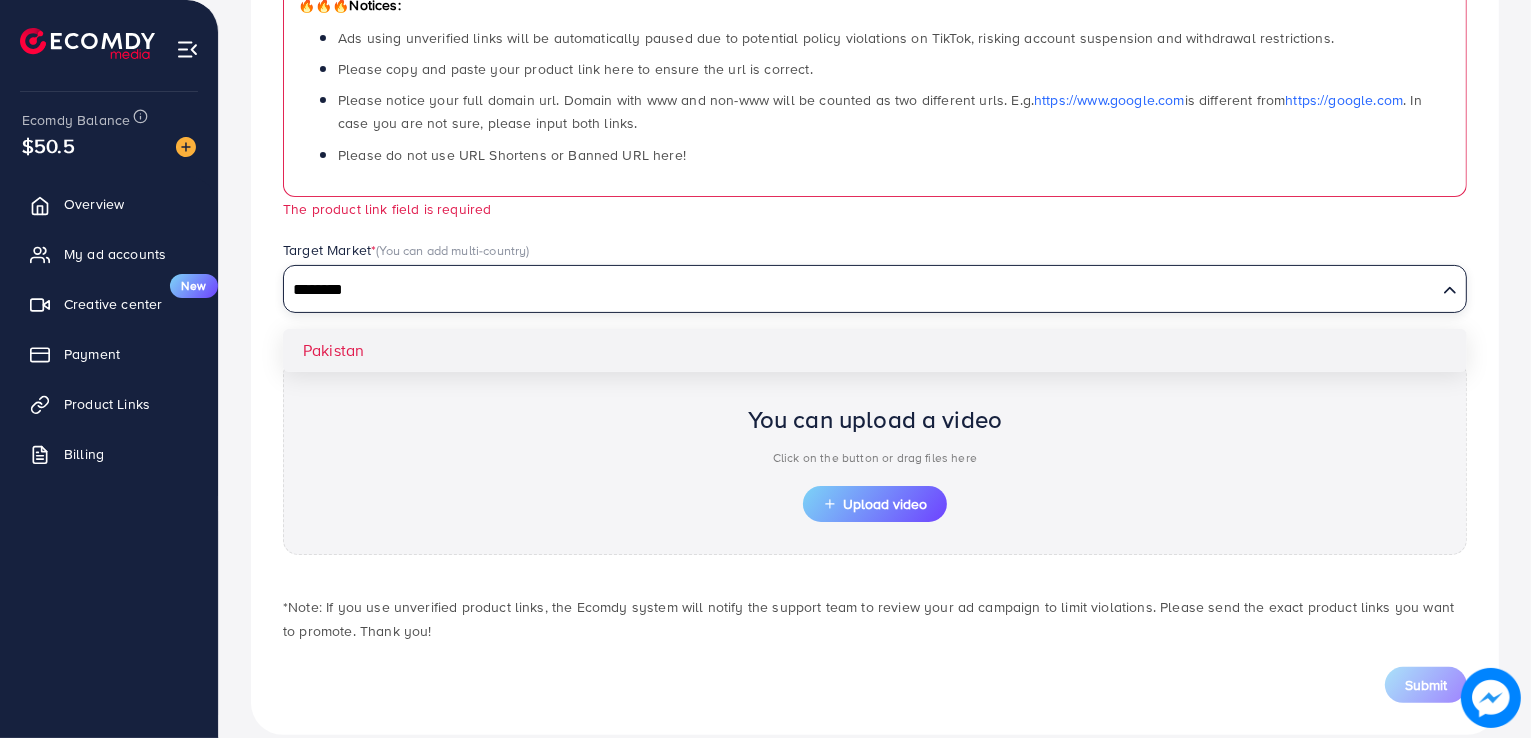 type on "********" 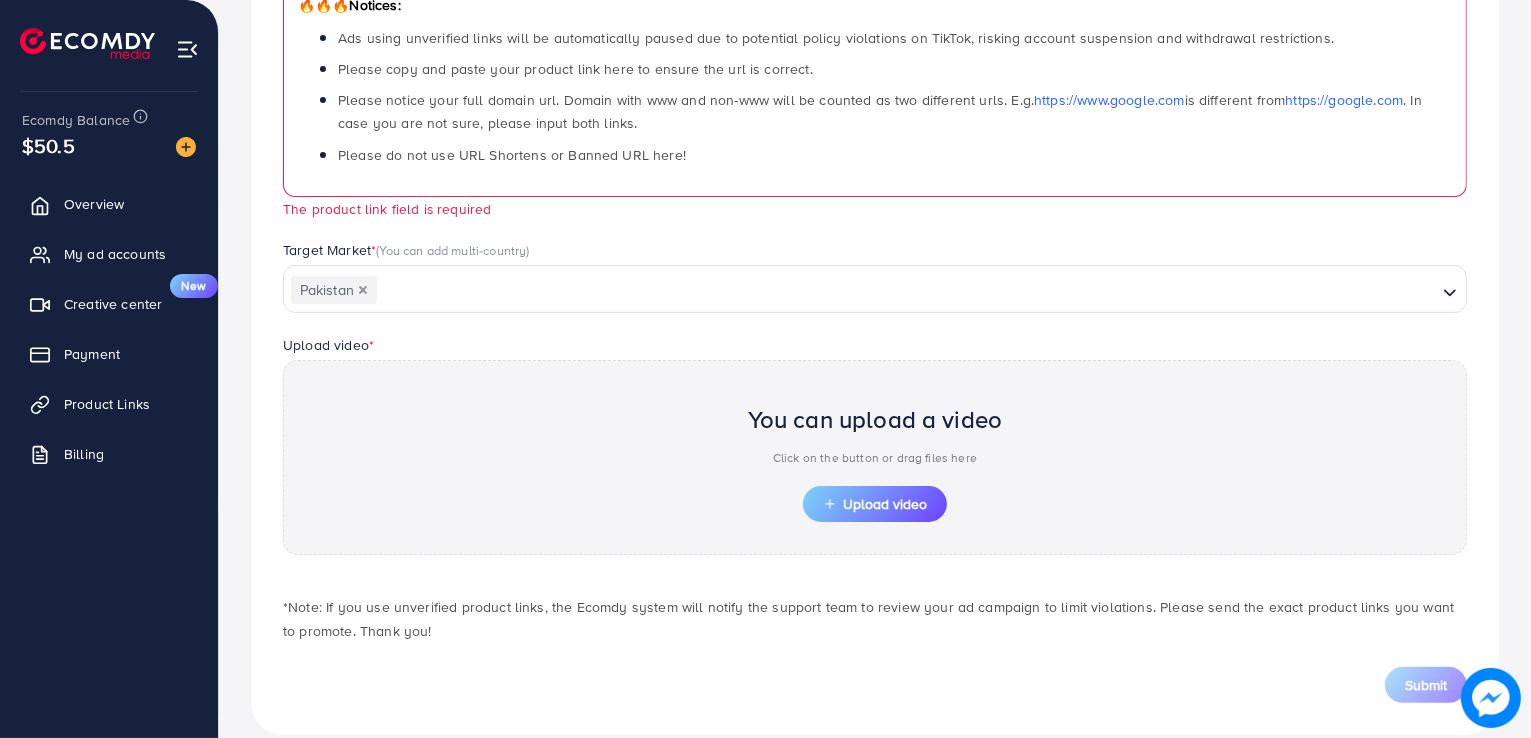 click on "Which products do you want to promote?   Product Url  *  🔥🔥🔥  Notices: Ads using unverified links will be automatically paused due to potential policy violations on TikTok, risking account suspension and withdrawal restrictions. Please copy and paste your product link here to ensure the url is correct. Please notice your full domain url. Domain with www and non-www will be counted as two different urls. E.g.  https://www.google.com  is different from  https://google.com . In case you are not sure, please input both links. Please do not use URL Shortens or Banned URL here! The product link field is required  Target Market  *  (You can add multi-country)
Pakistan
Loading...
Pakistan
Upload video  *  You can upload a video   Click on the button or drag files here   Upload video   Submit" at bounding box center [875, 280] 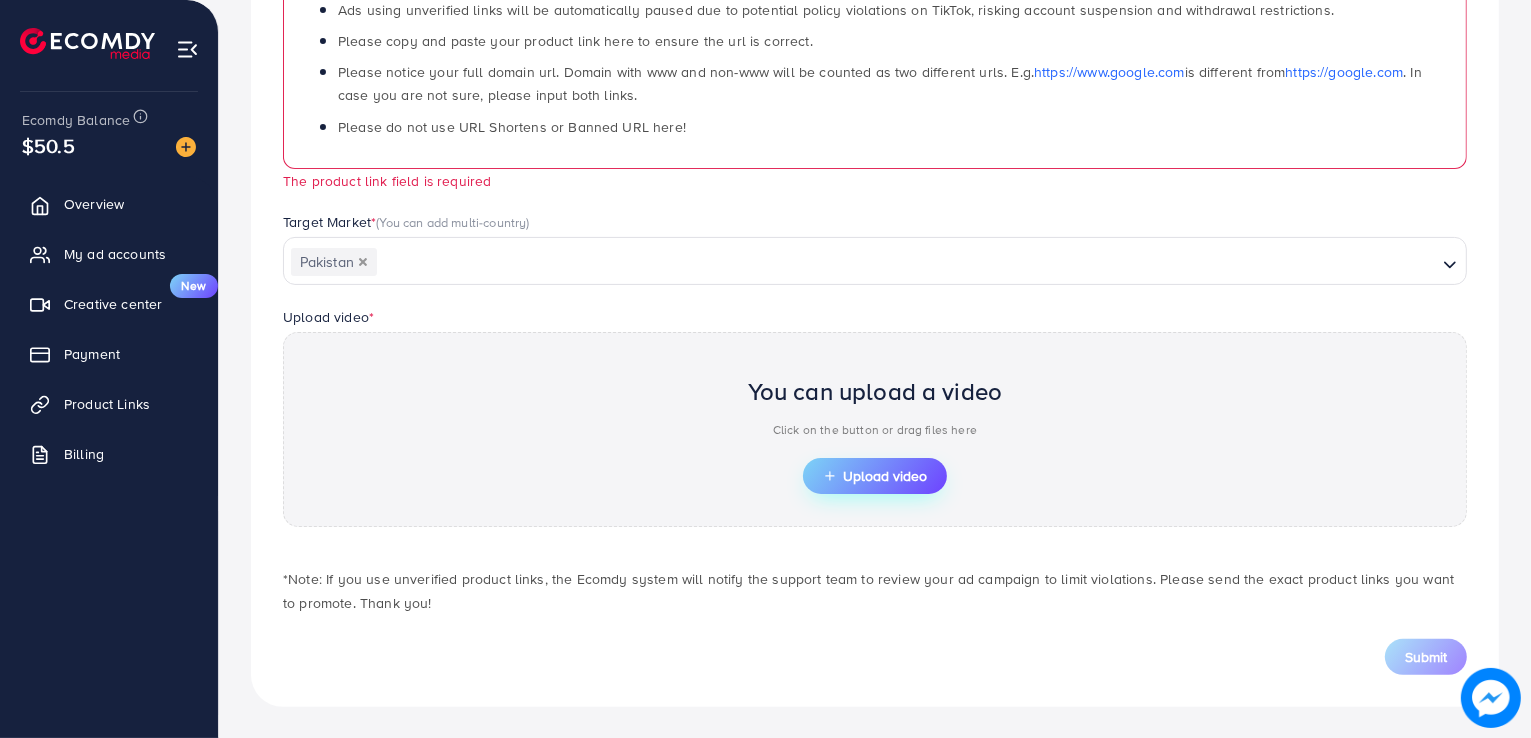 click on "Upload video" at bounding box center (875, 476) 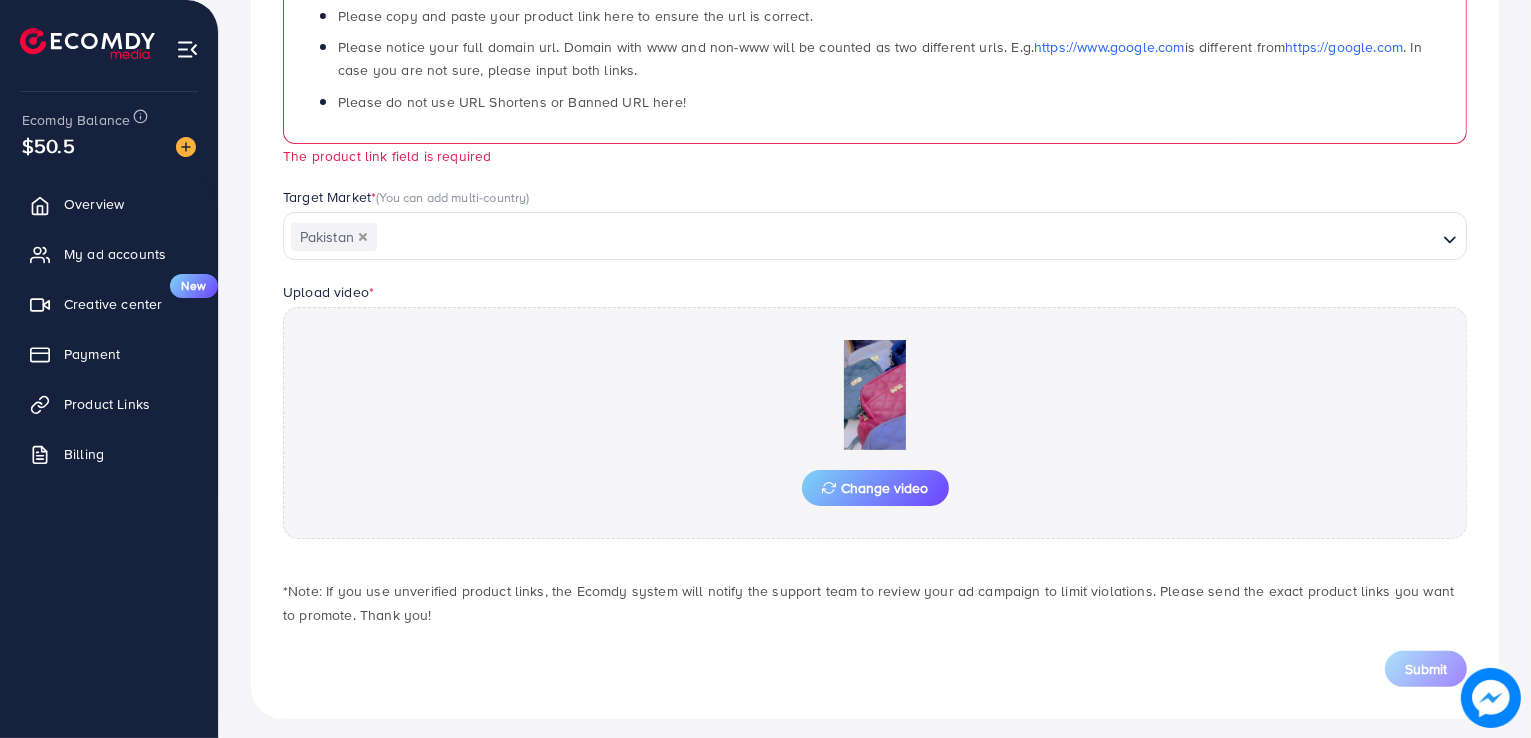 scroll, scrollTop: 423, scrollLeft: 0, axis: vertical 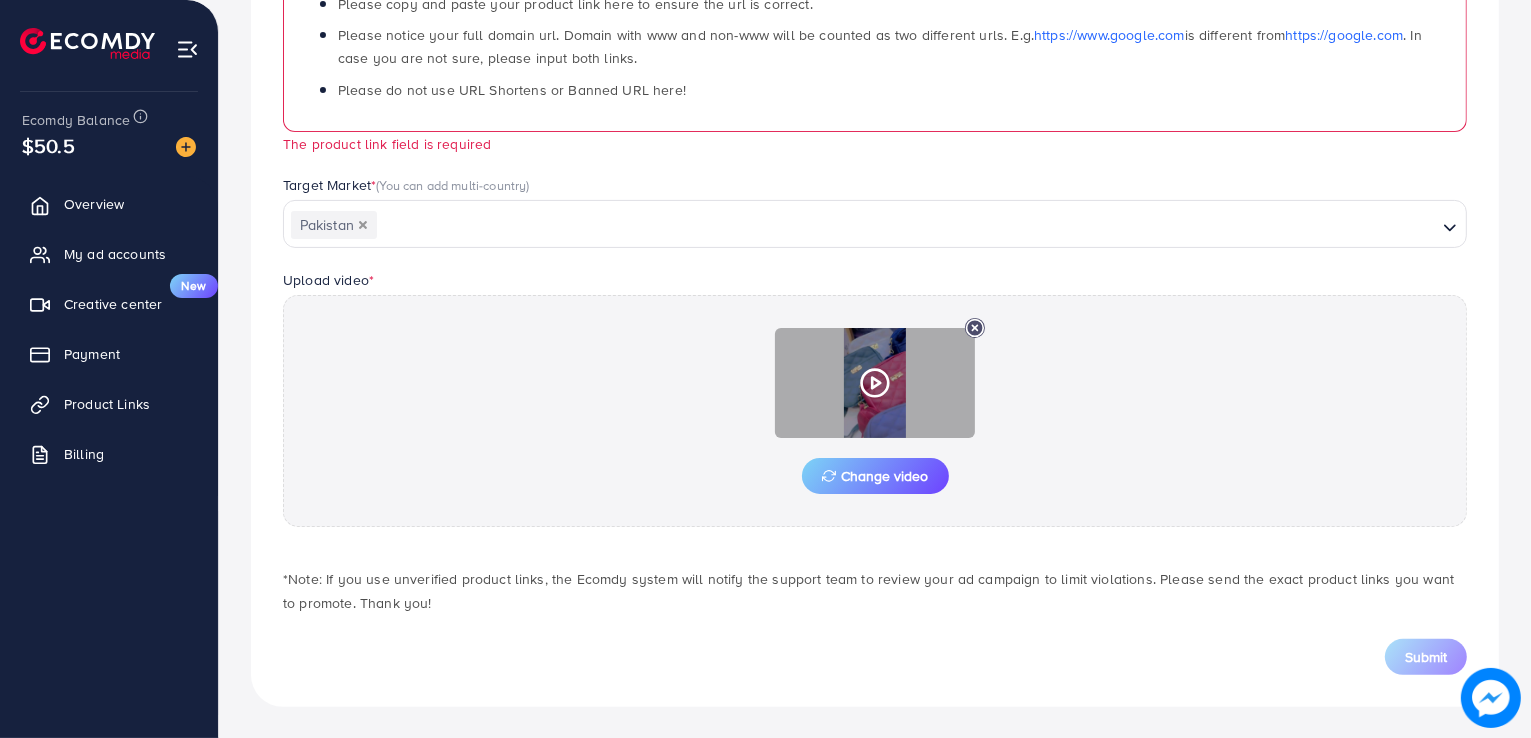 click 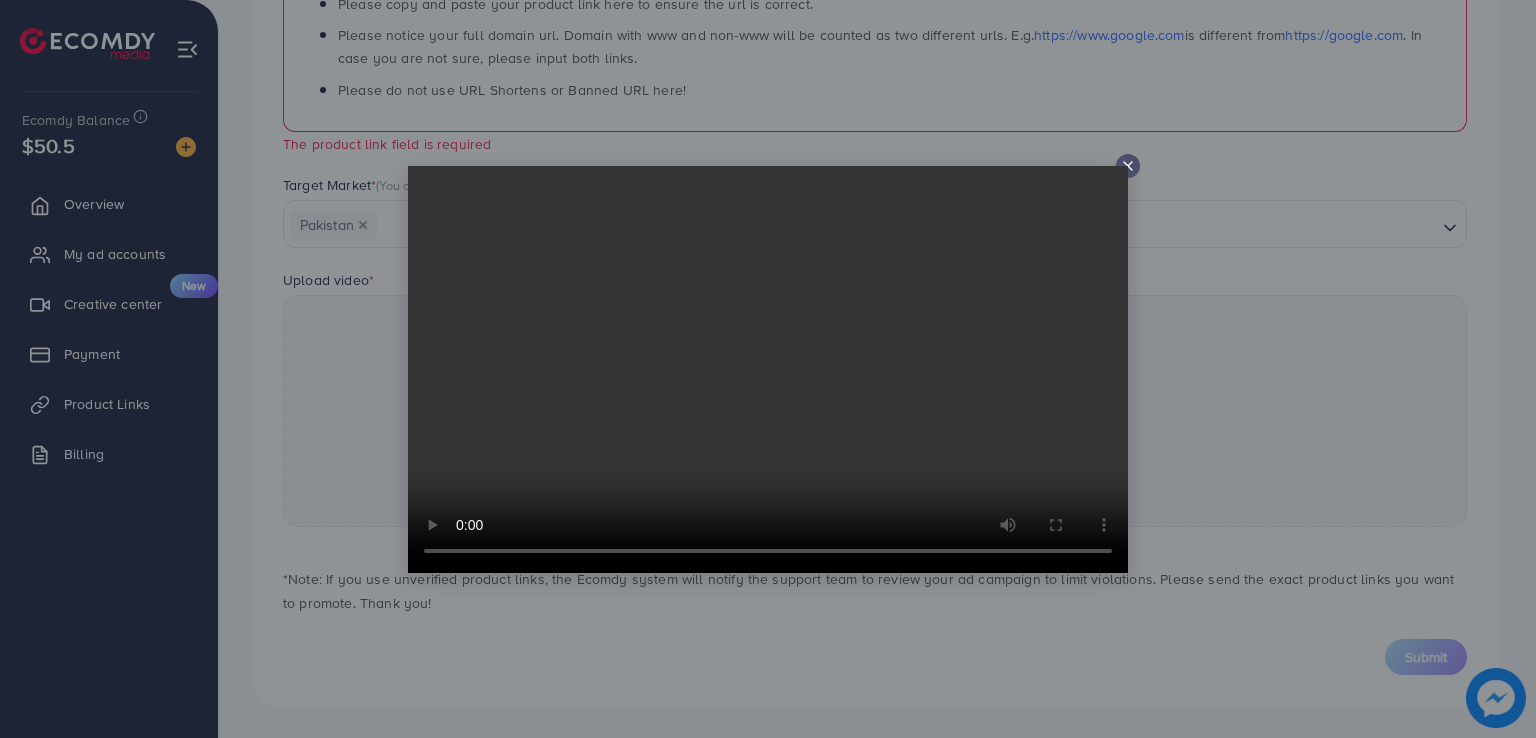 click at bounding box center (768, 369) 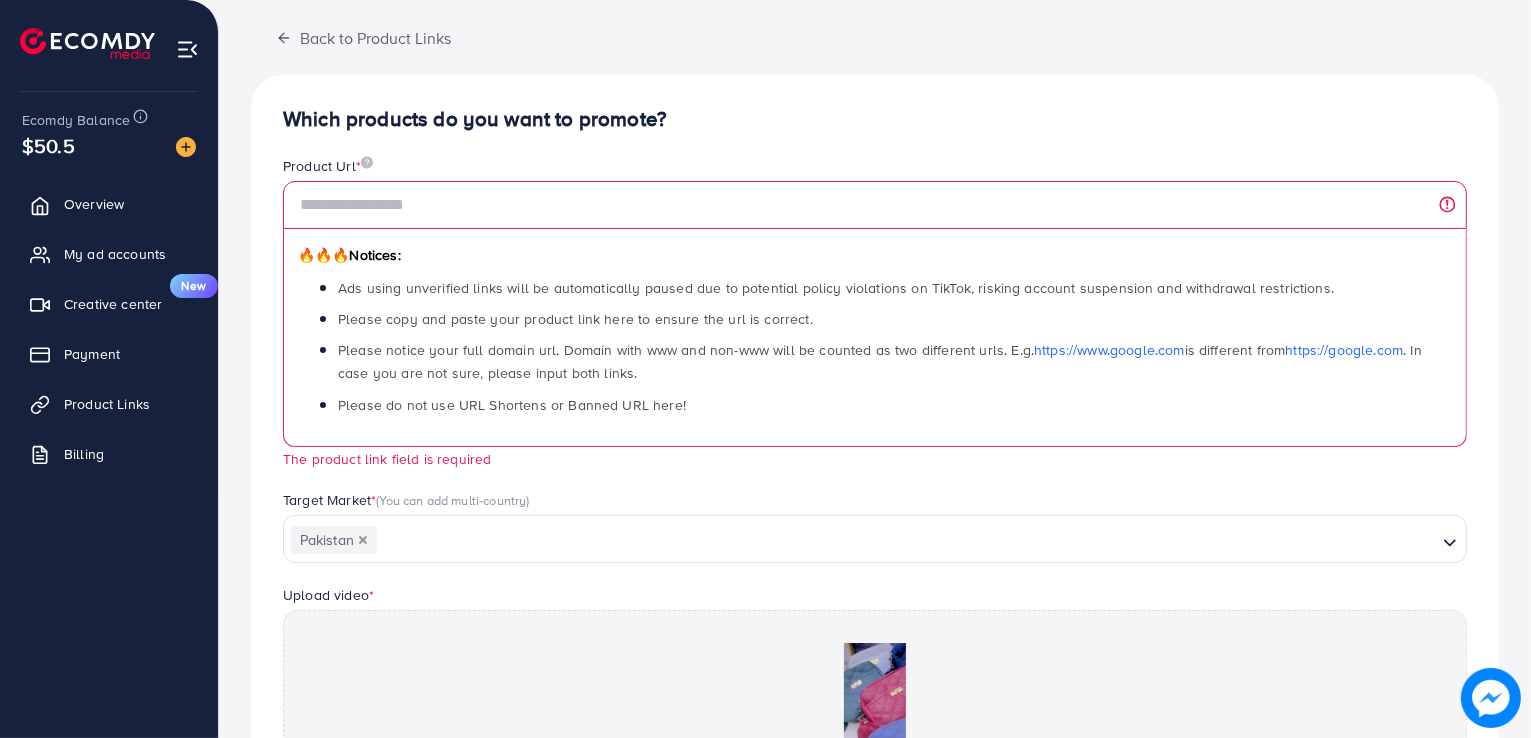 scroll, scrollTop: 0, scrollLeft: 0, axis: both 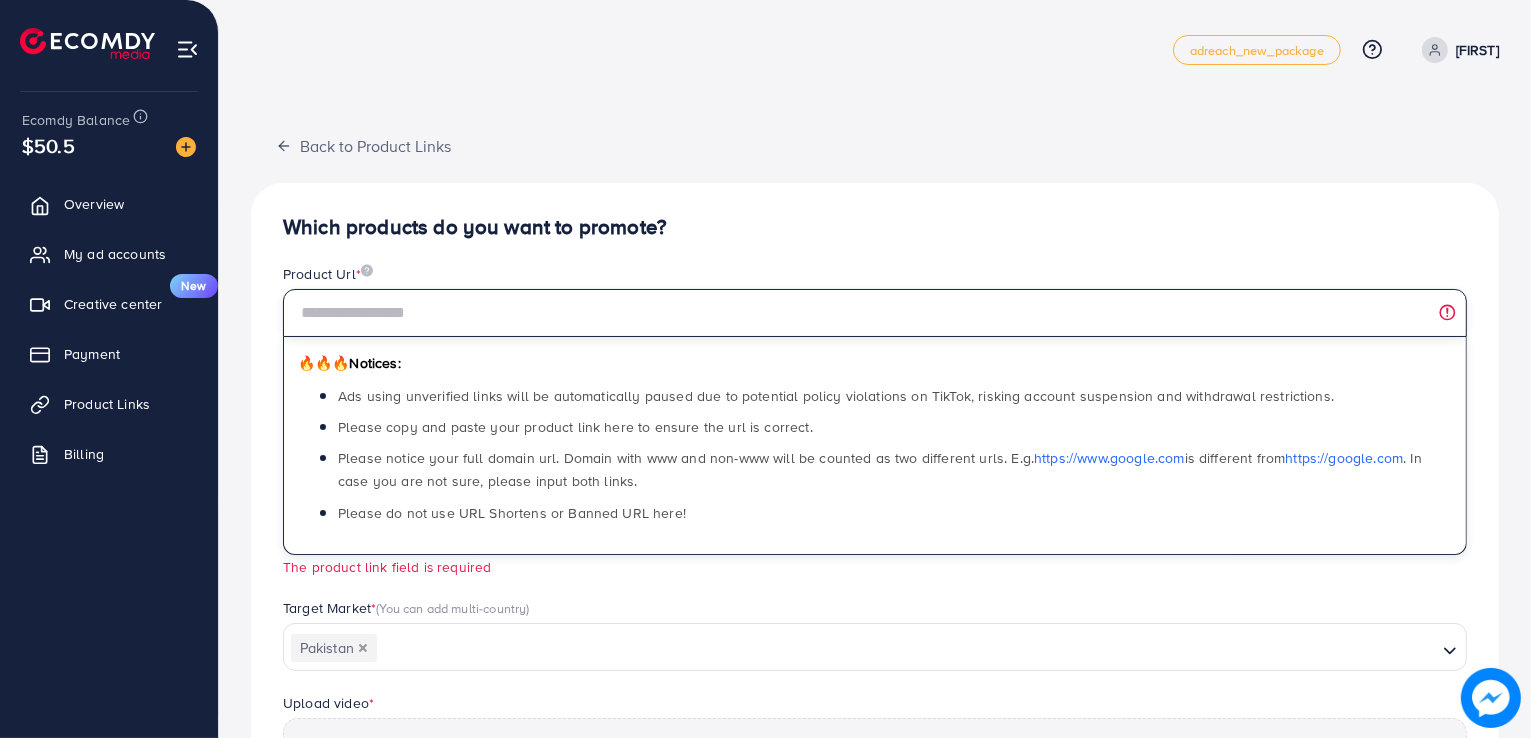 paste on "**********" 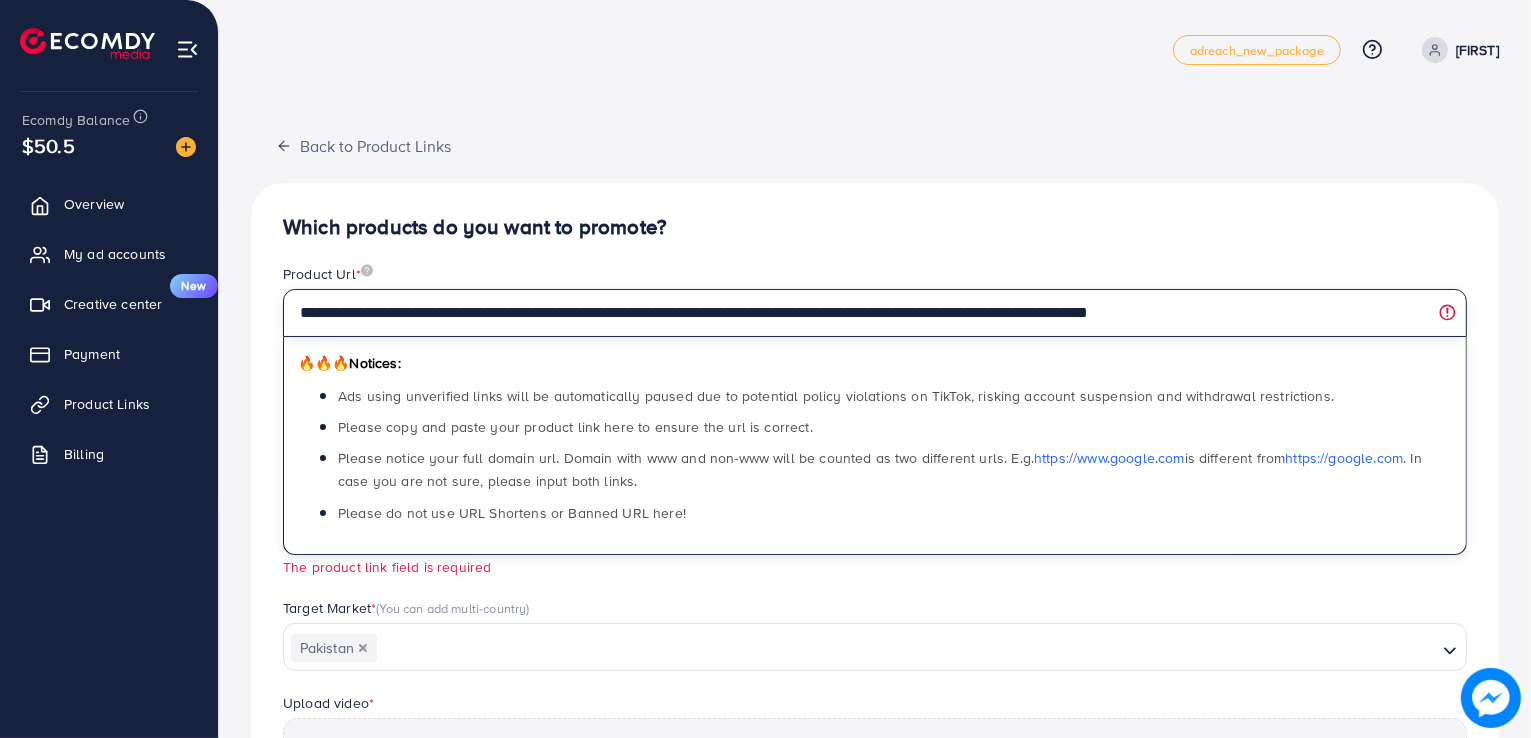 click on "**********" at bounding box center [875, 313] 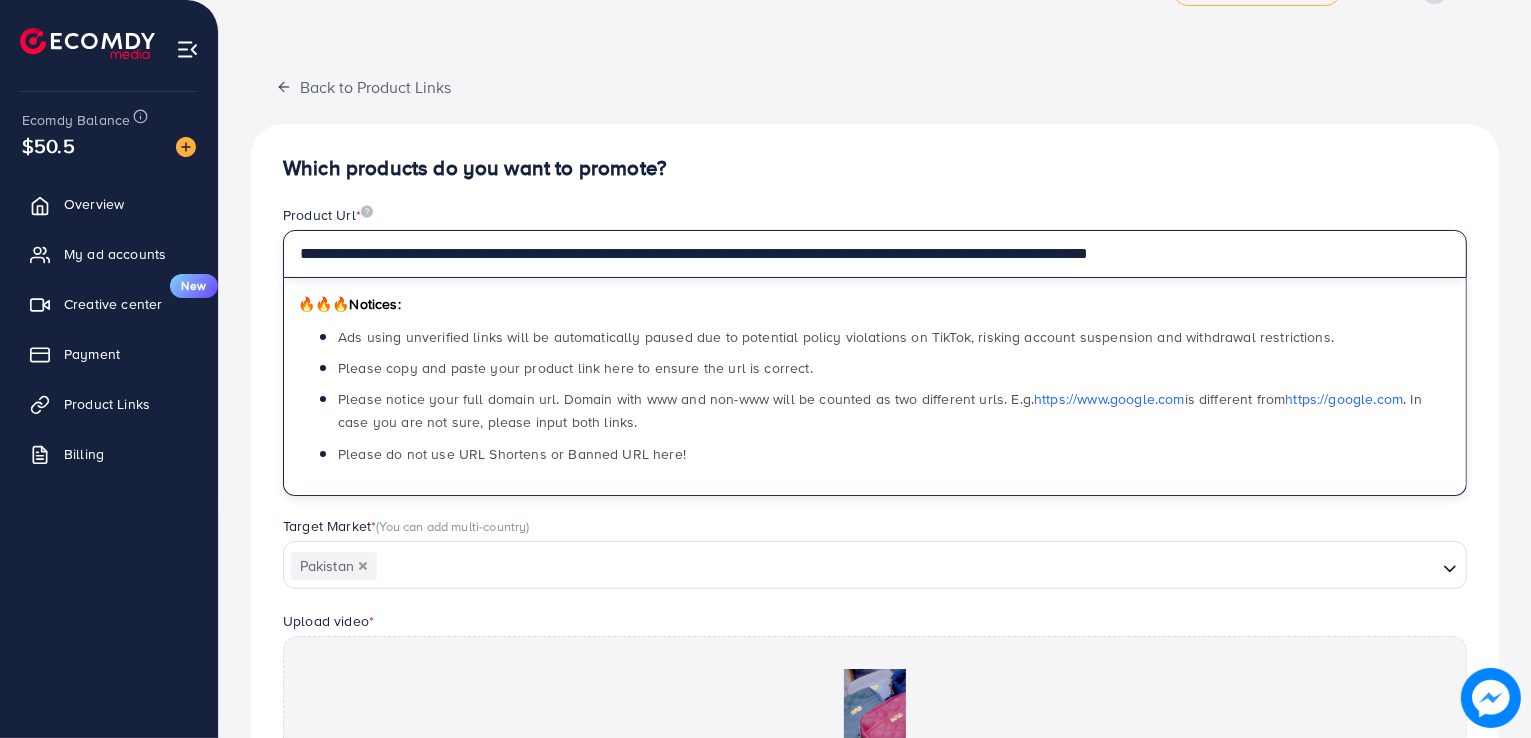 scroll, scrollTop: 77, scrollLeft: 0, axis: vertical 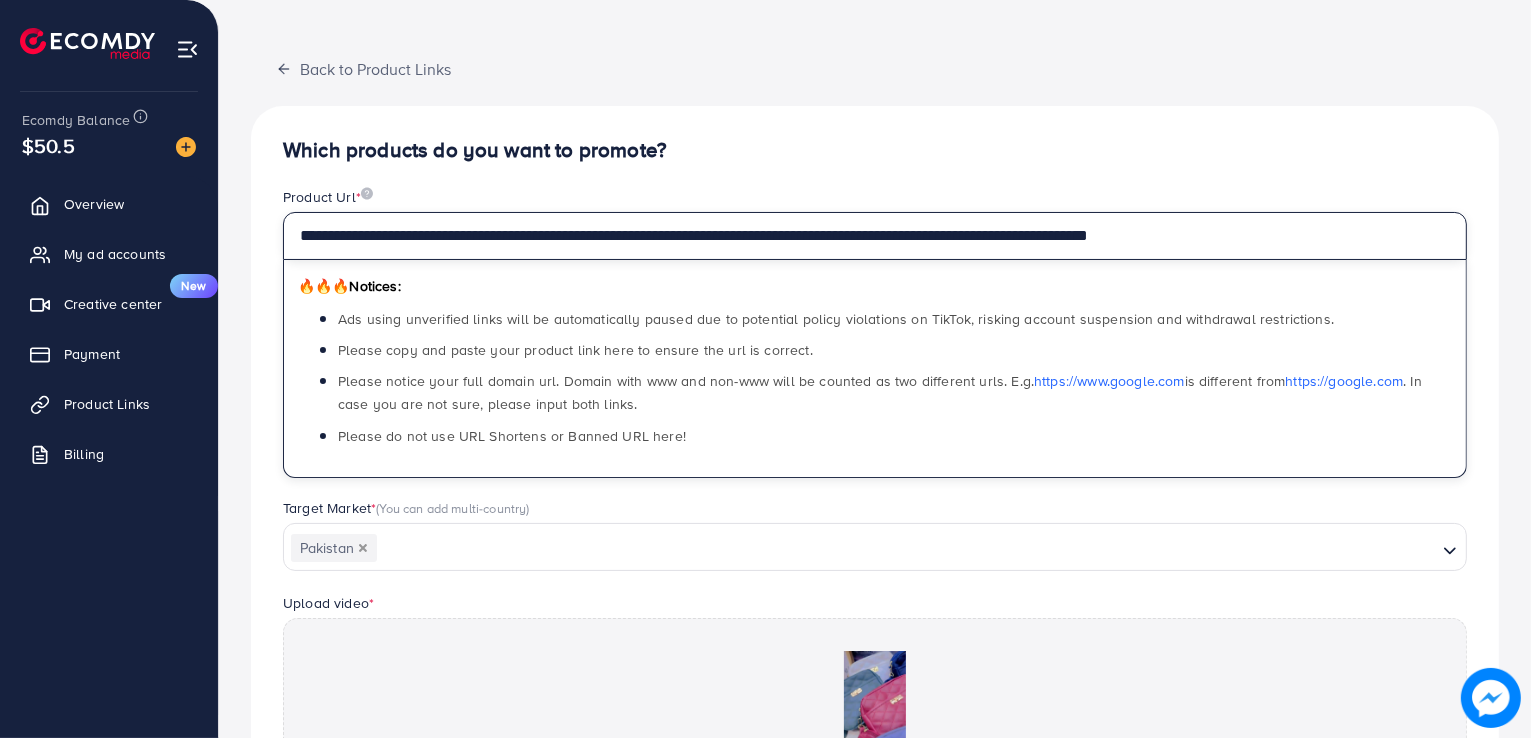 type on "**********" 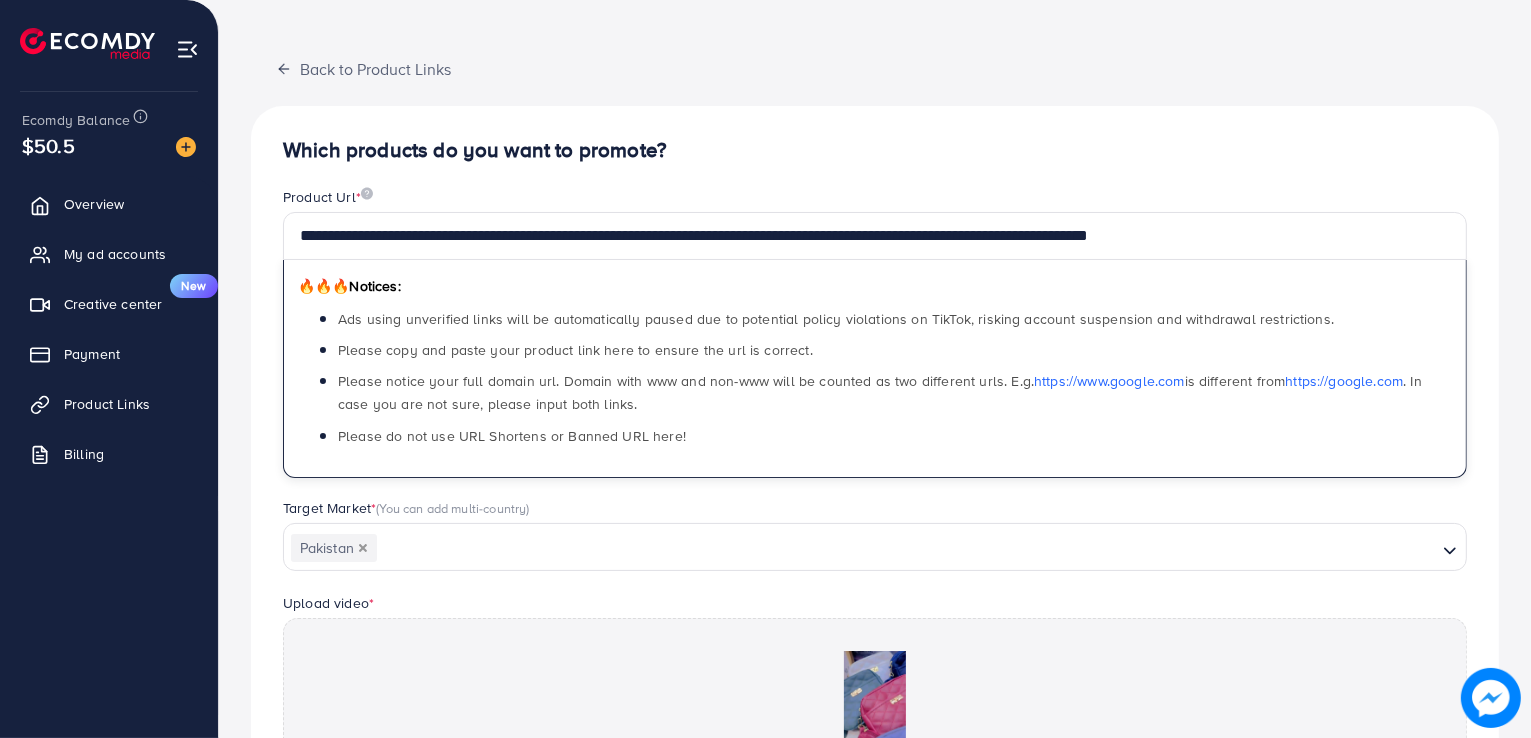 click on "Target Market  *  (You can add multi-country)" at bounding box center (875, 510) 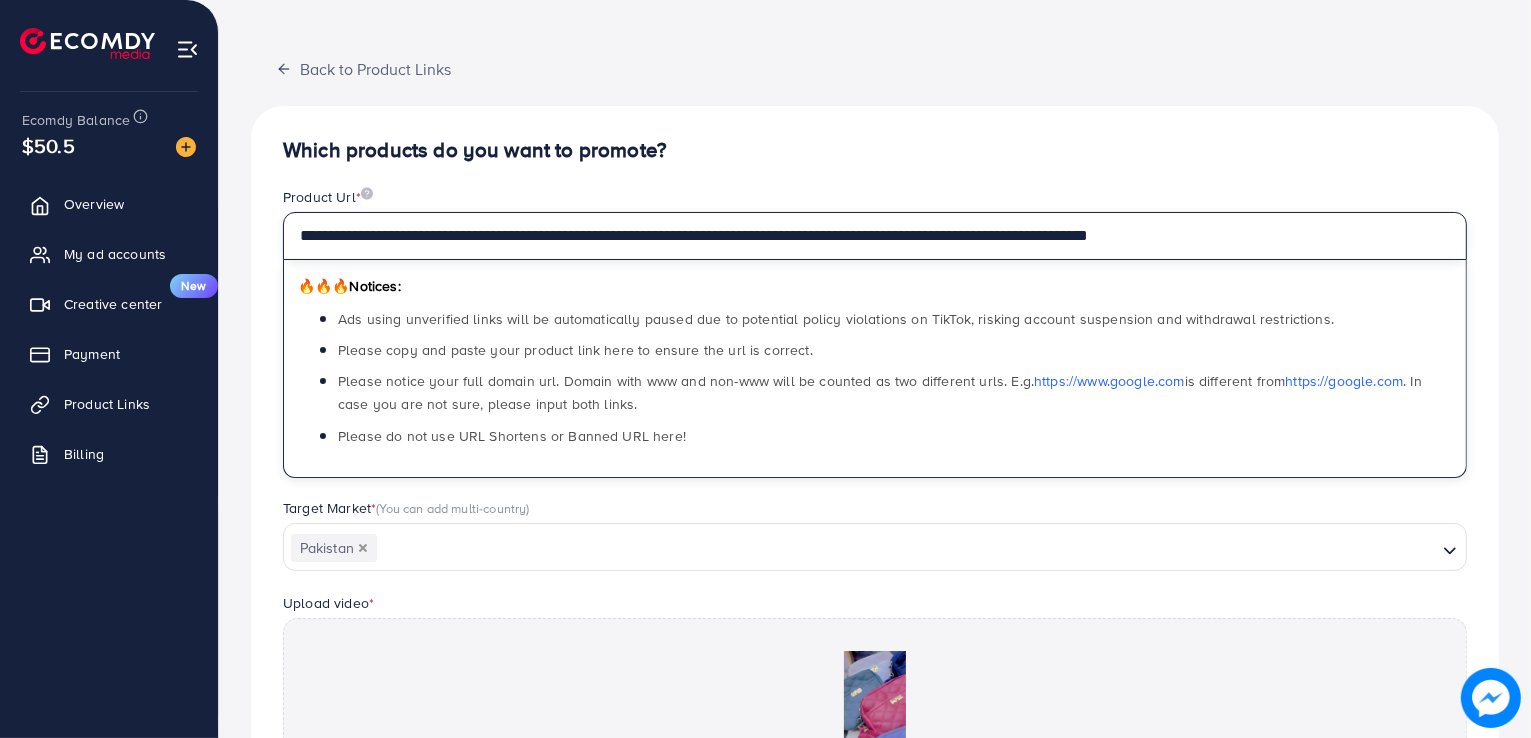 click on "**********" at bounding box center [875, 236] 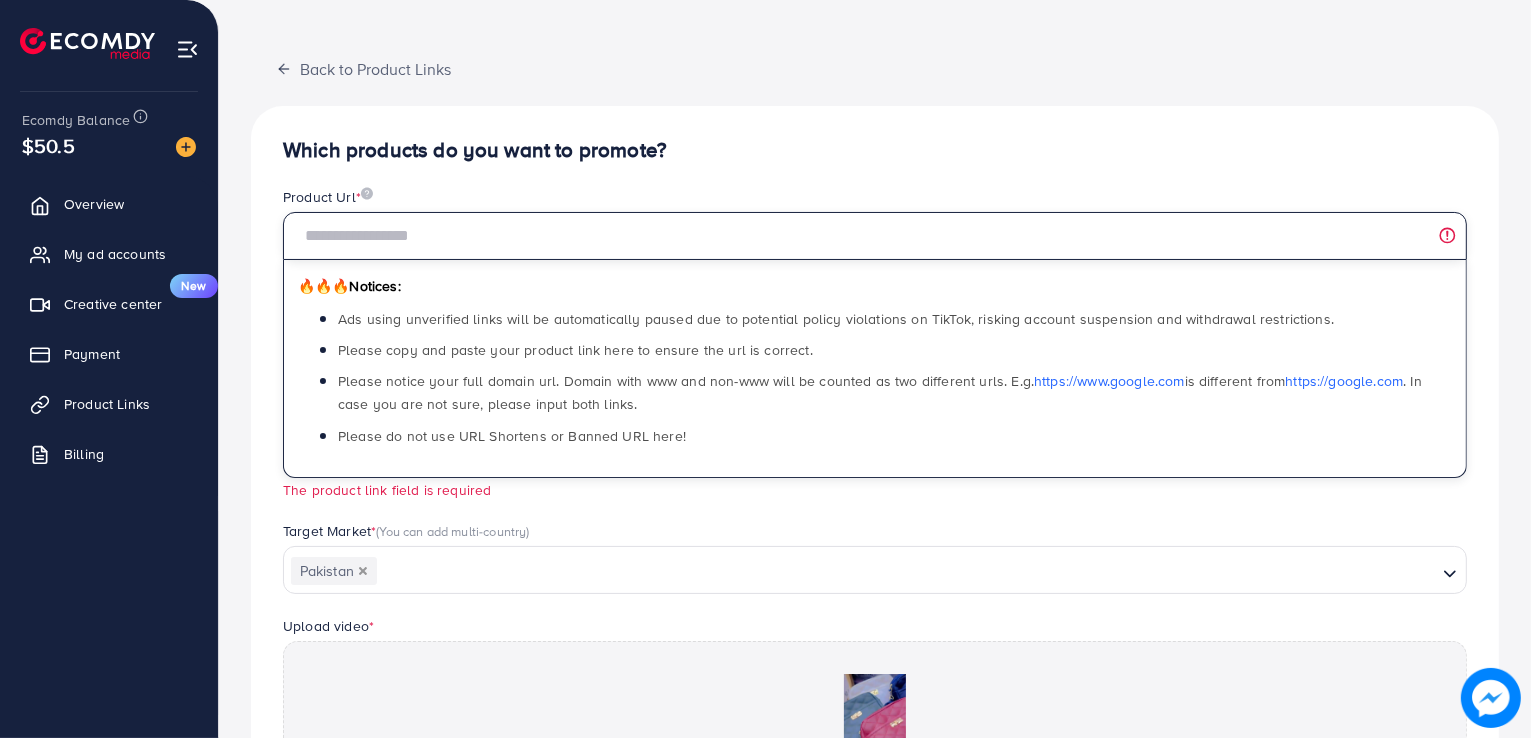 paste on "**********" 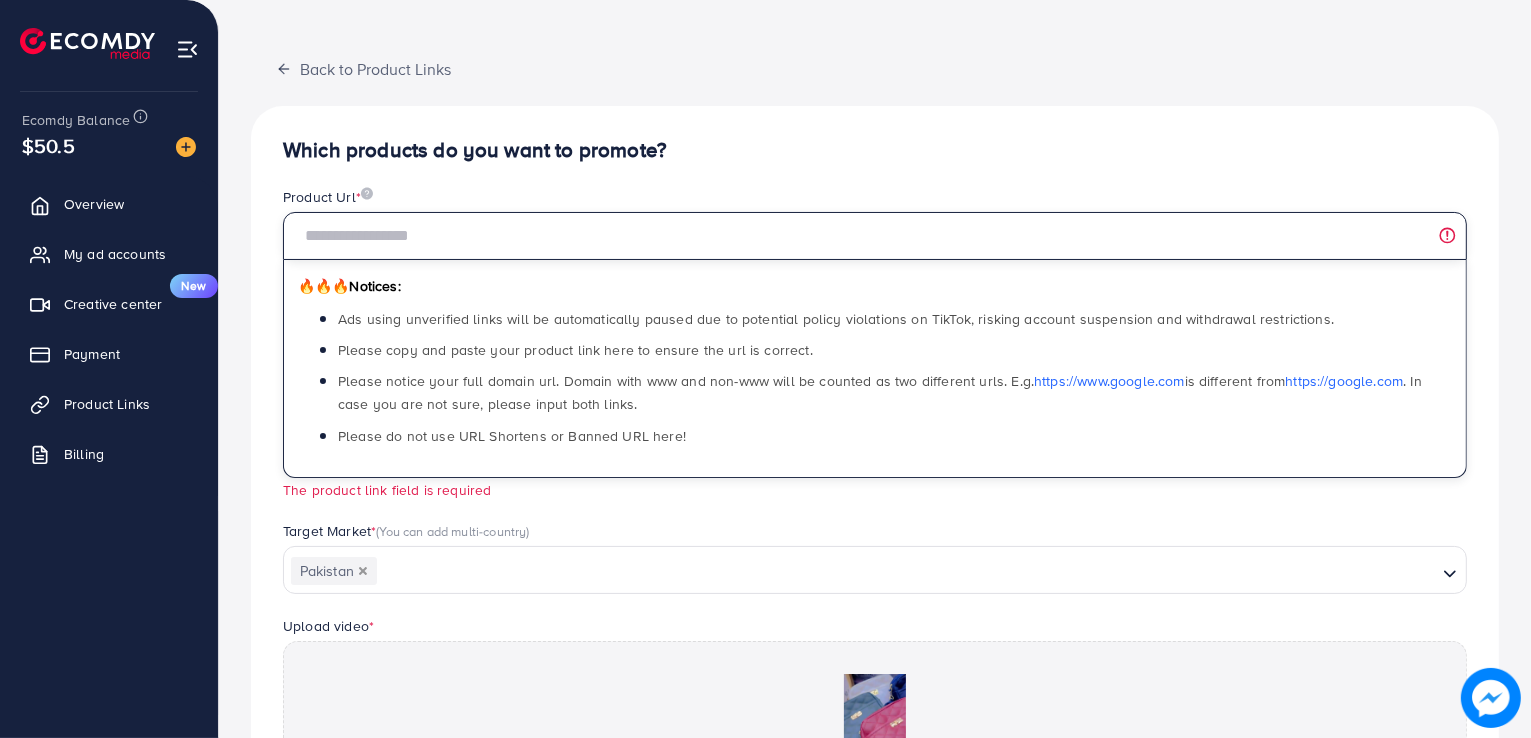 type on "**********" 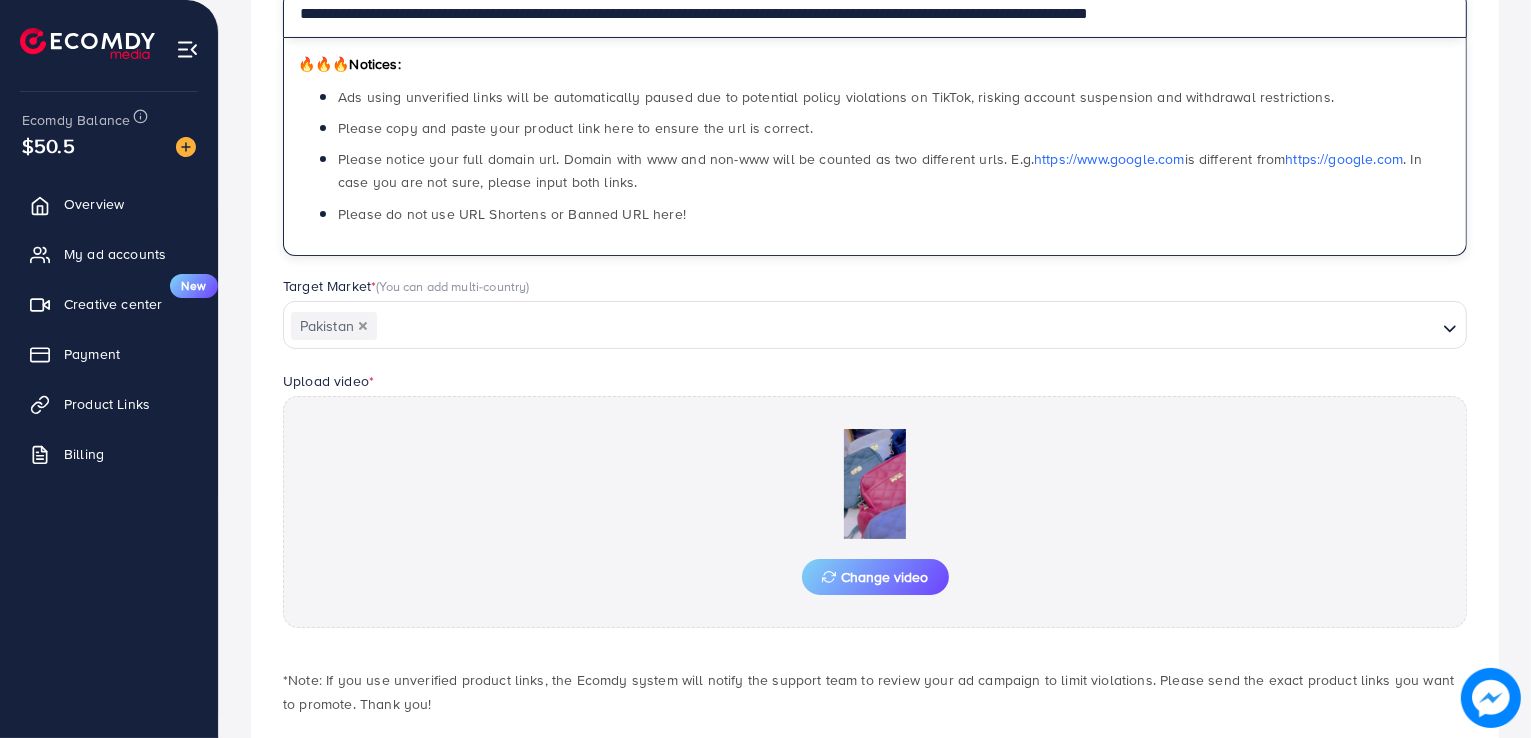 scroll, scrollTop: 400, scrollLeft: 0, axis: vertical 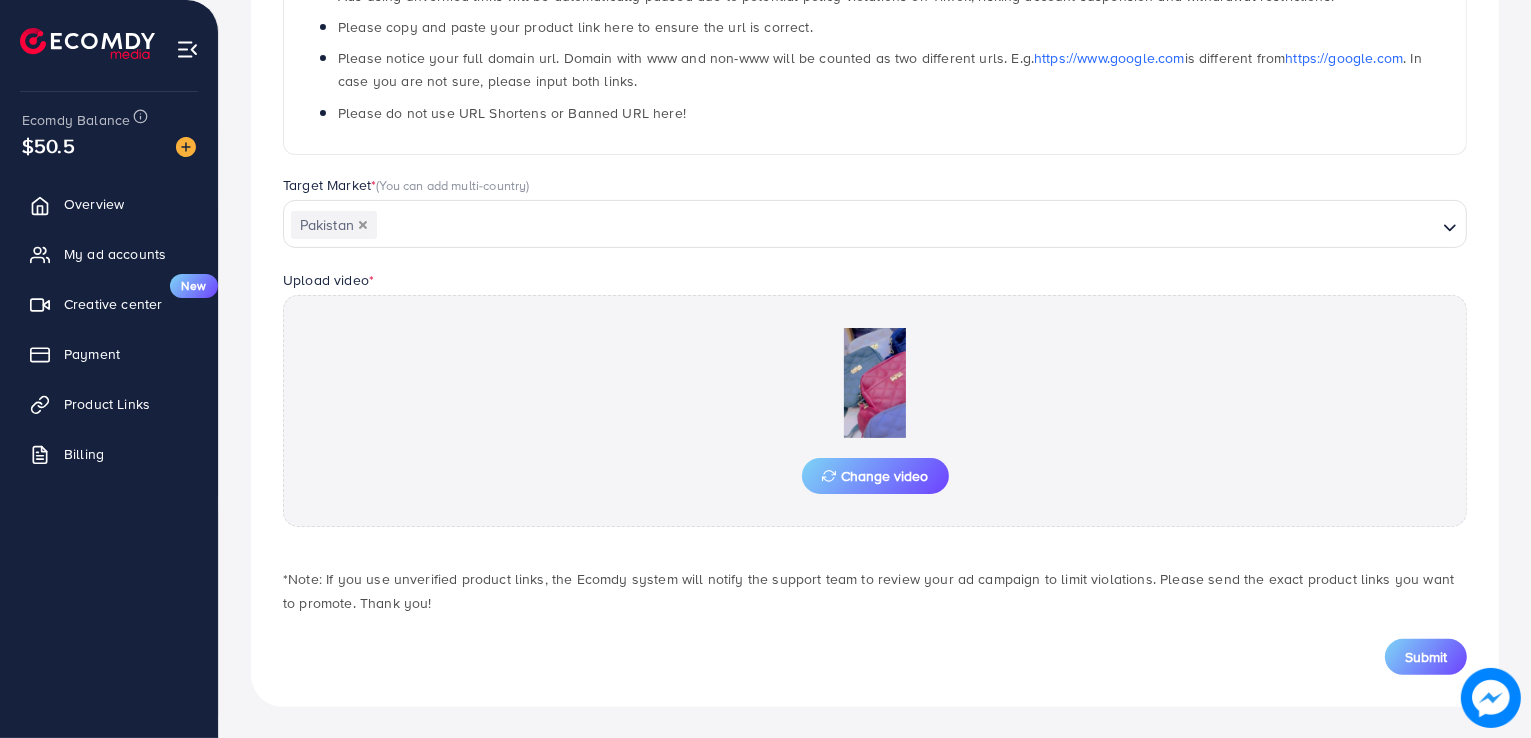 click on "Submit" at bounding box center [875, 645] 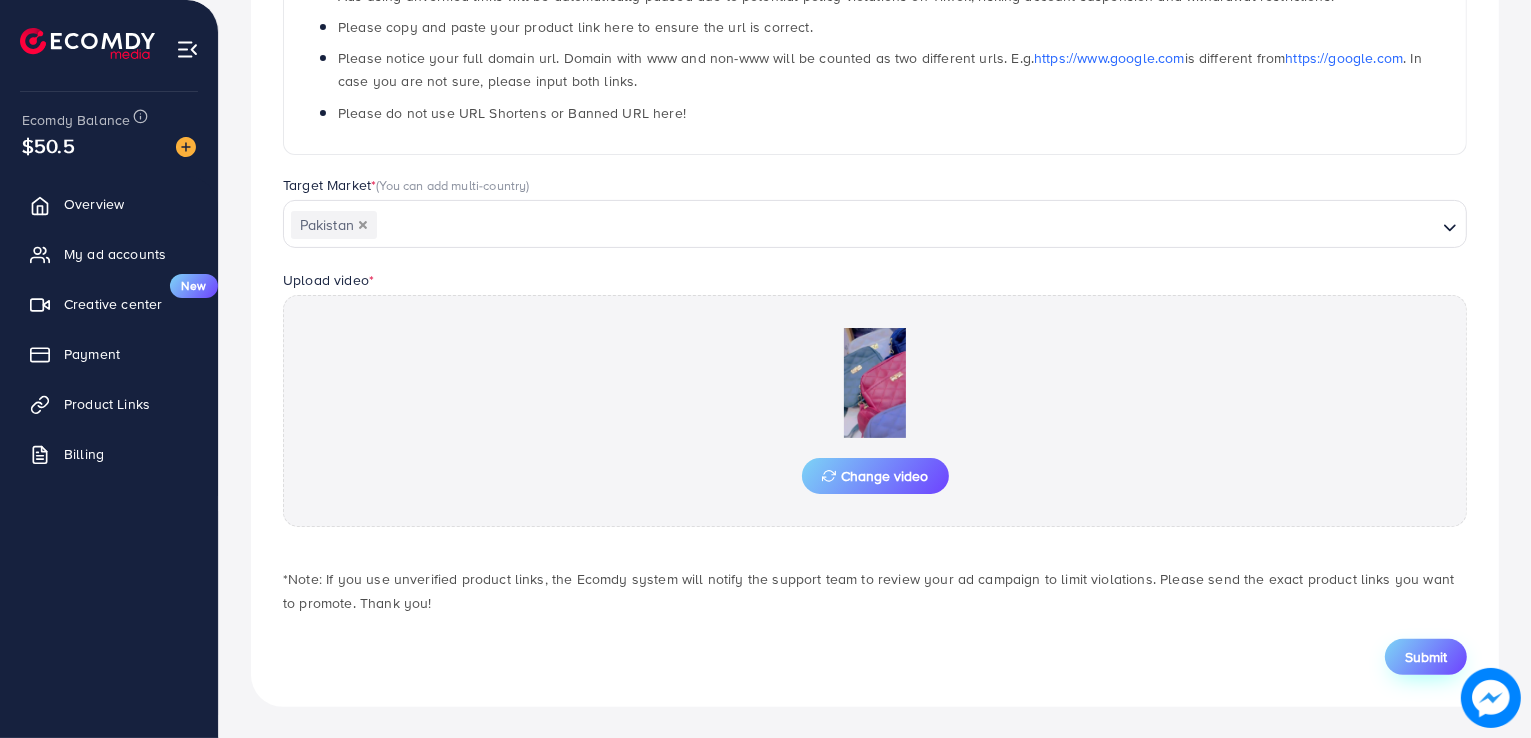 click on "Submit" at bounding box center [1426, 657] 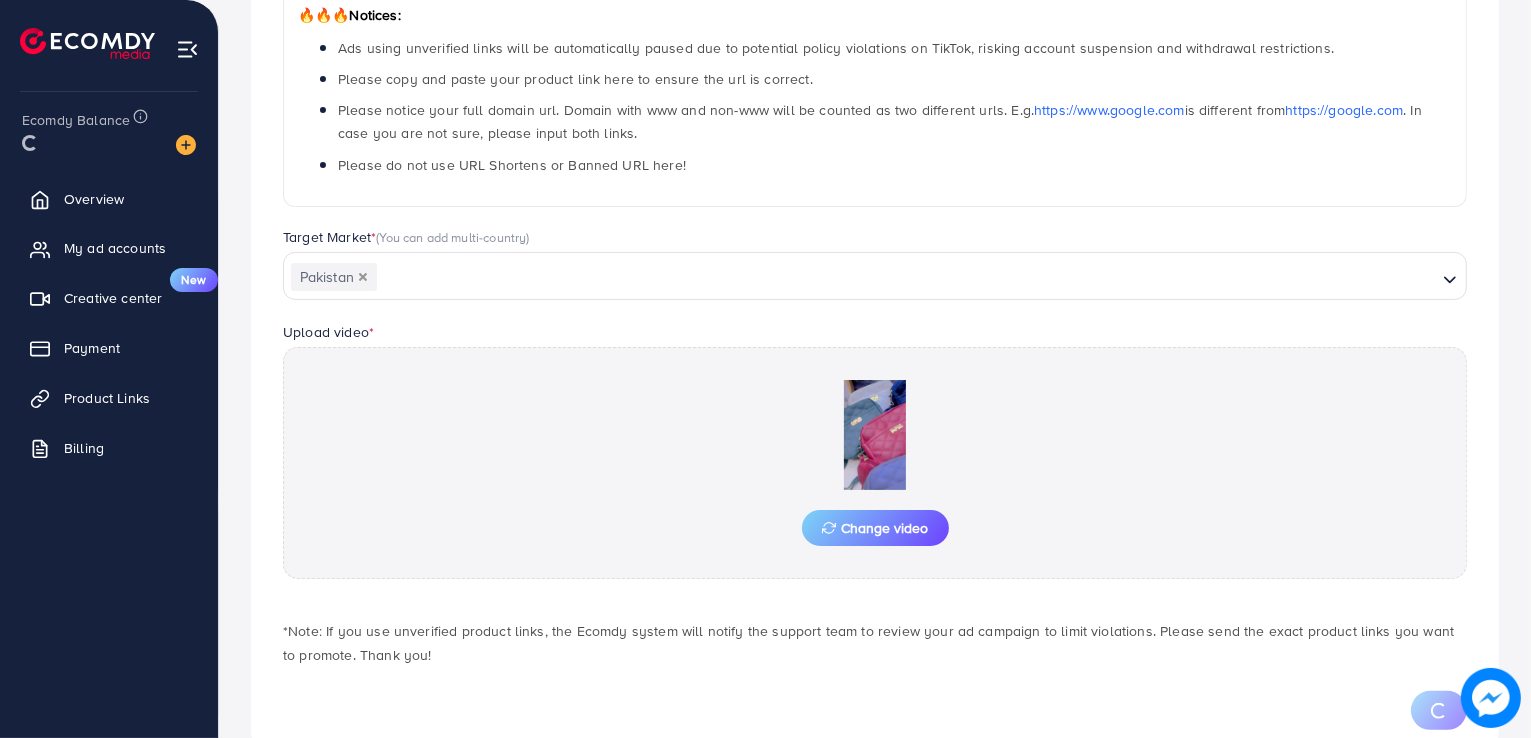 scroll, scrollTop: 240, scrollLeft: 0, axis: vertical 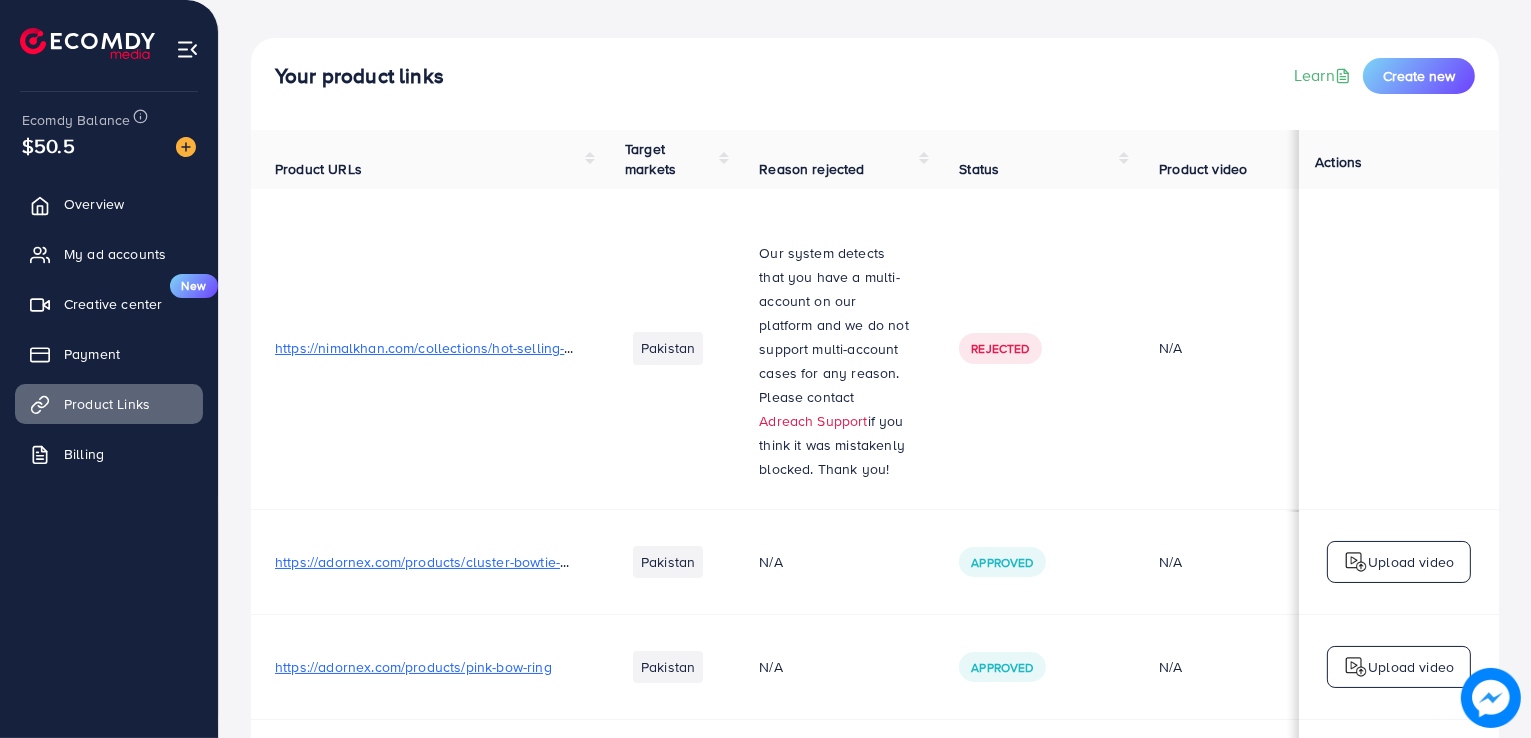 click on "https://nimalkhan.com/collections/hot-selling-1/products/elegant-velvet-bow-block-heel-mules" at bounding box center (573, 348) 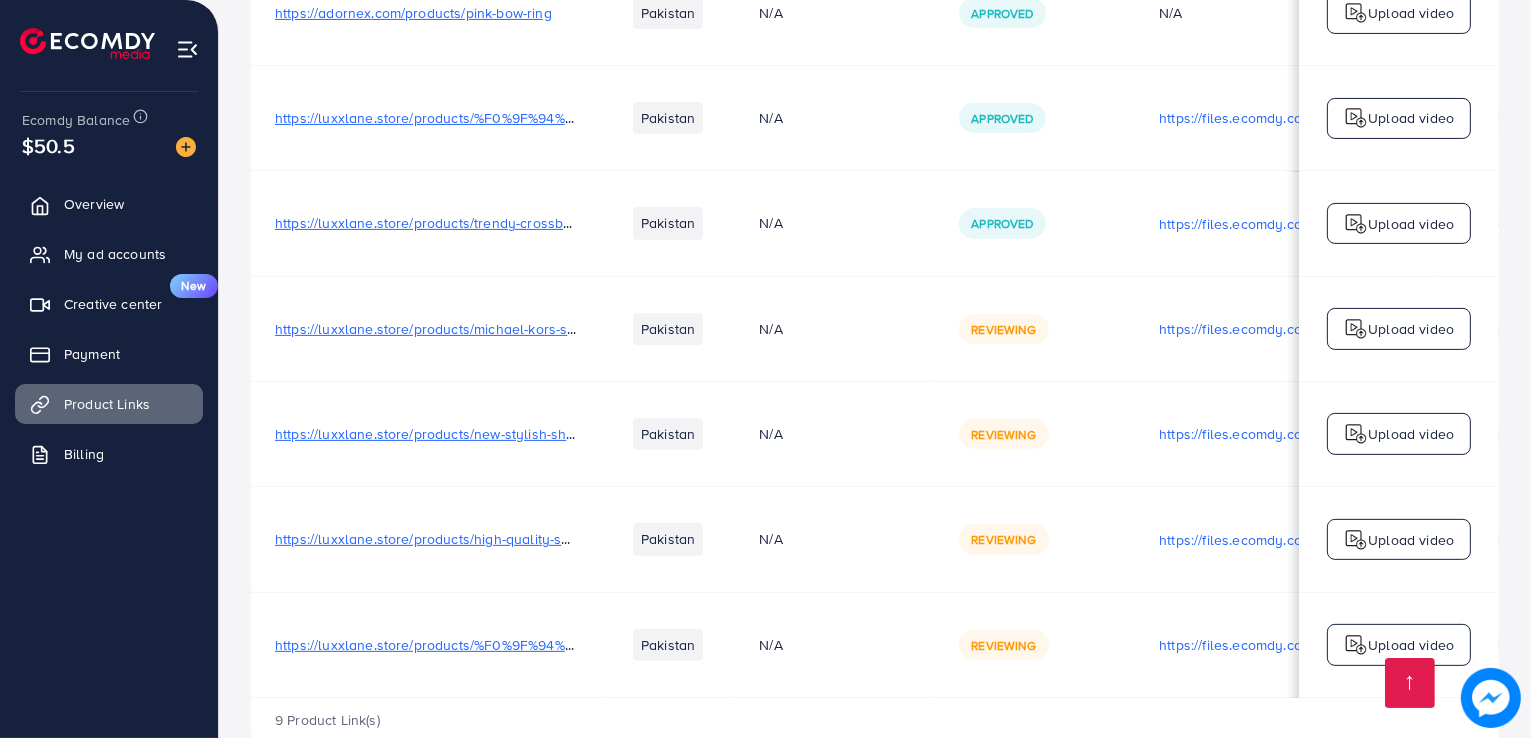 scroll, scrollTop: 793, scrollLeft: 0, axis: vertical 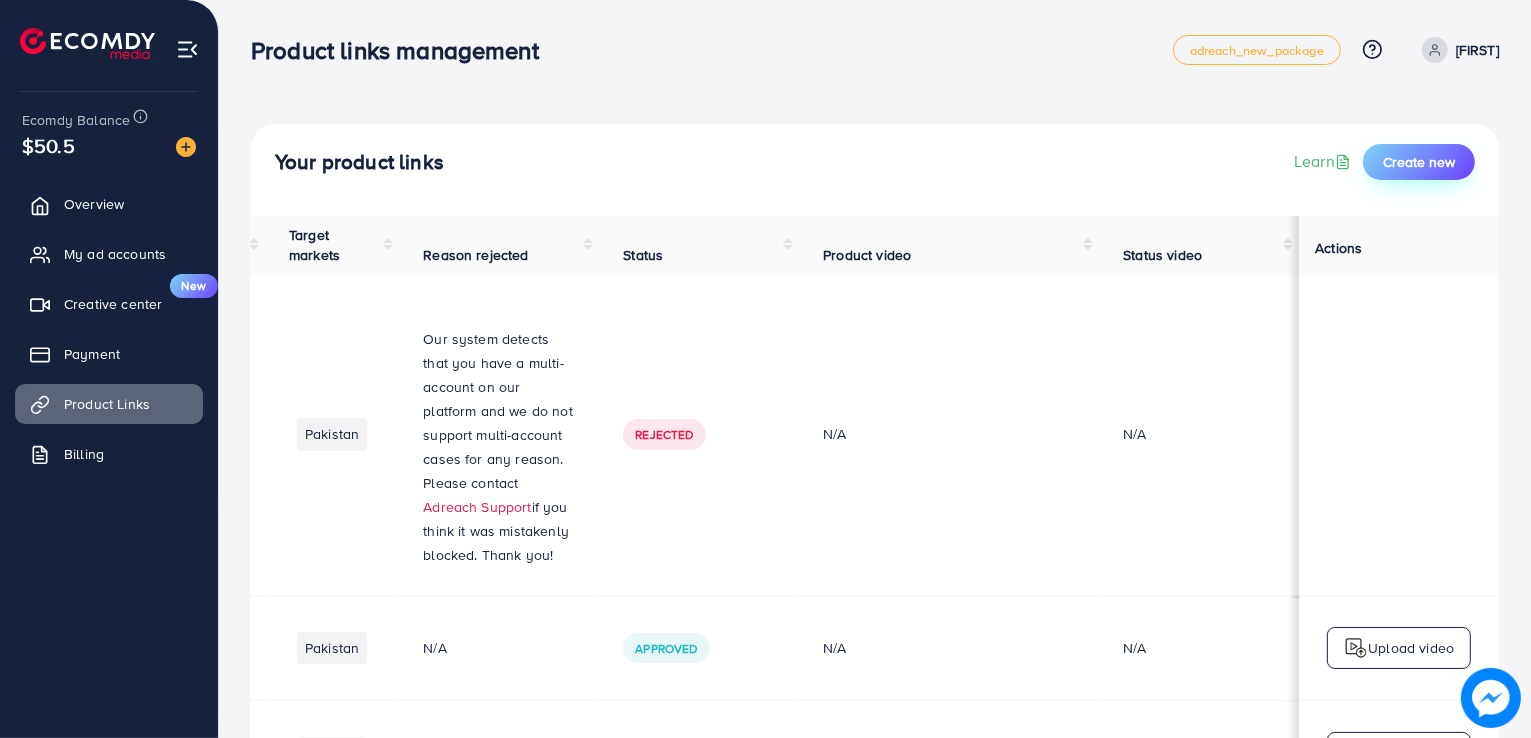 click on "Create new" at bounding box center (1419, 162) 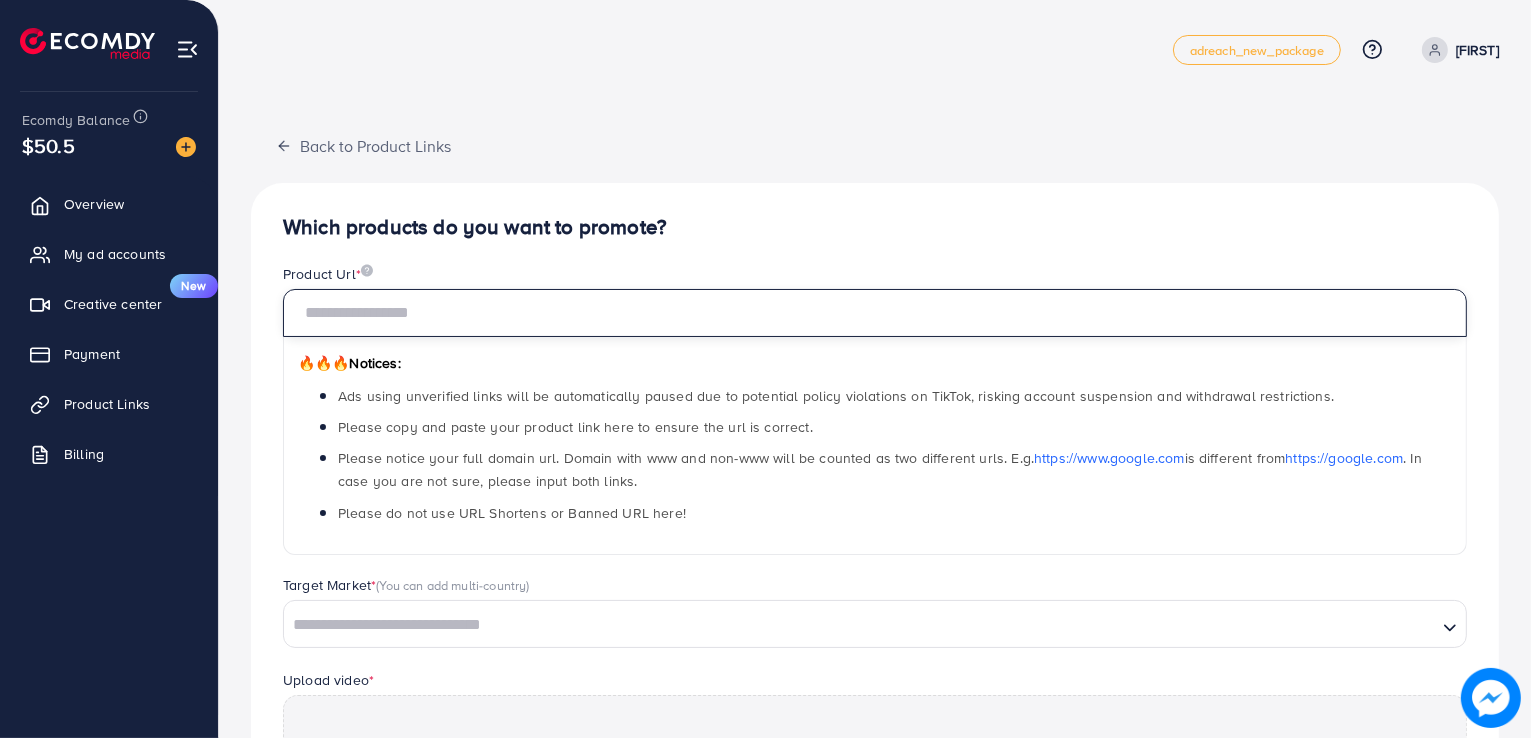click at bounding box center [875, 313] 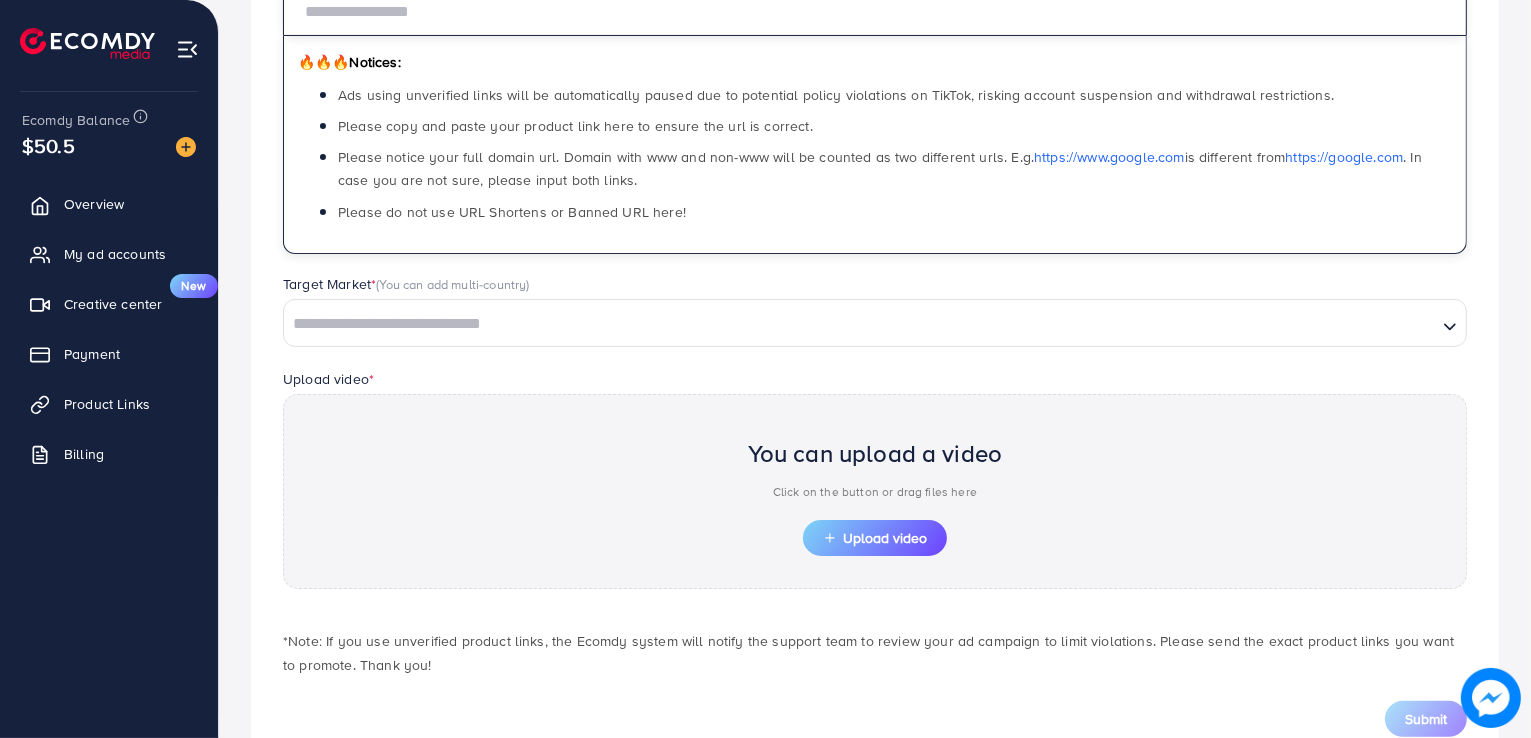 scroll, scrollTop: 363, scrollLeft: 0, axis: vertical 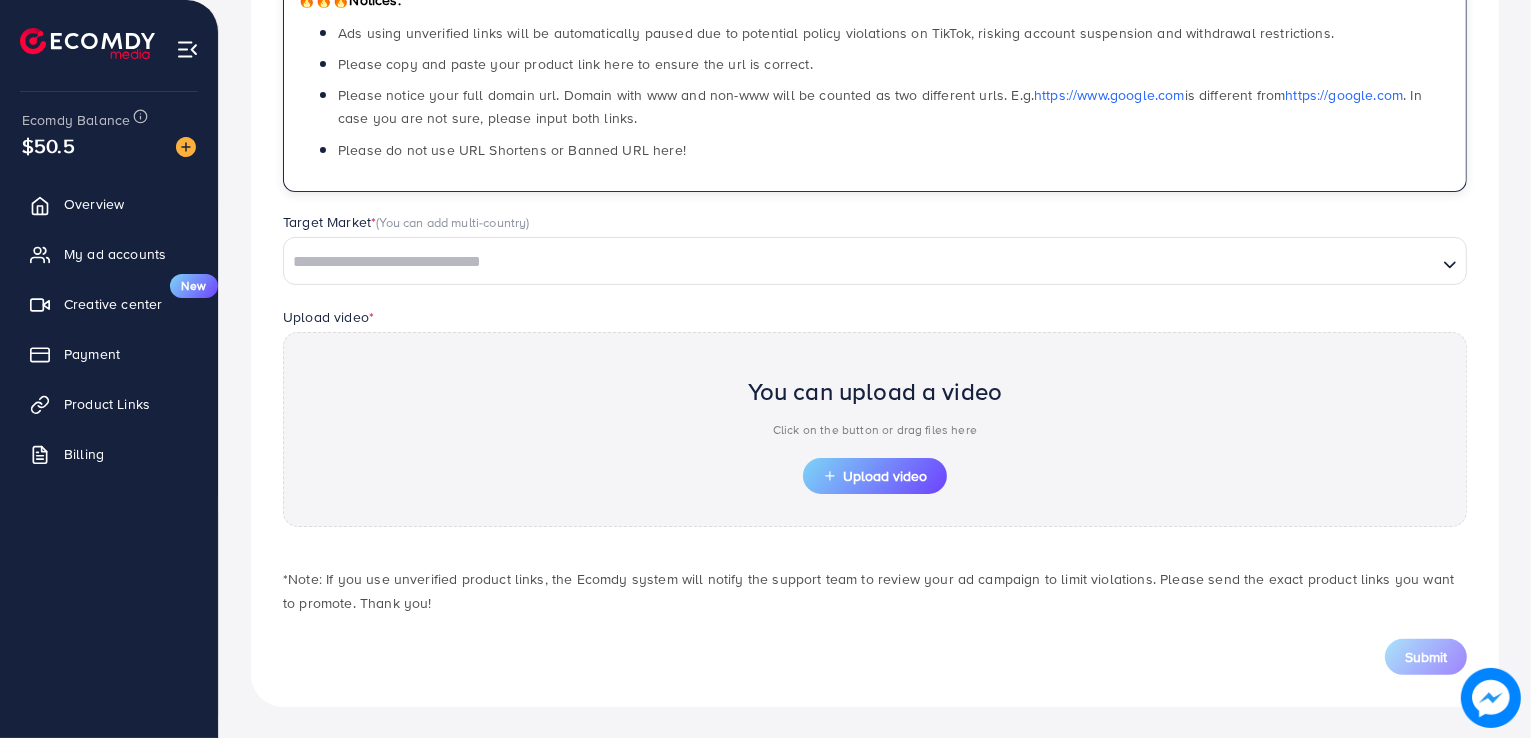 click on "Target Market  *  (You can add multi-country)           Loading..." at bounding box center (875, 248) 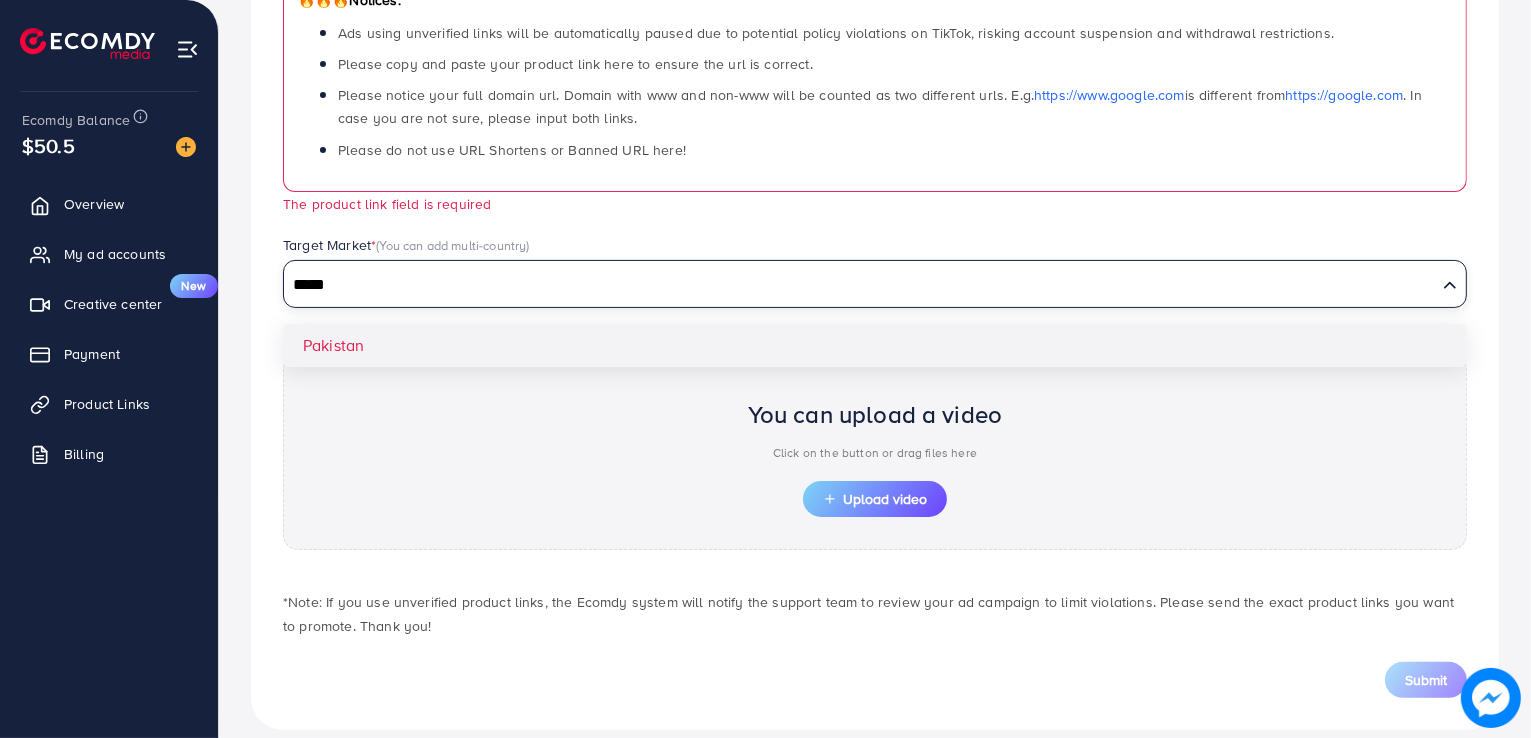 type on "*****" 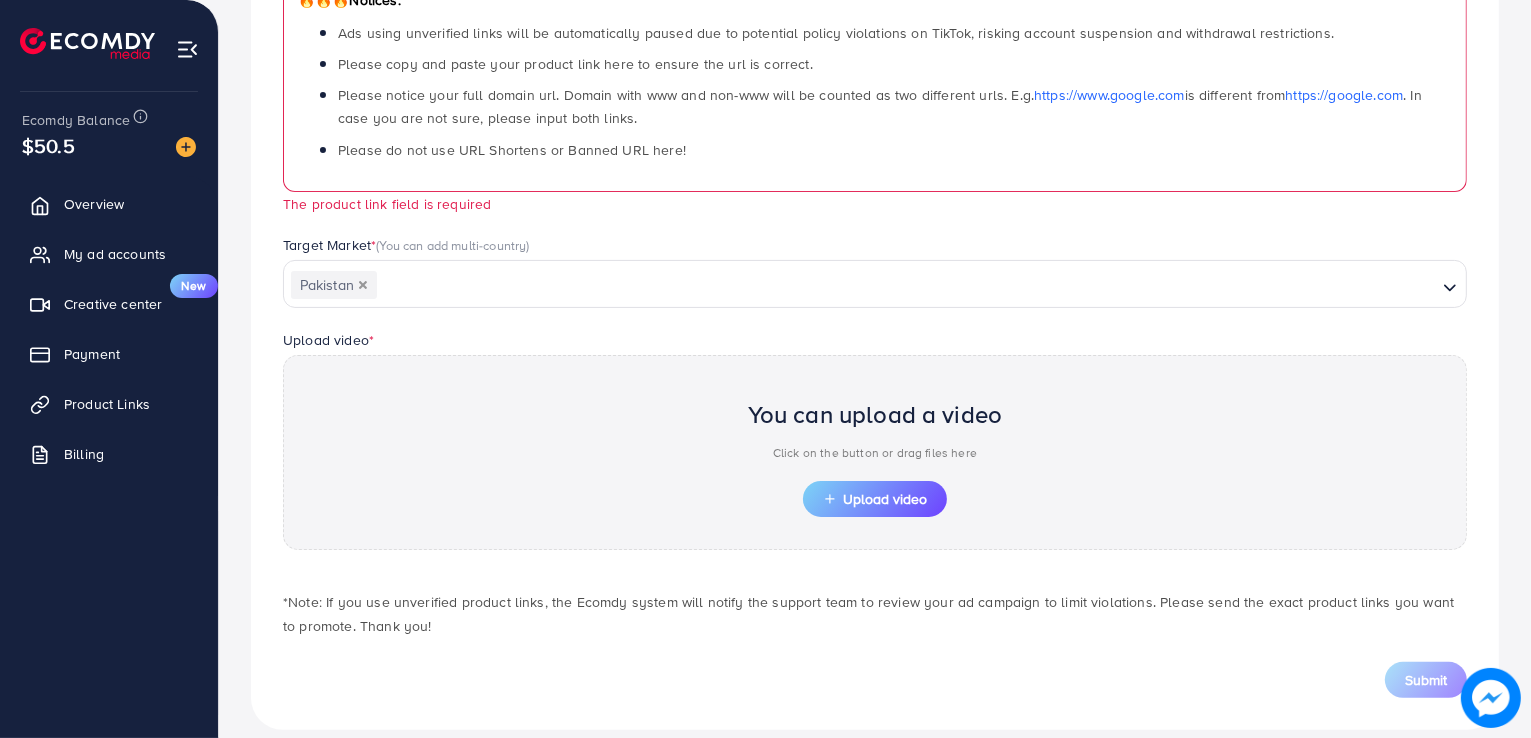 click on "Which products do you want to promote?   Product Url  *  🔥🔥🔥  Notices: Ads using unverified links will be automatically paused due to potential policy violations on TikTok, risking account suspension and withdrawal restrictions. Please copy and paste your product link here to ensure the url is correct. Please notice your full domain url. Domain with www and non-www will be counted as two different urls. E.g.  https://www.google.com  is different from  https://google.com . In case you are not sure, please input both links. Please do not use URL Shortens or Banned URL here! The product link field is required  Target Market  *  (You can add multi-country)
Pakistan
Loading...
Pakistan
Upload video  *  You can upload a video   Click on the button or drag files here   Upload video   Submit" at bounding box center (875, 275) 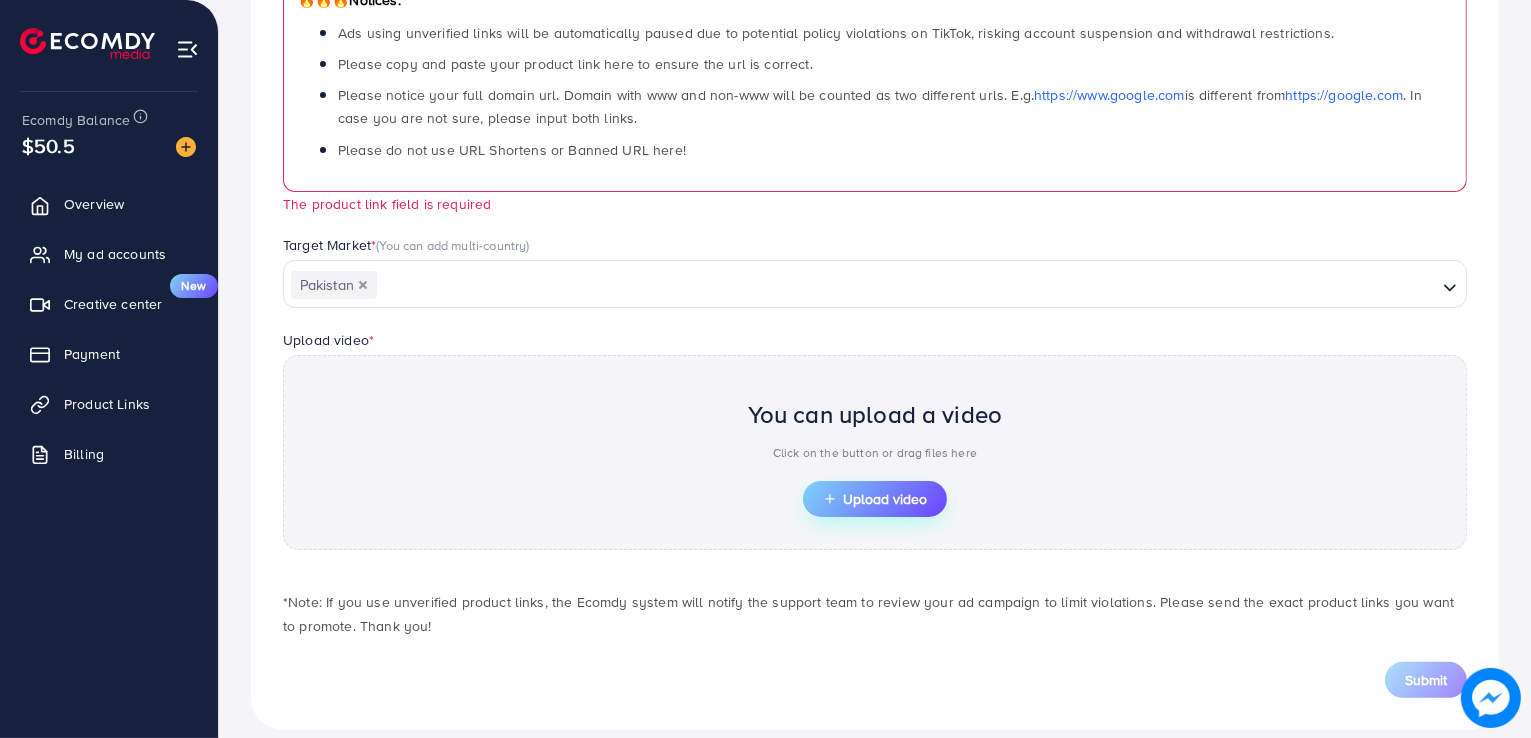 click on "Upload video" at bounding box center [875, 499] 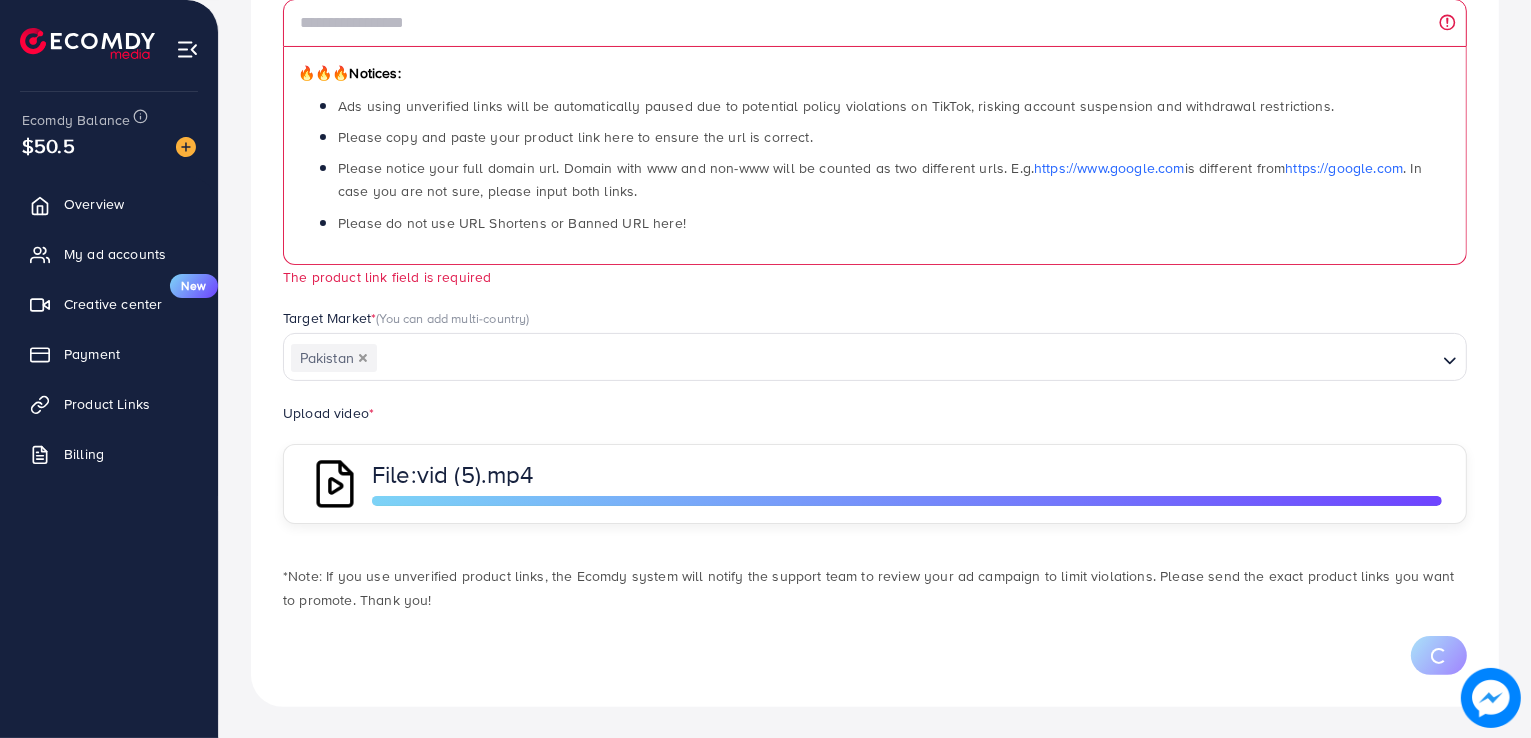 scroll, scrollTop: 363, scrollLeft: 0, axis: vertical 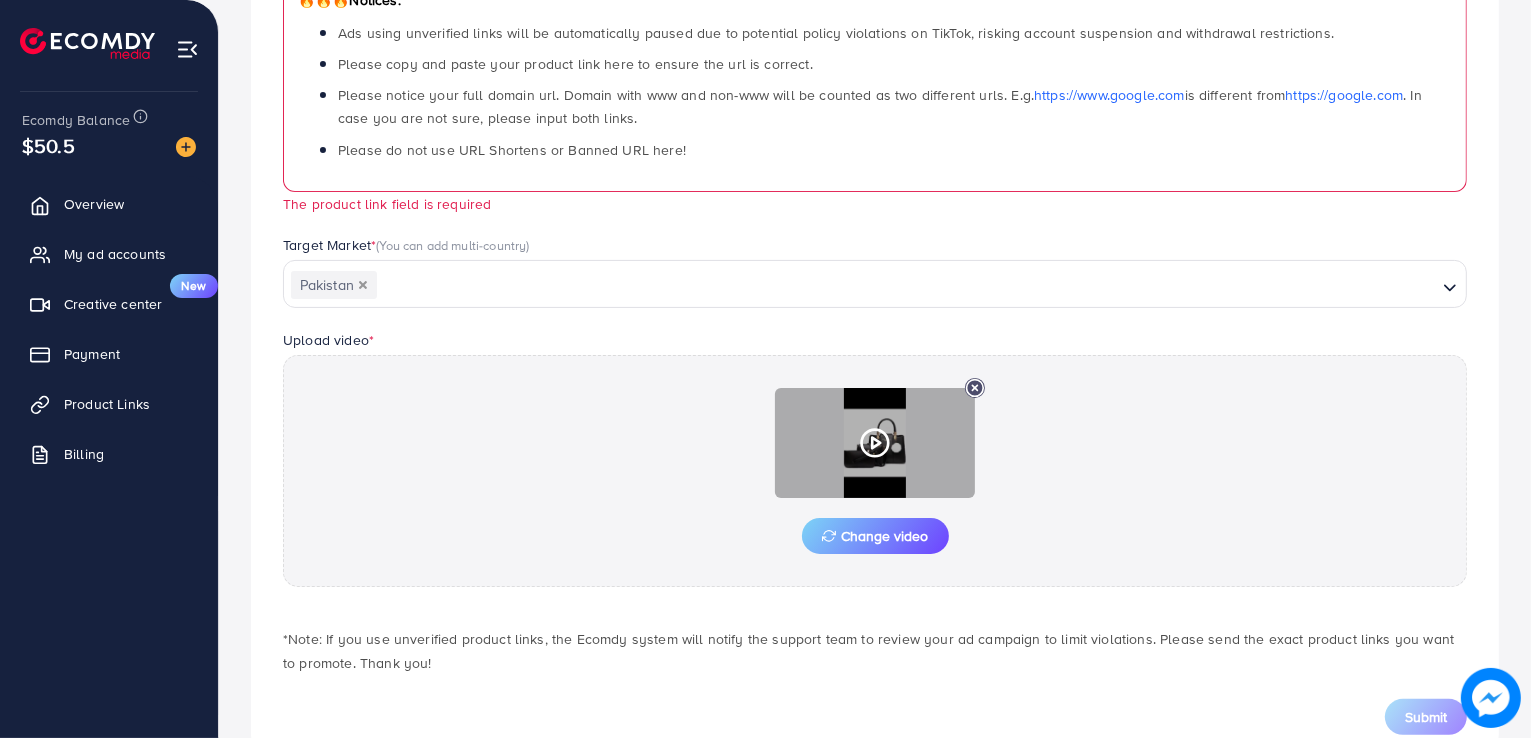 click at bounding box center (875, 443) 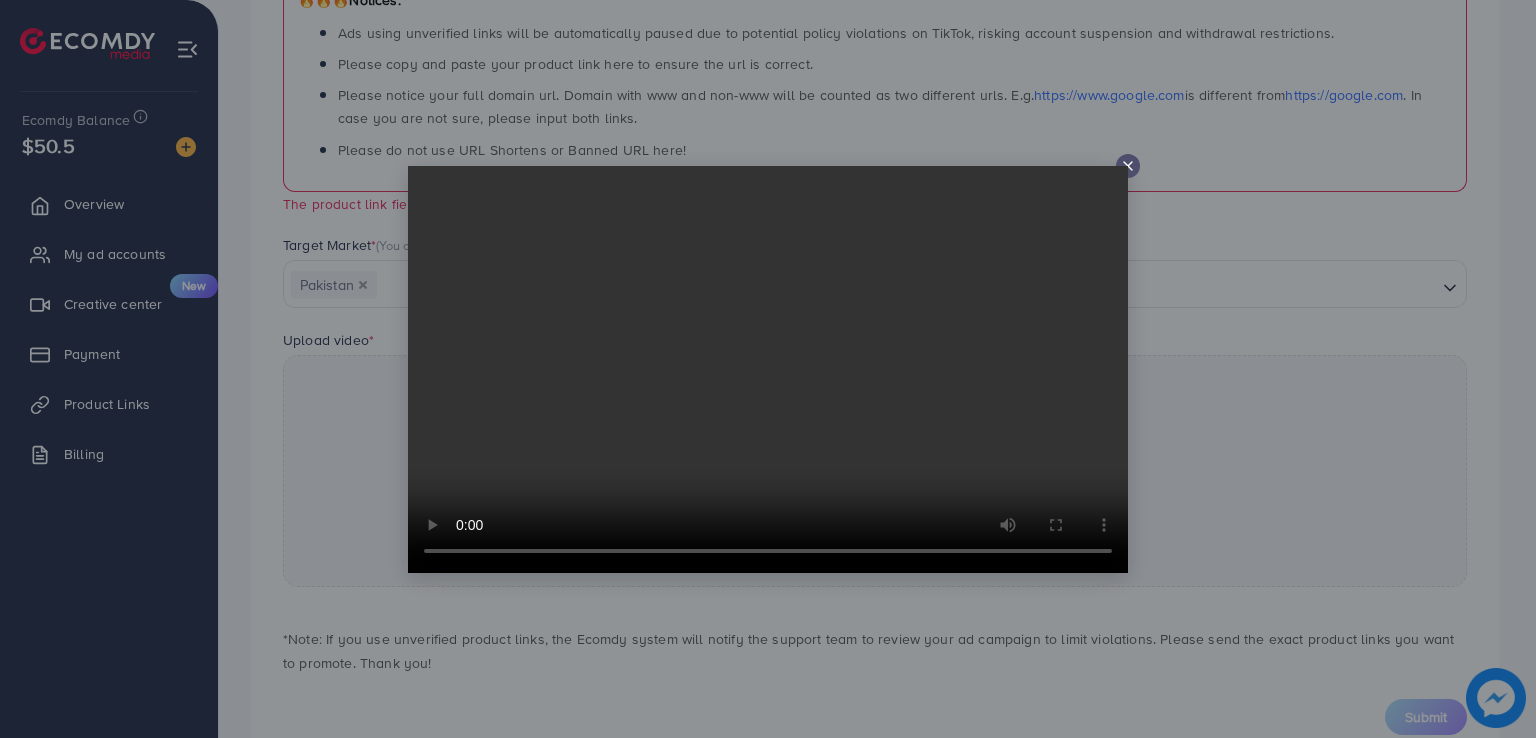click at bounding box center [768, 369] 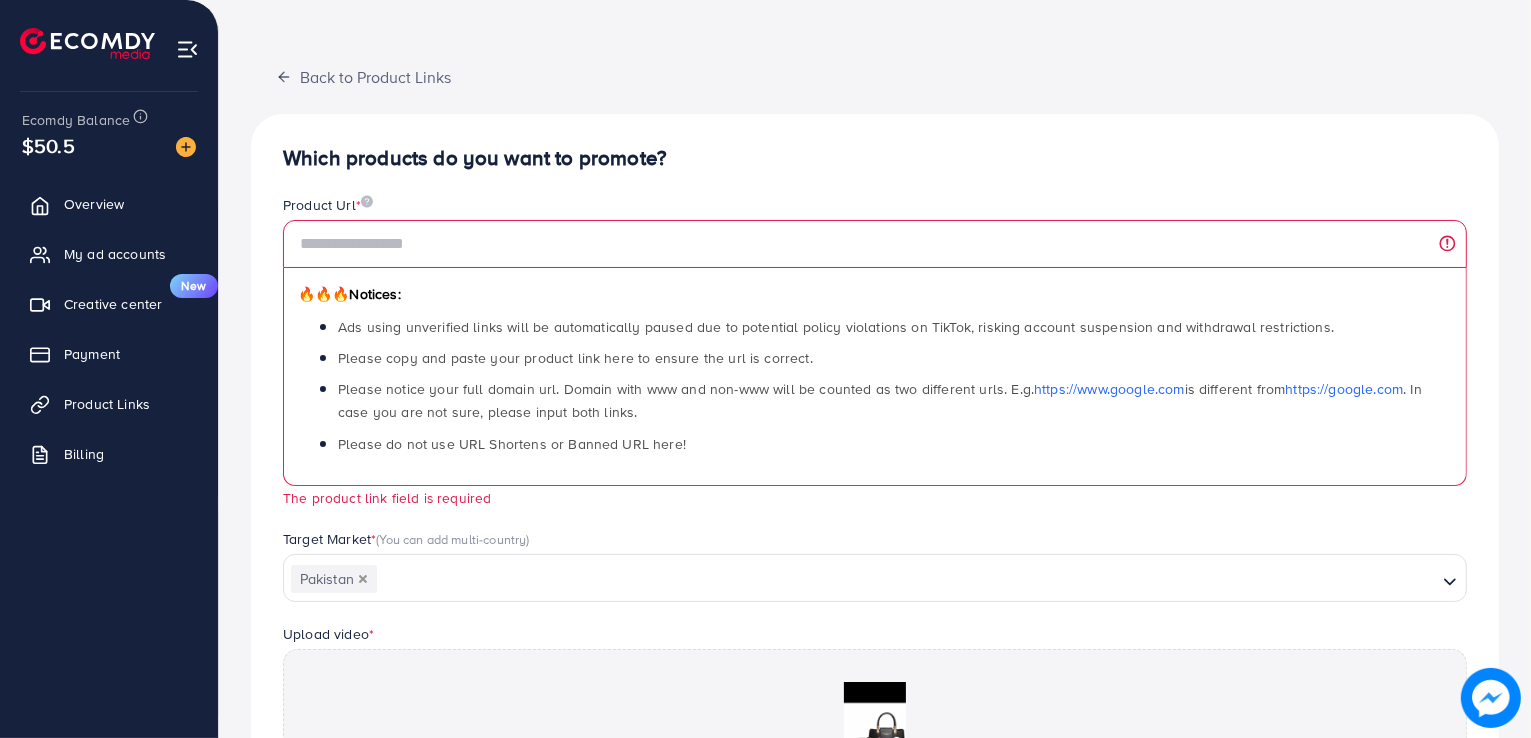 scroll, scrollTop: 0, scrollLeft: 0, axis: both 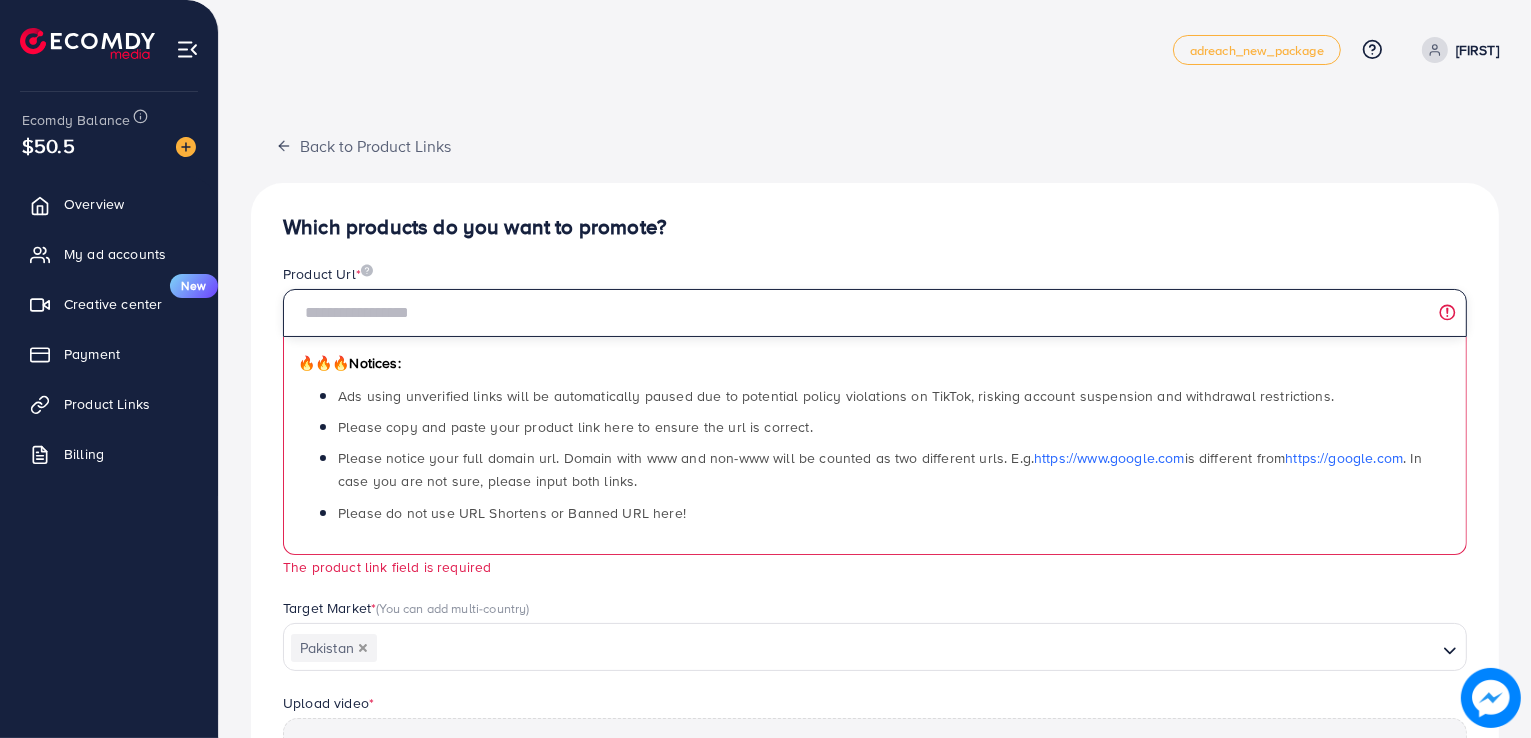 click at bounding box center [875, 313] 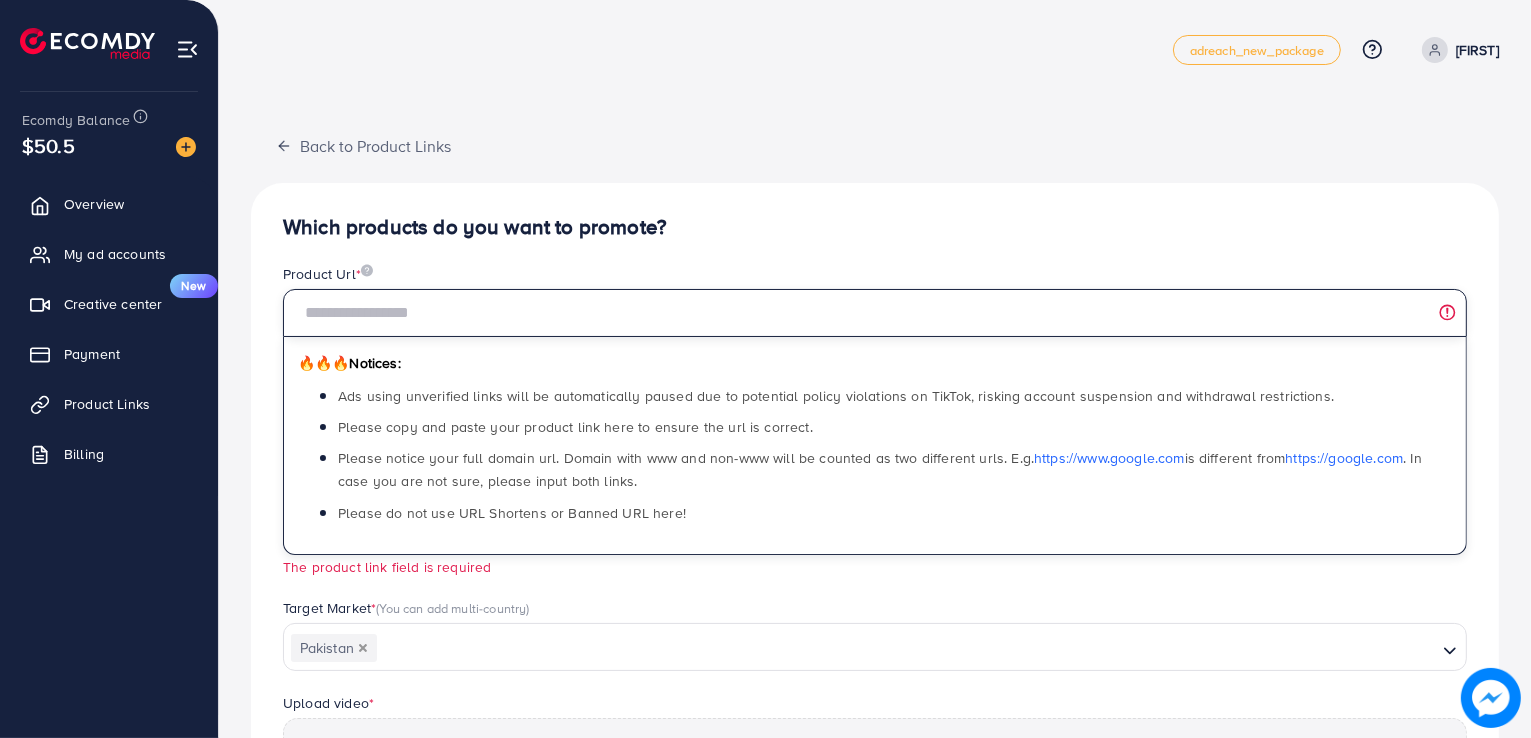 paste on "**********" 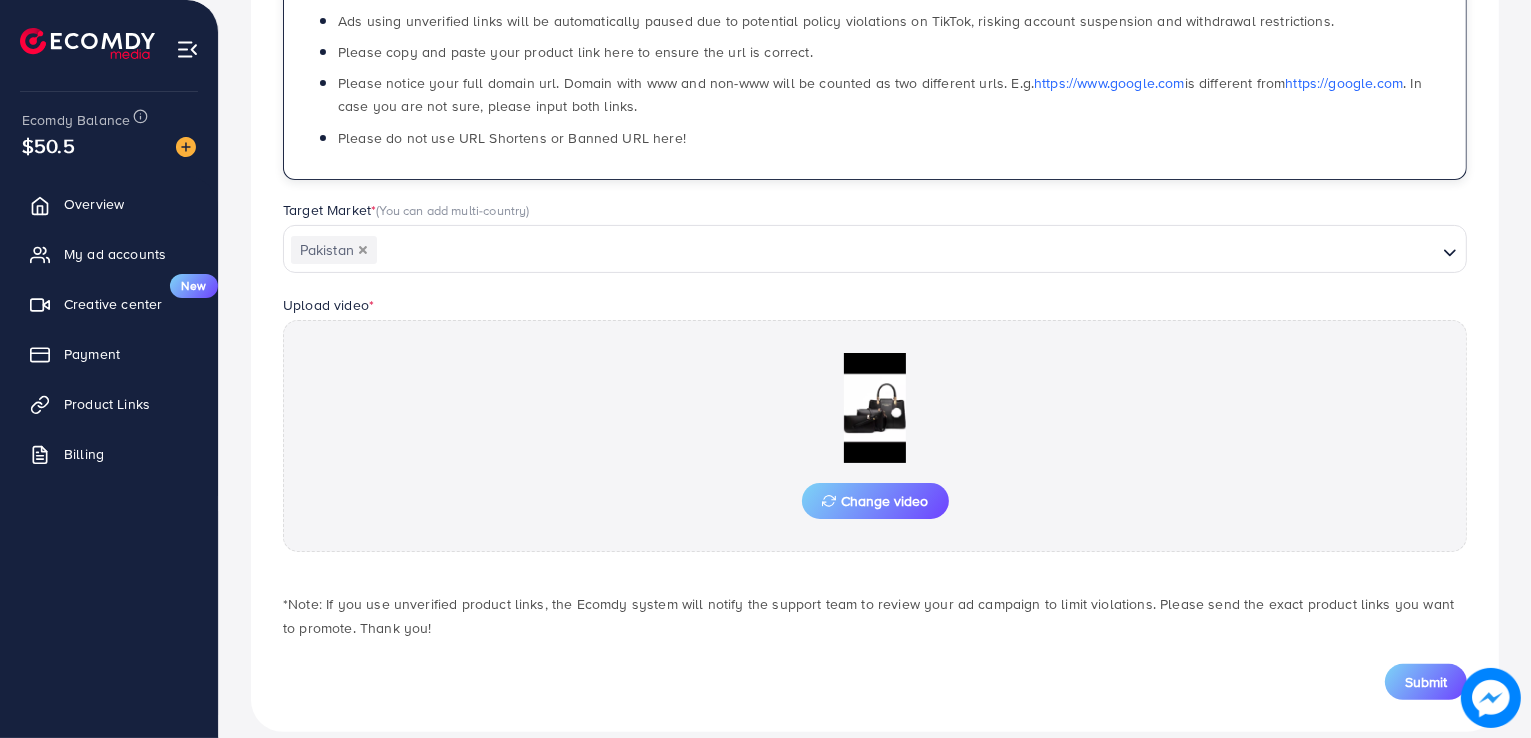 scroll, scrollTop: 400, scrollLeft: 0, axis: vertical 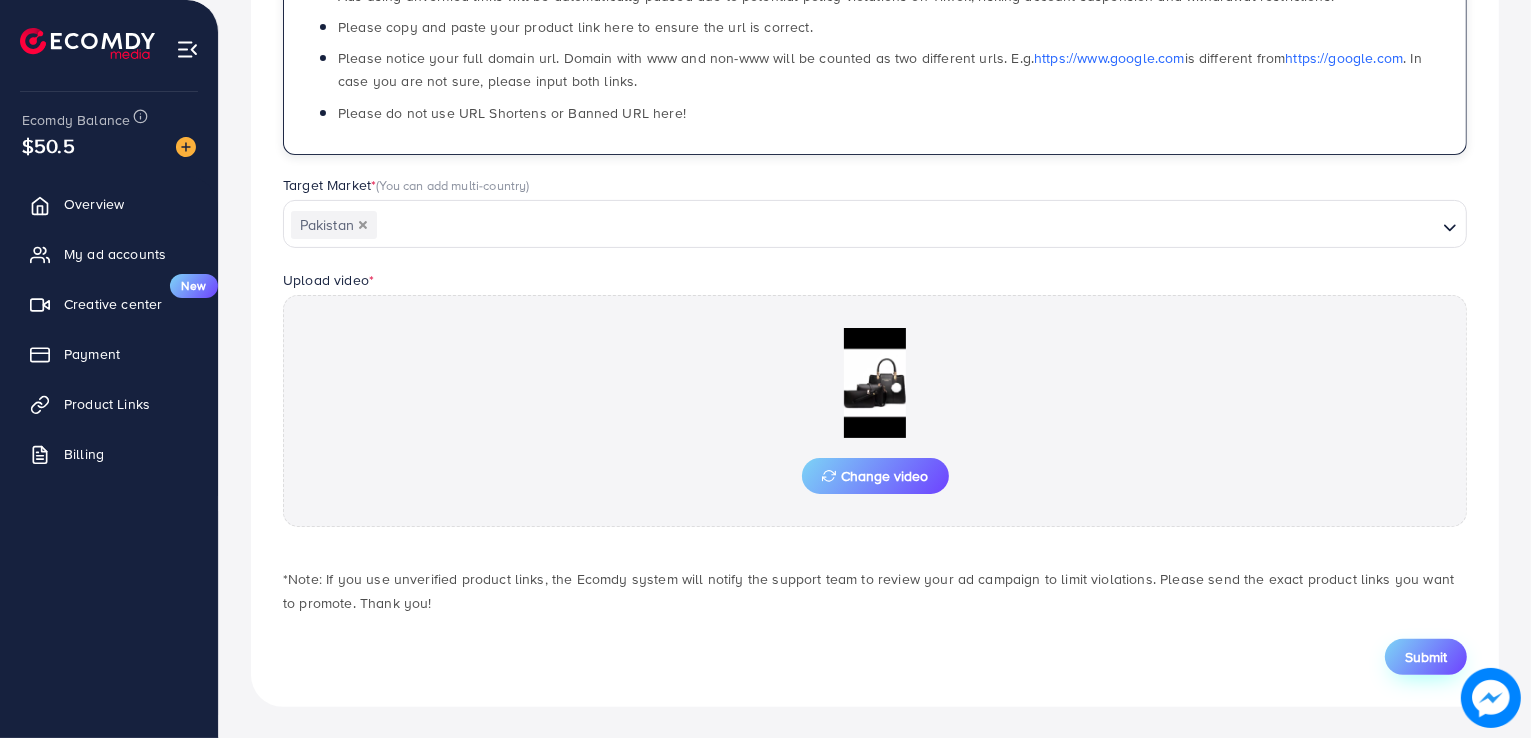 type on "**********" 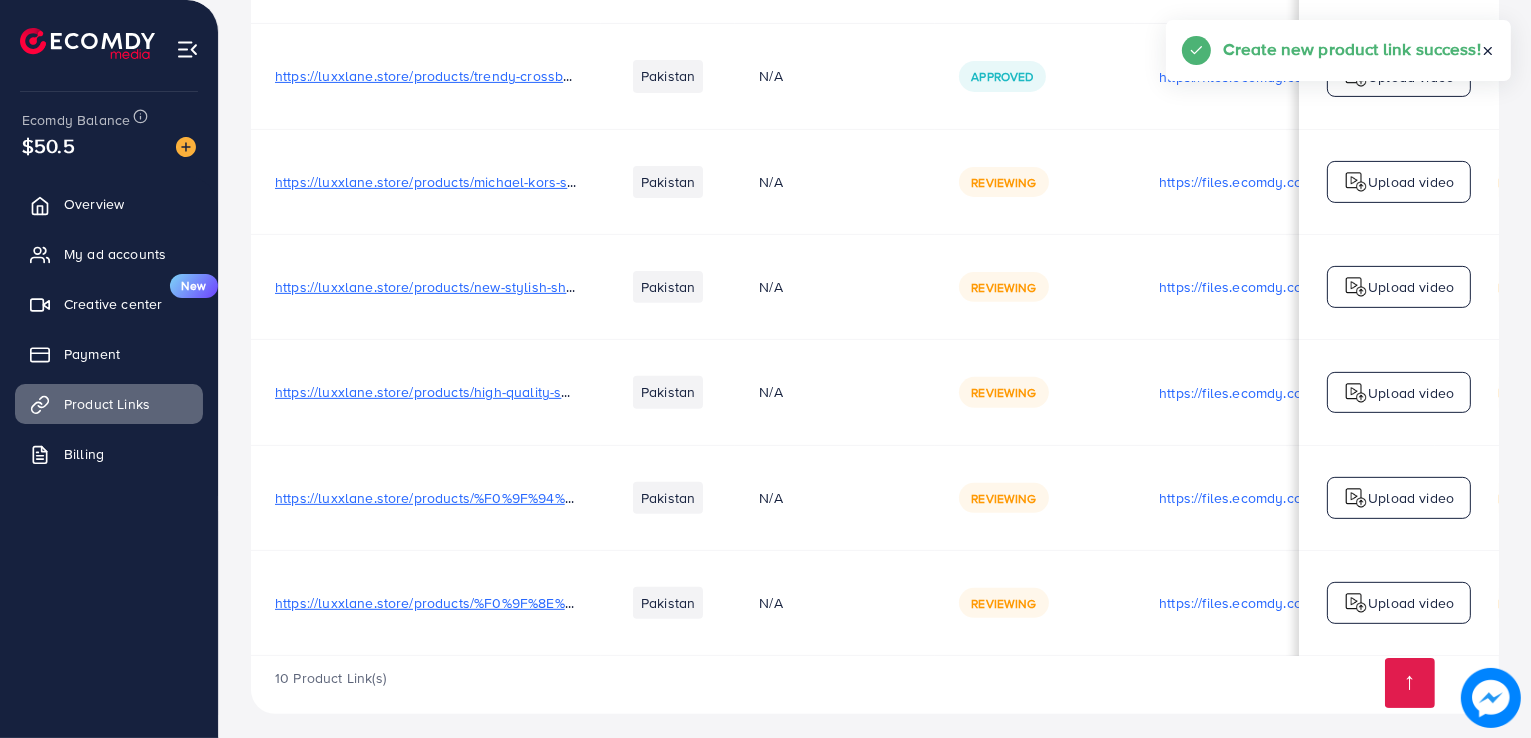 scroll, scrollTop: 898, scrollLeft: 0, axis: vertical 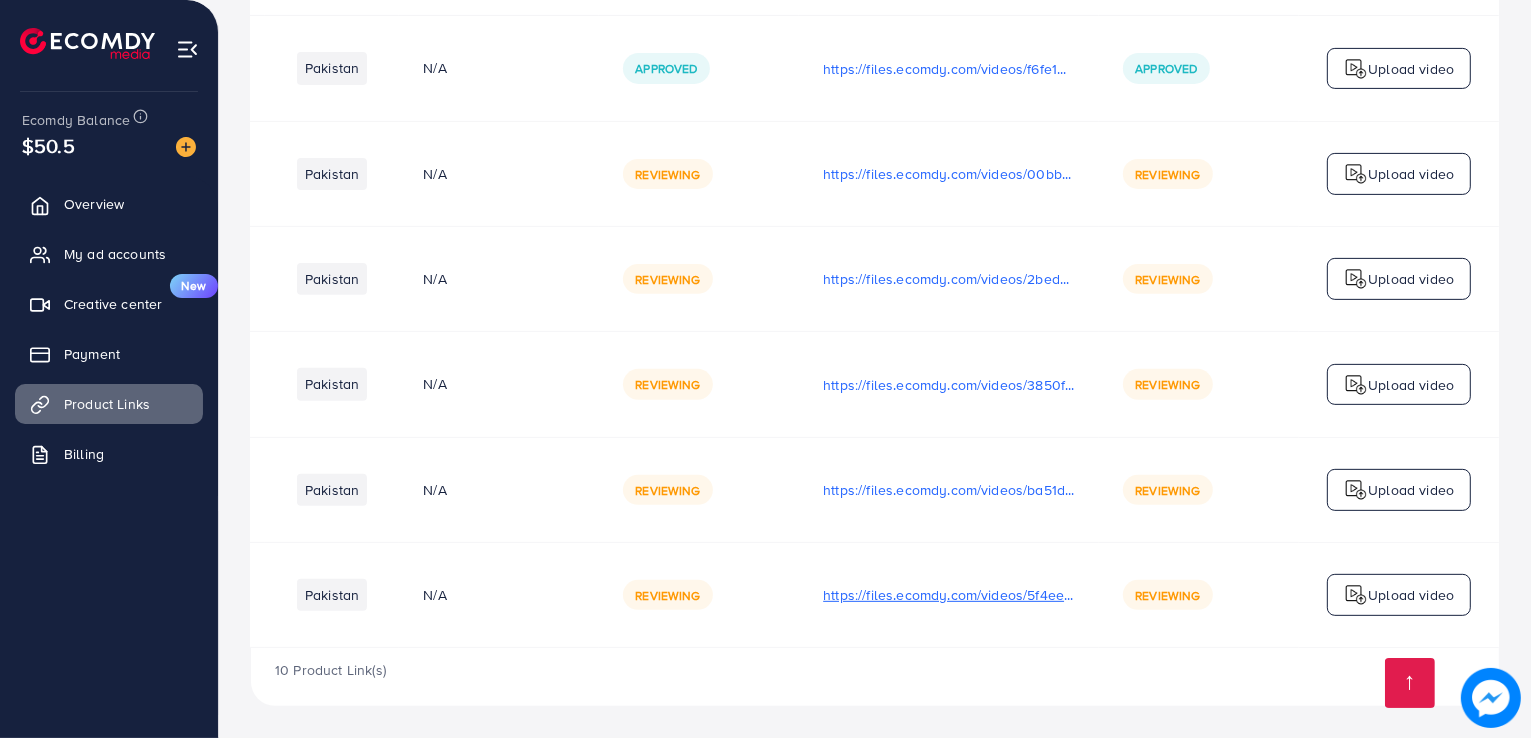 click on "https://files.ecomdy.com/videos/5f4eee85-12a9-48ce-9a37-68bb65979b44-1754140315270.mp4" at bounding box center [949, 595] 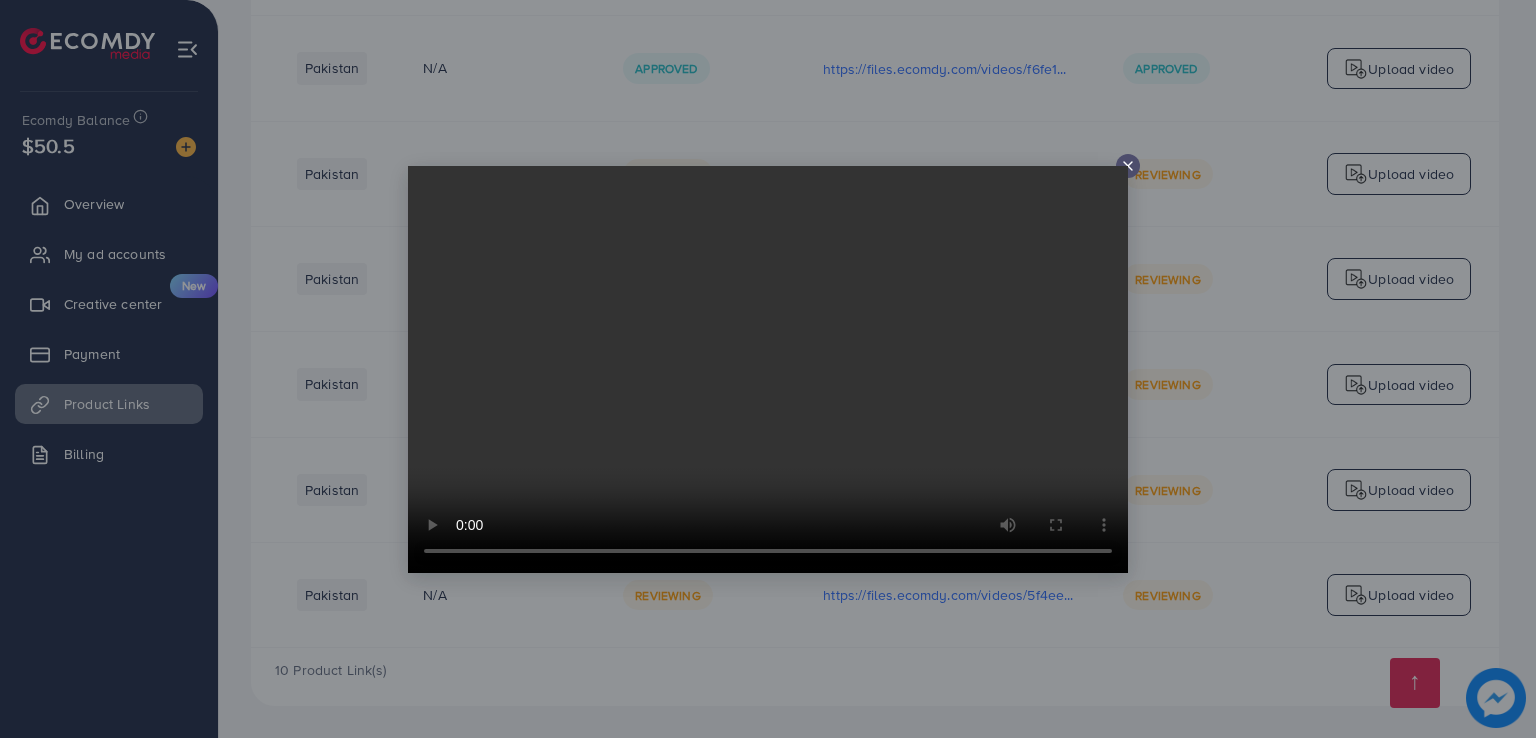 click 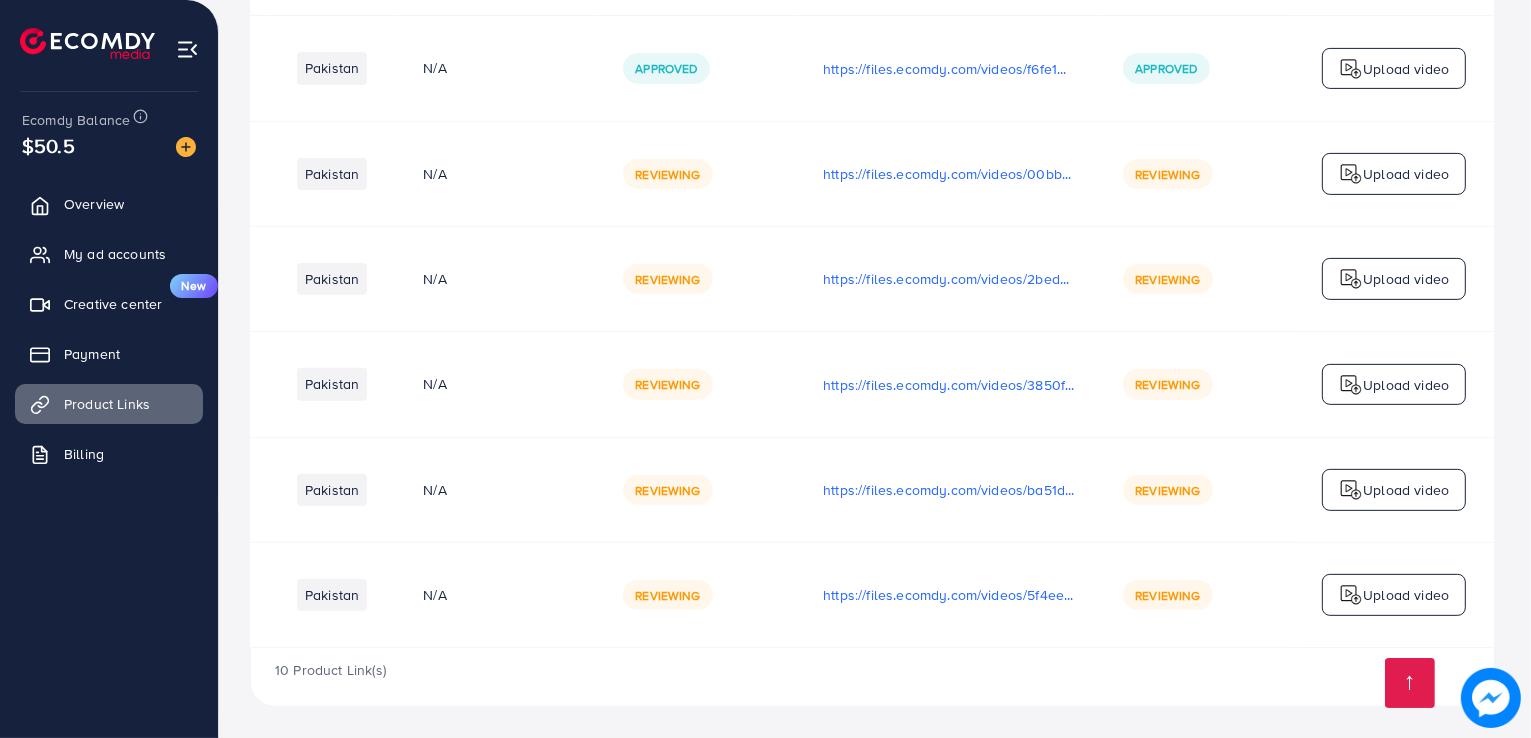 scroll, scrollTop: 0, scrollLeft: 331, axis: horizontal 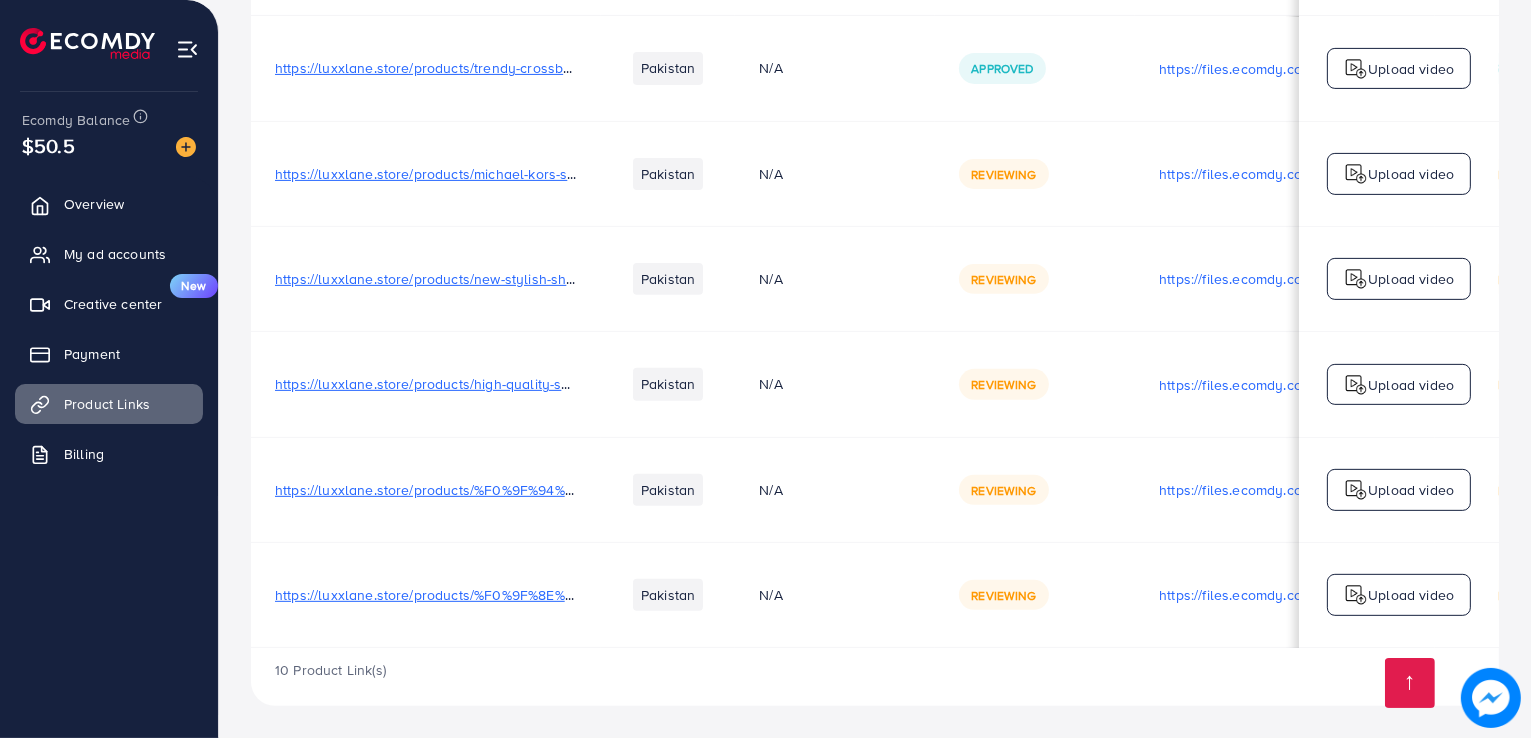 click on "https://luxxlane.store/products/%F0%9F%8E%80-3pcs-premium-shoulder-bag-luxury-style-space-%F0%9F%92%BC?" at bounding box center [642, 595] 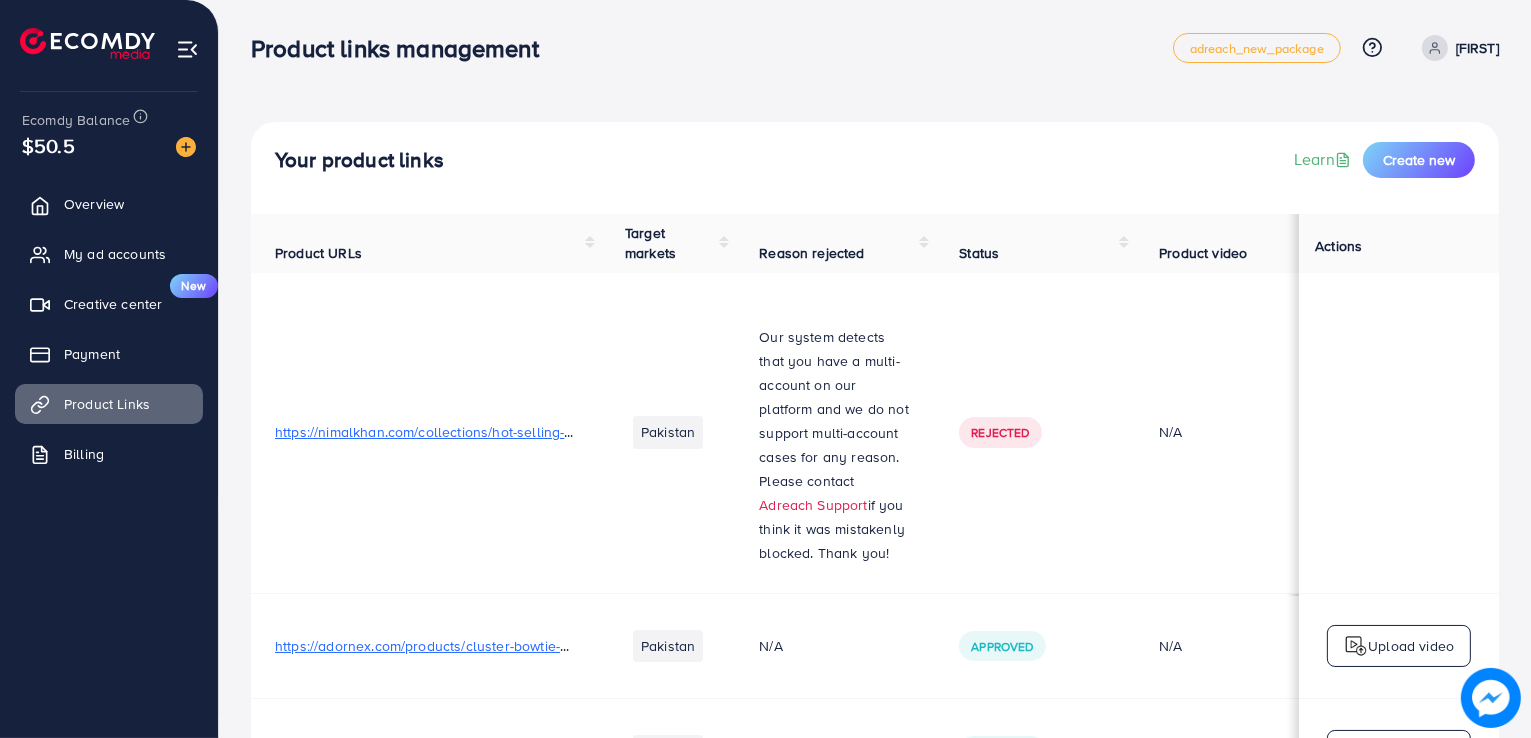 scroll, scrollTop: 0, scrollLeft: 0, axis: both 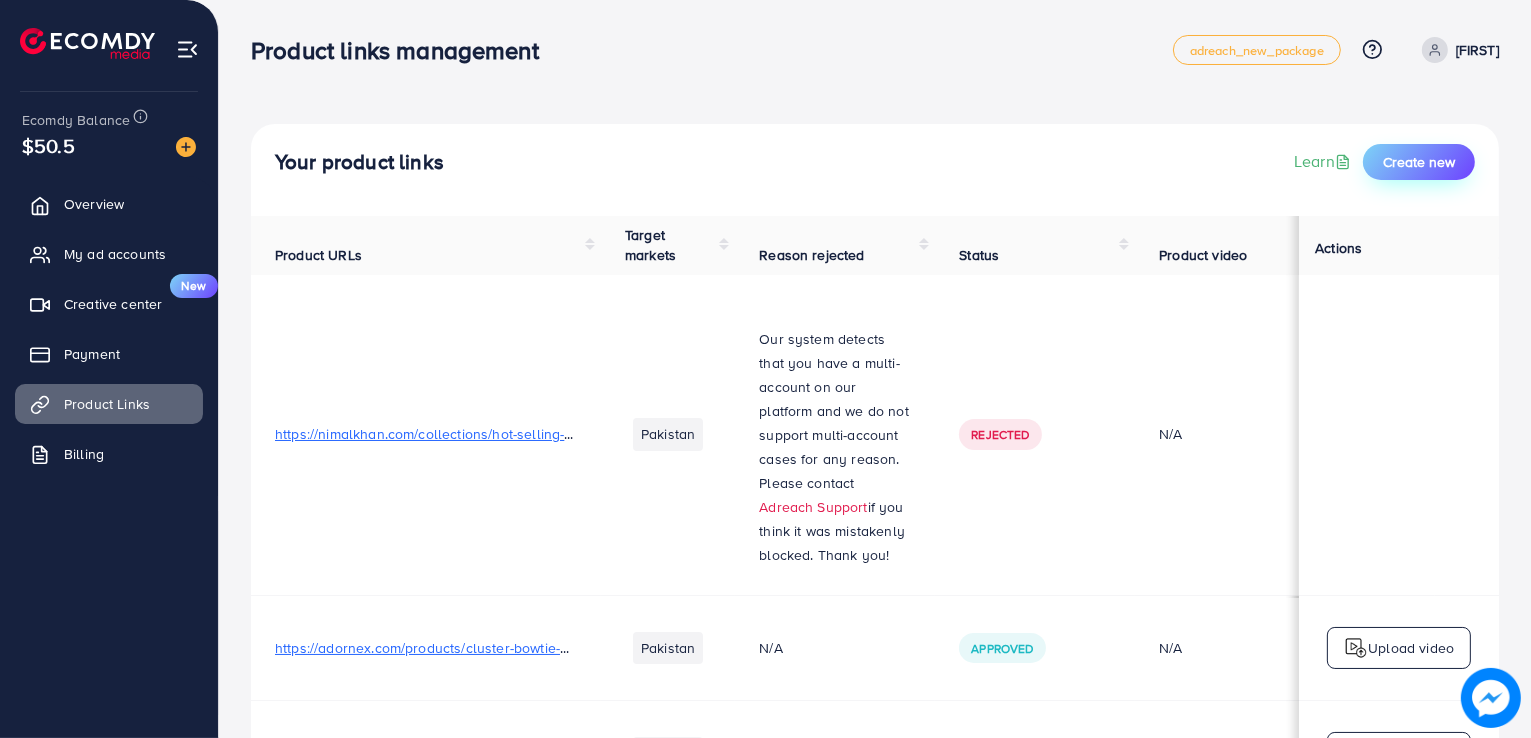 click on "Create new" at bounding box center (1419, 162) 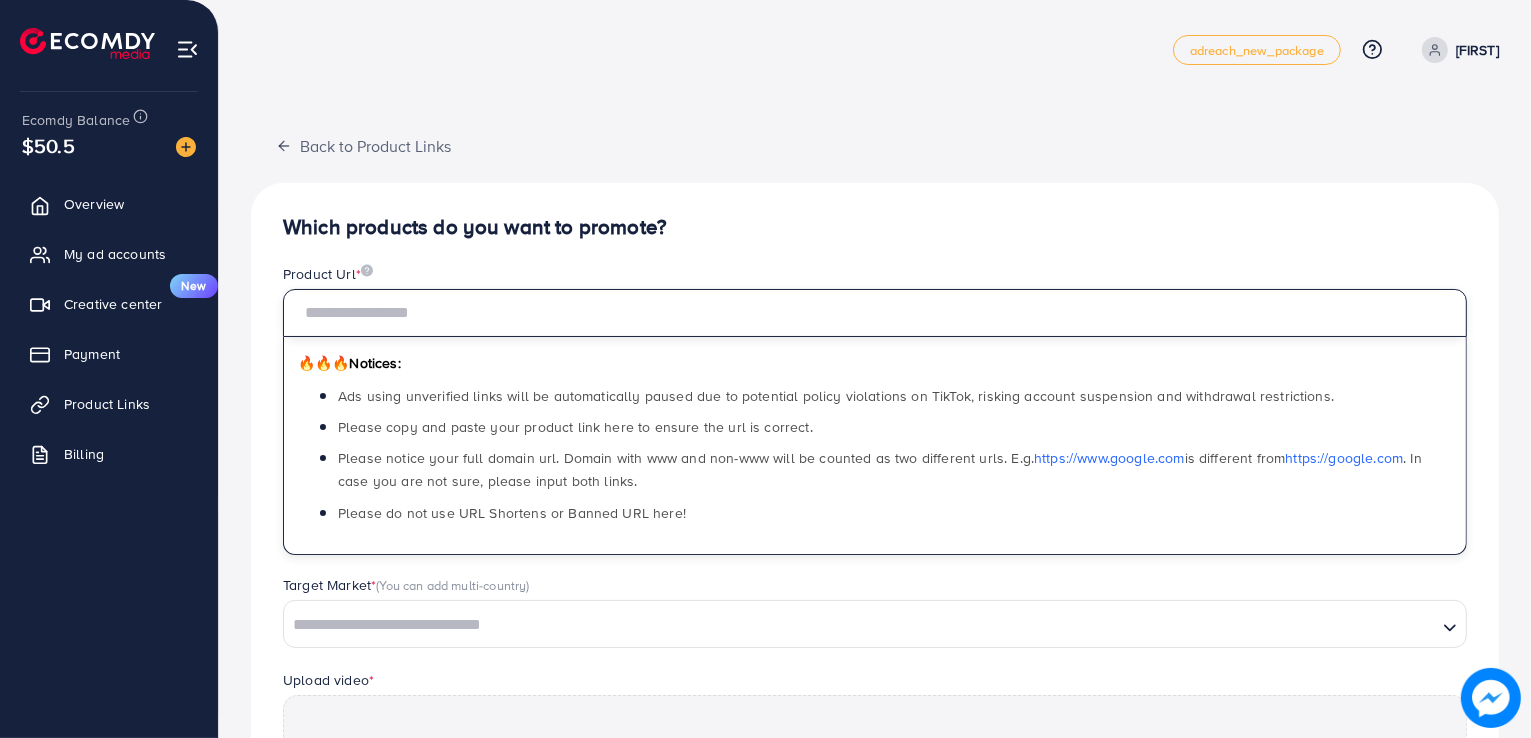 click at bounding box center (875, 313) 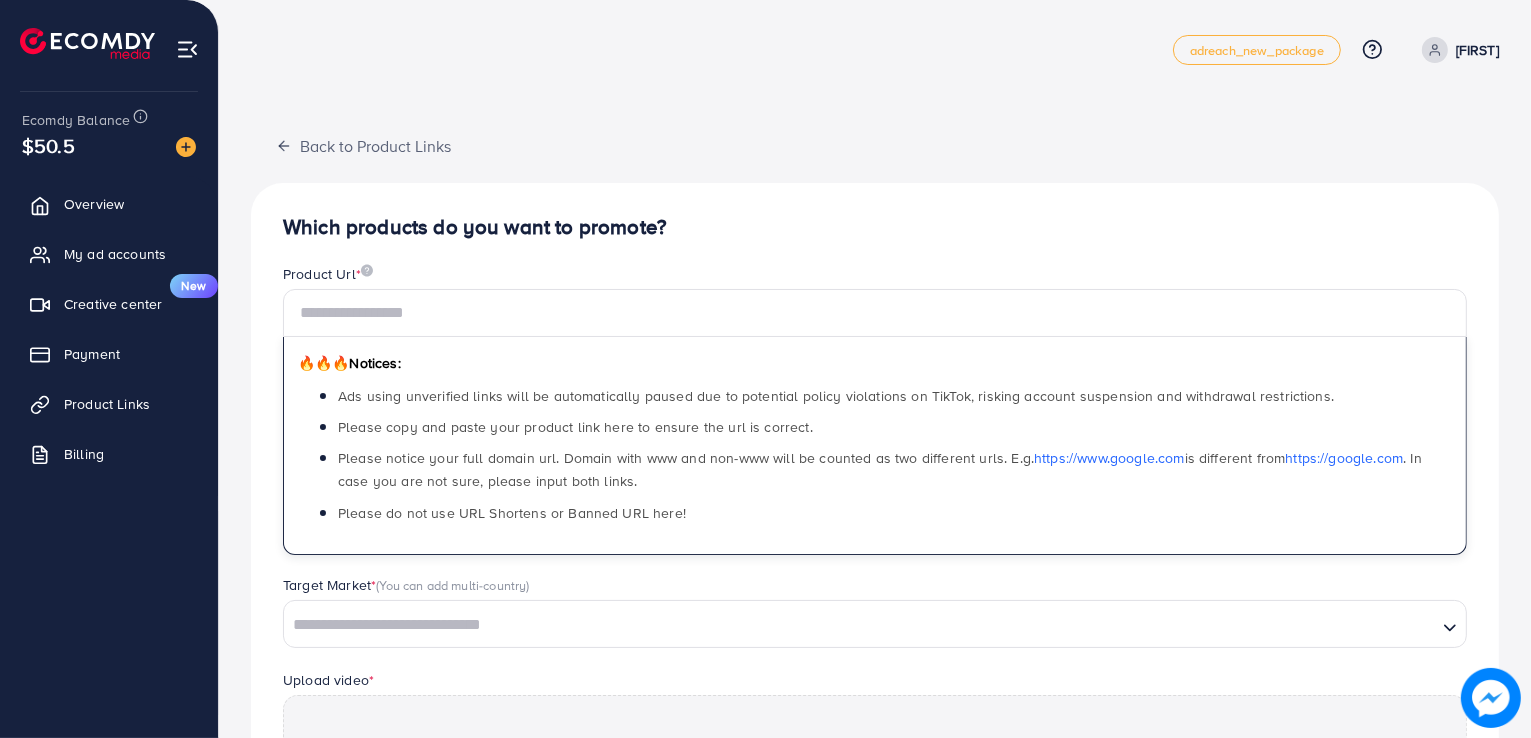 click on "Product Url  *" at bounding box center [875, 276] 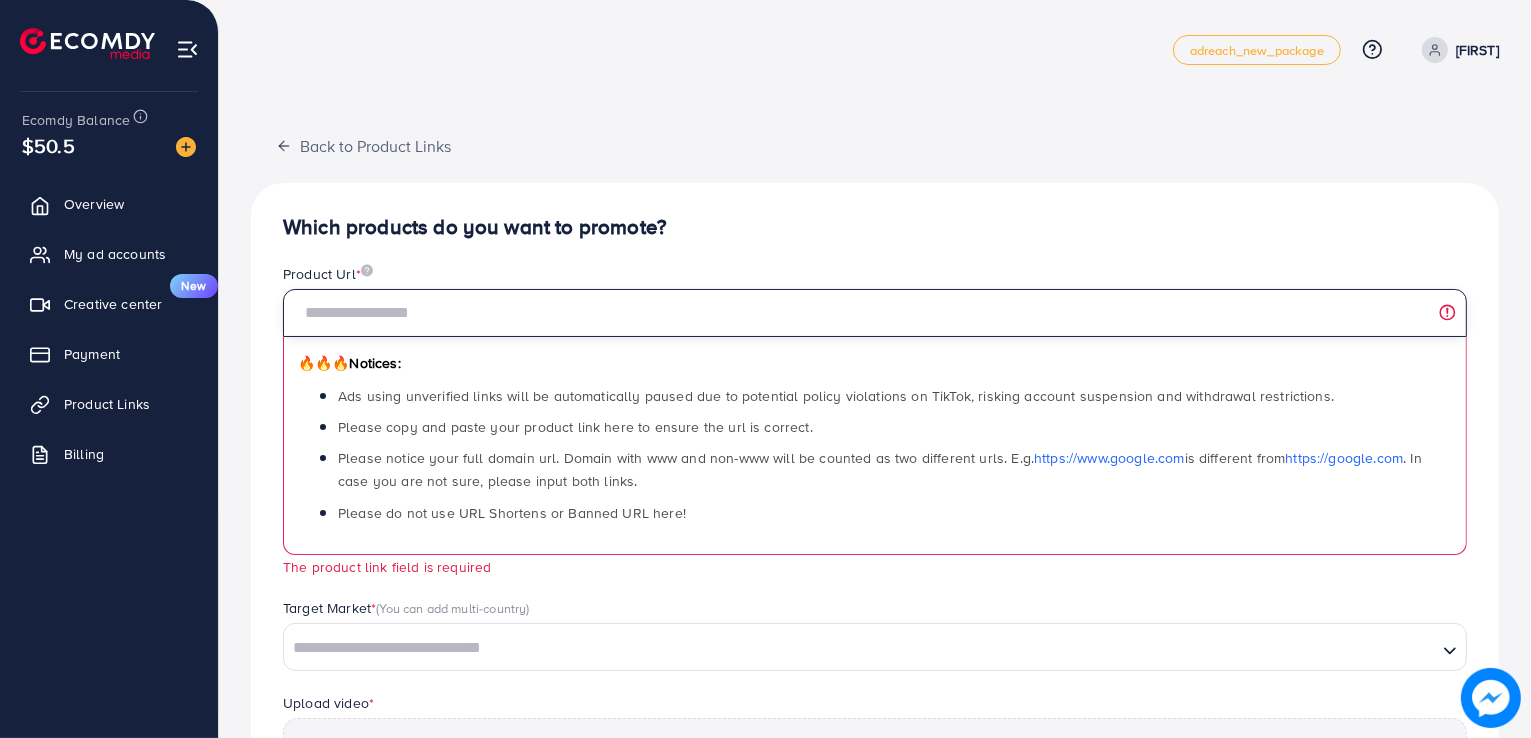 click at bounding box center [875, 313] 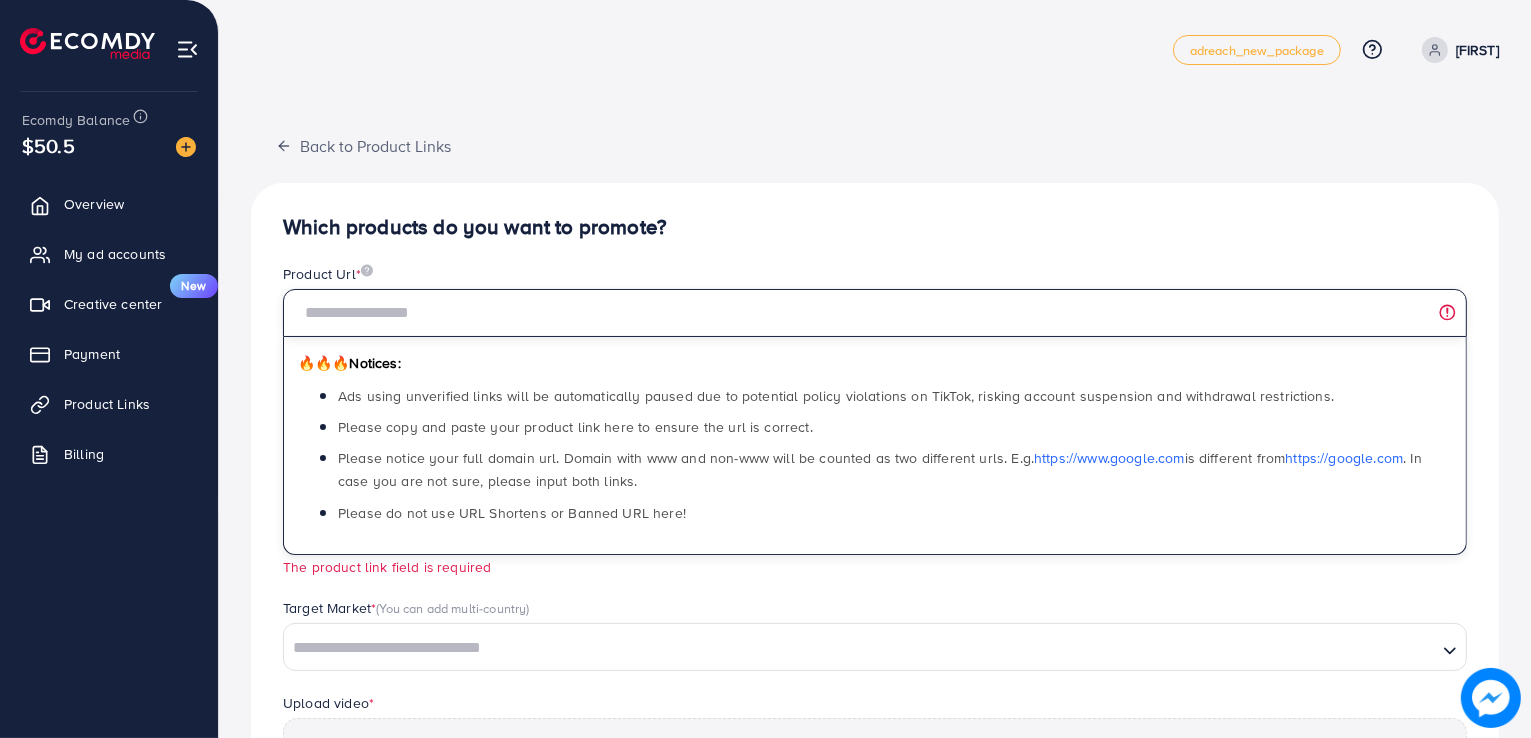 click at bounding box center [875, 313] 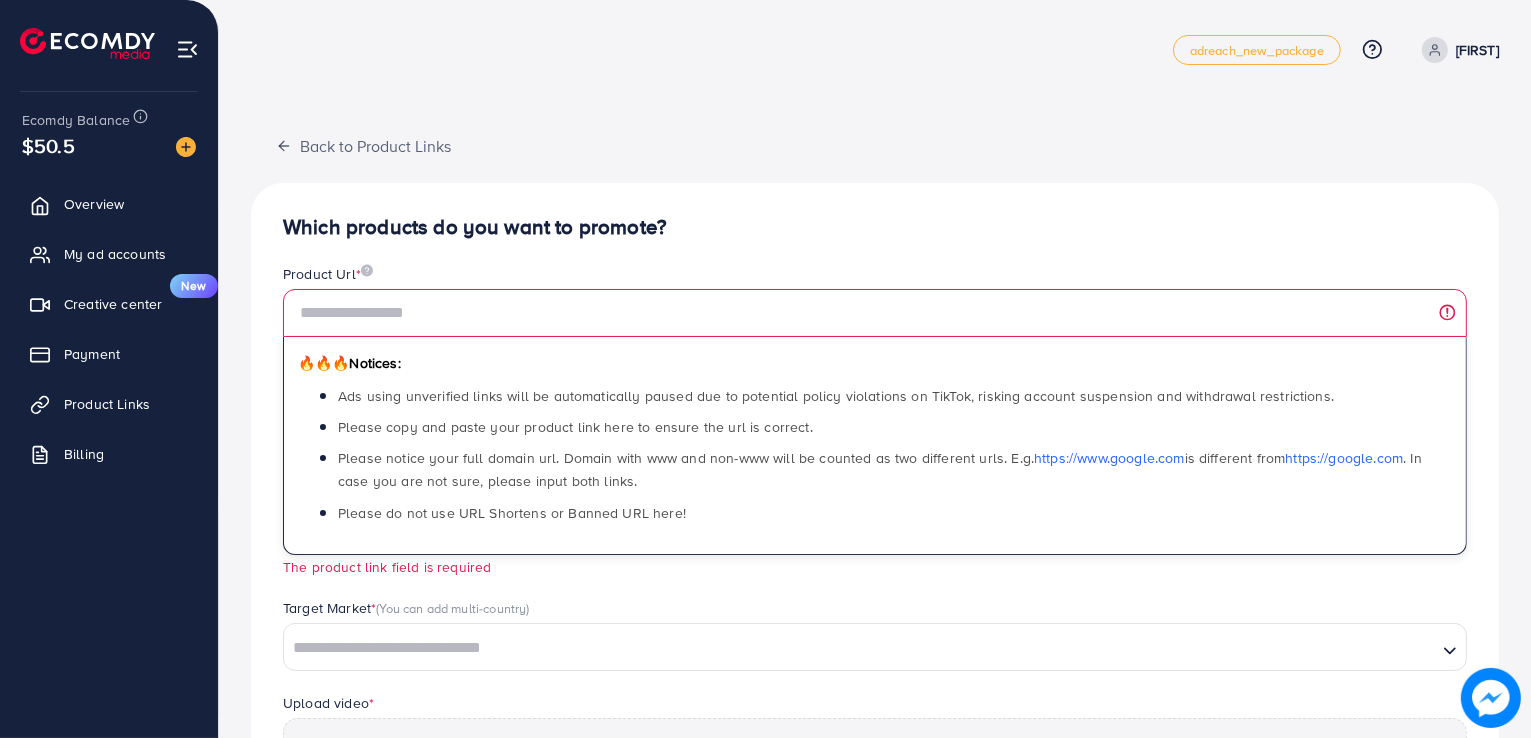 click at bounding box center [860, 648] 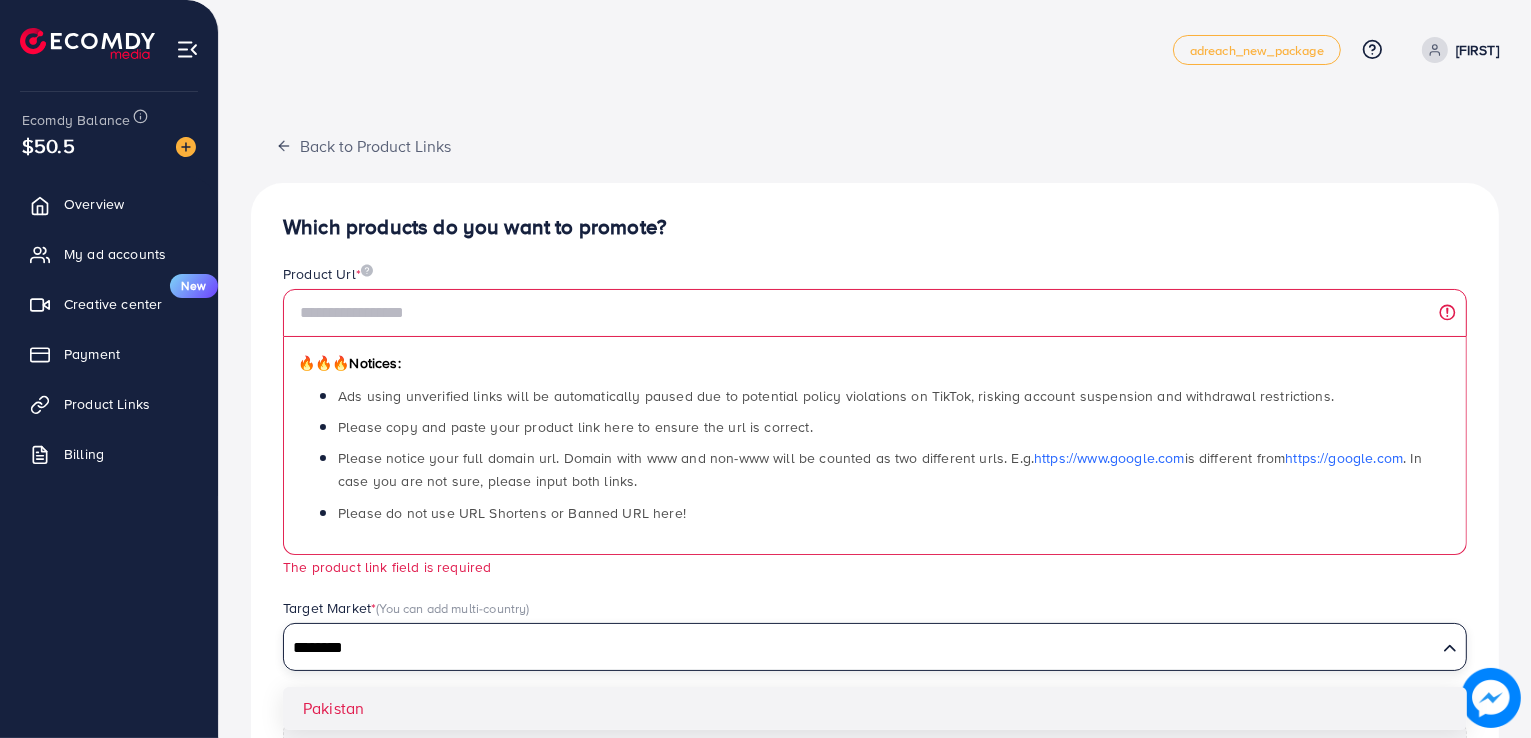 type on "********" 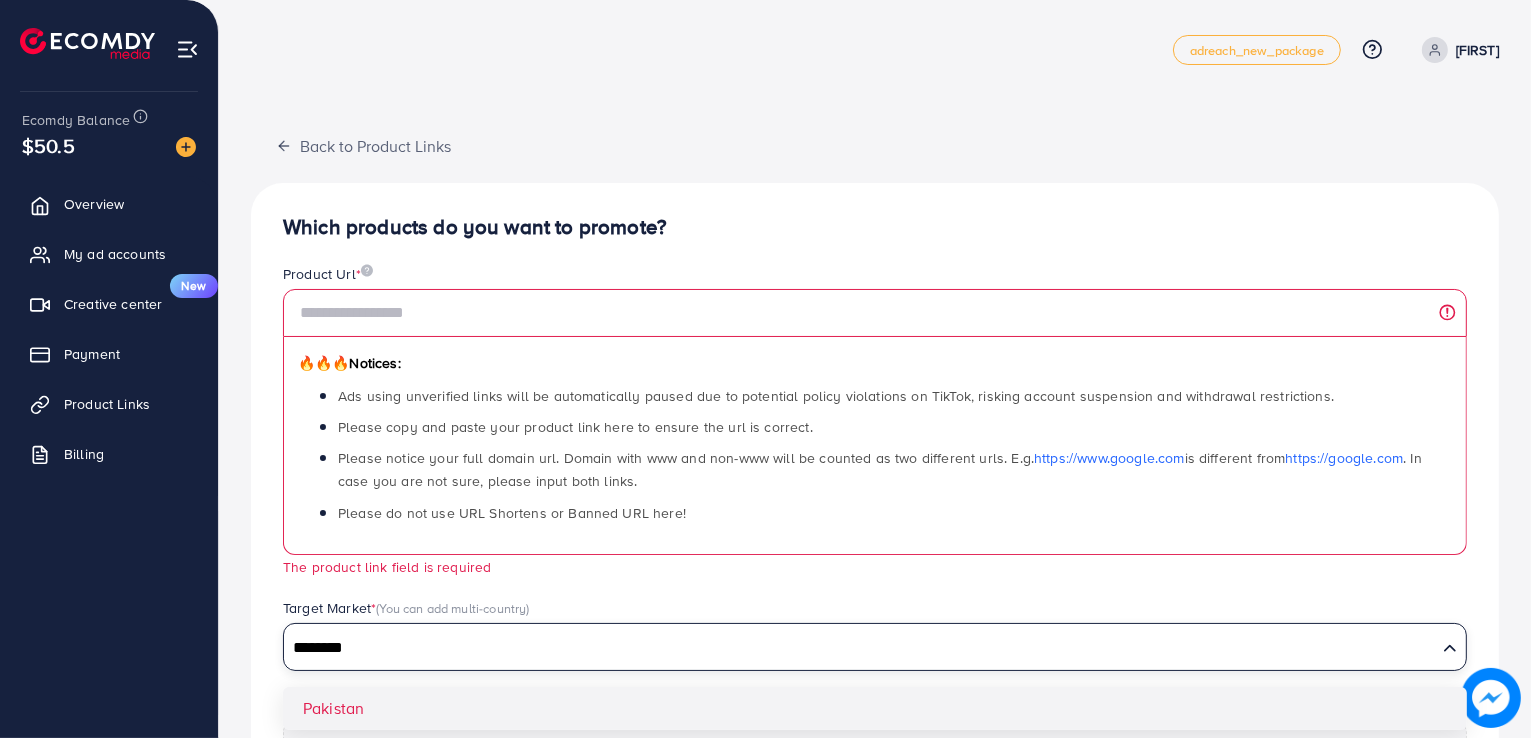 type 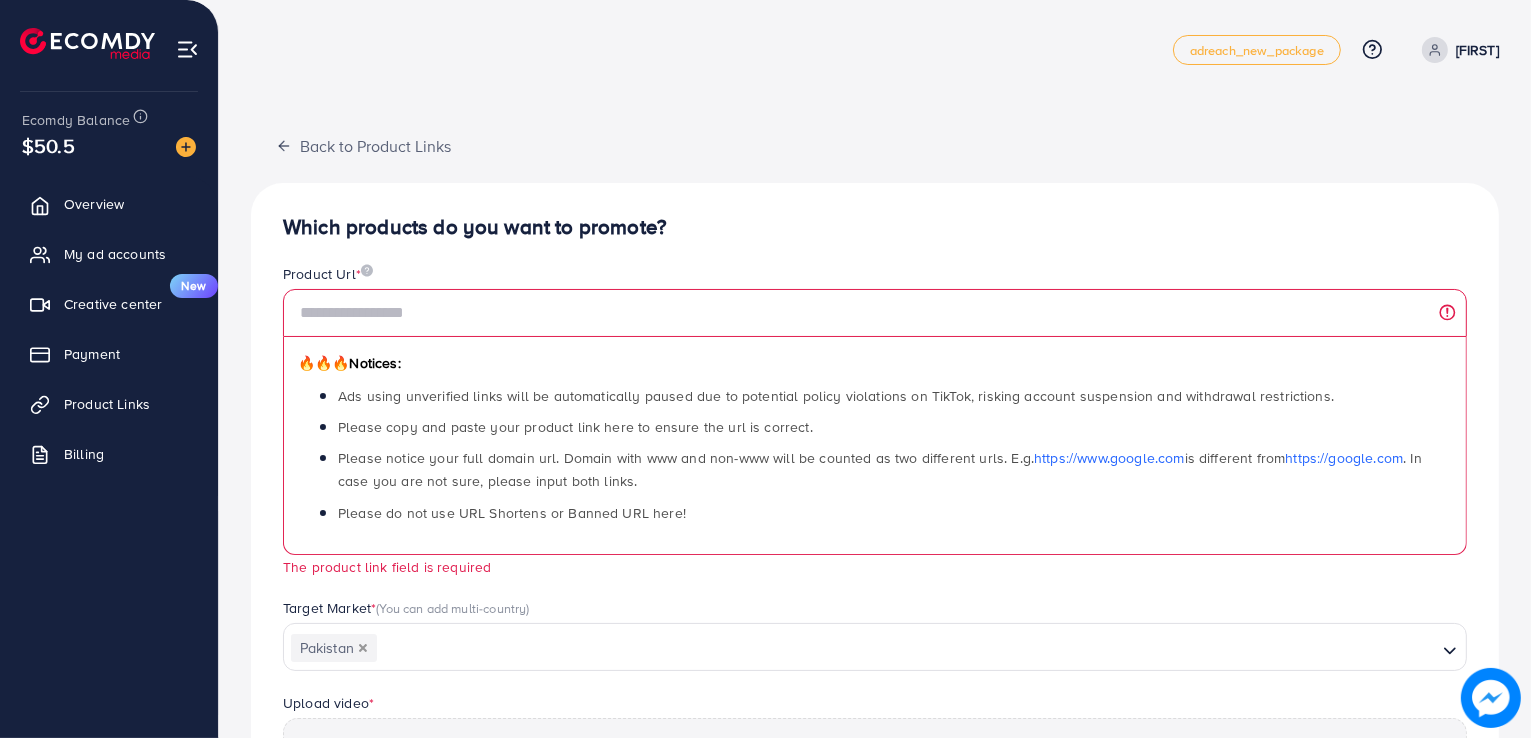 click on "Which products do you want to promote?   Product Url  *  🔥🔥🔥  Notices: Ads using unverified links will be automatically paused due to potential policy violations on TikTok, risking account suspension and withdrawal restrictions. Please copy and paste your product link here to ensure the url is correct. Please notice your full domain url. Domain with www and non-www will be counted as two different urls. E.g.  https://www.google.com  is different from  https://google.com . In case you are not sure, please input both links. Please do not use URL Shortens or Banned URL here! The product link field is required  Target Market  *  (You can add multi-country)
Pakistan
Loading...
Pakistan
Upload video  *  You can upload a video   Click on the button or drag files here   Upload video   Submit" at bounding box center [875, 638] 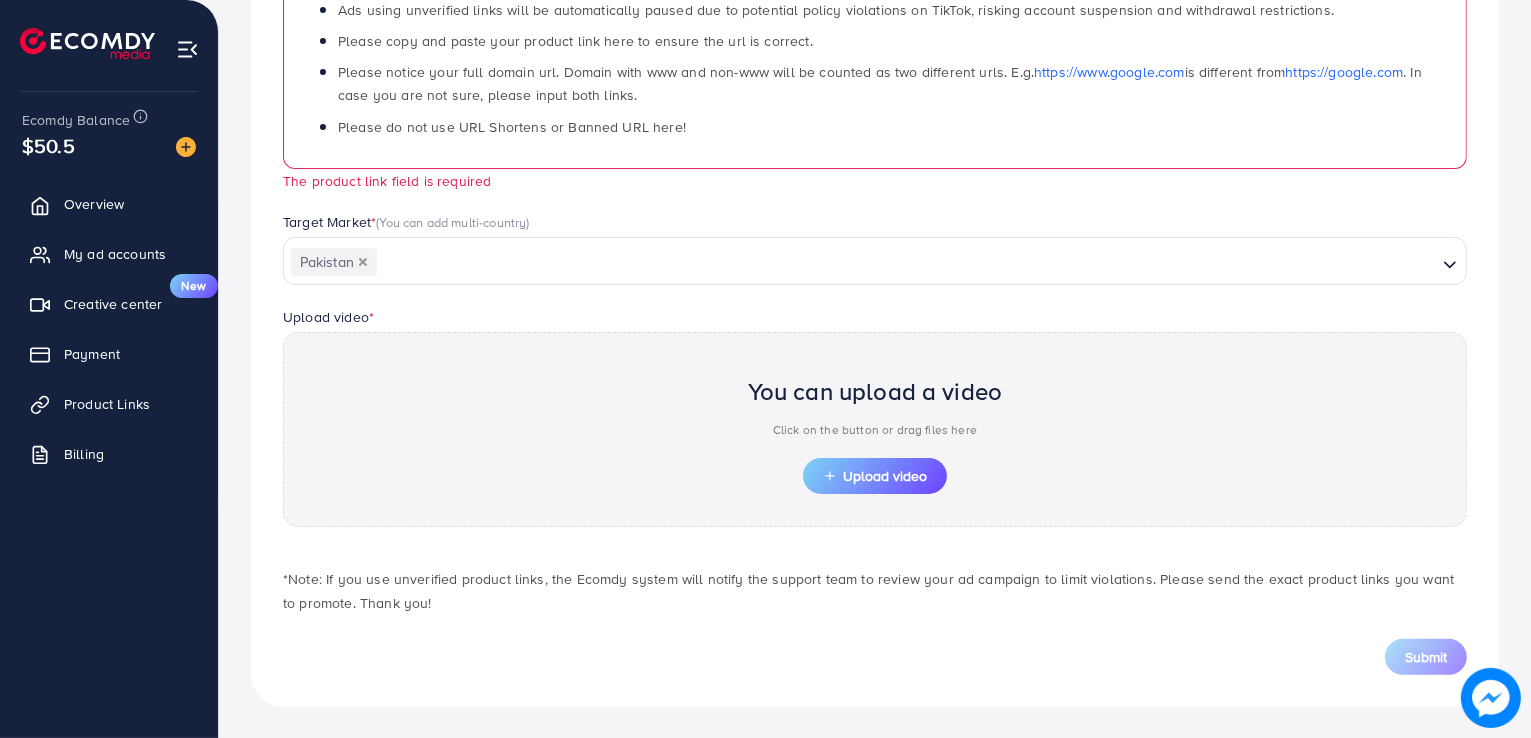 scroll, scrollTop: 358, scrollLeft: 0, axis: vertical 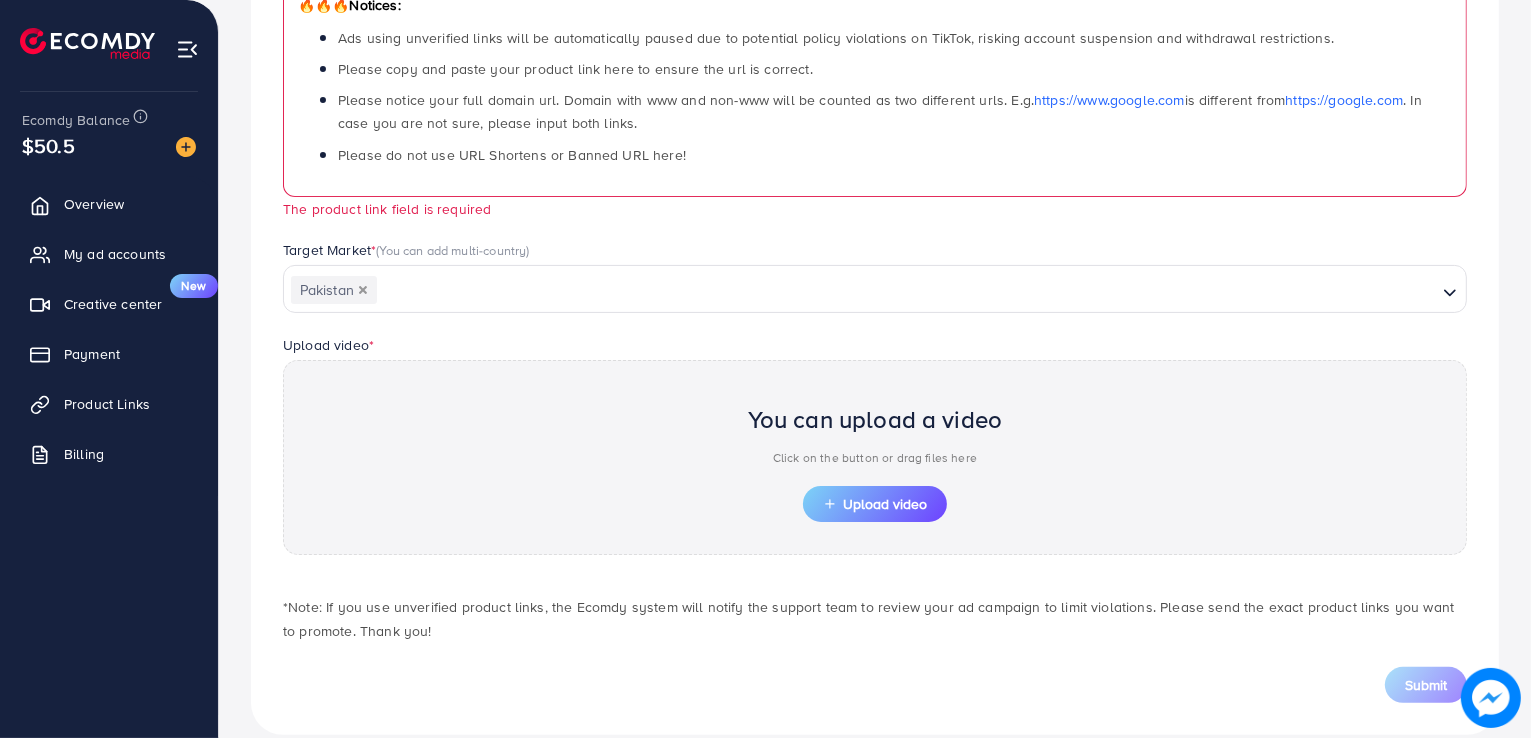 drag, startPoint x: 854, startPoint y: 550, endPoint x: 860, endPoint y: 527, distance: 23.769728 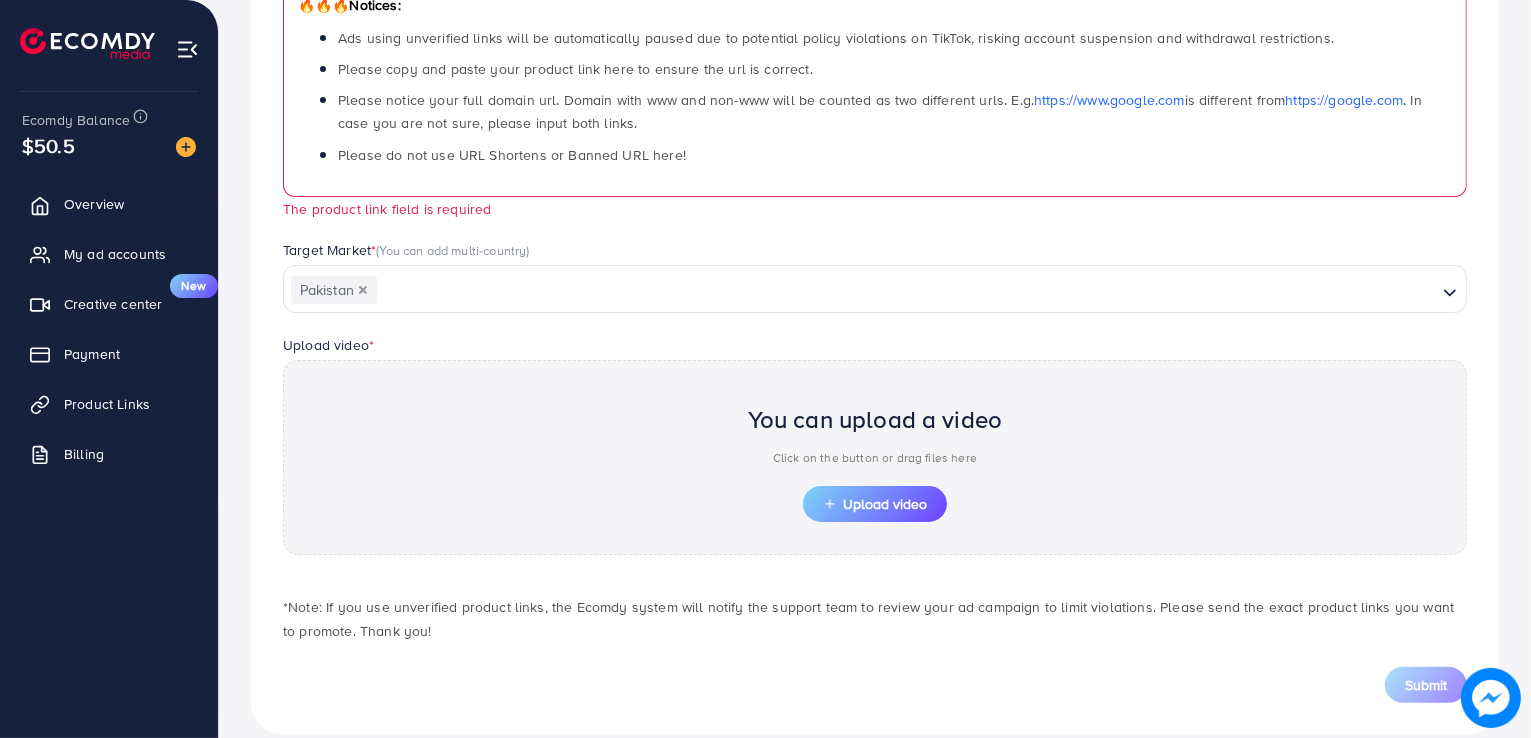 click on "You can upload a video   Click on the button or drag files here   Upload video" at bounding box center [875, 457] 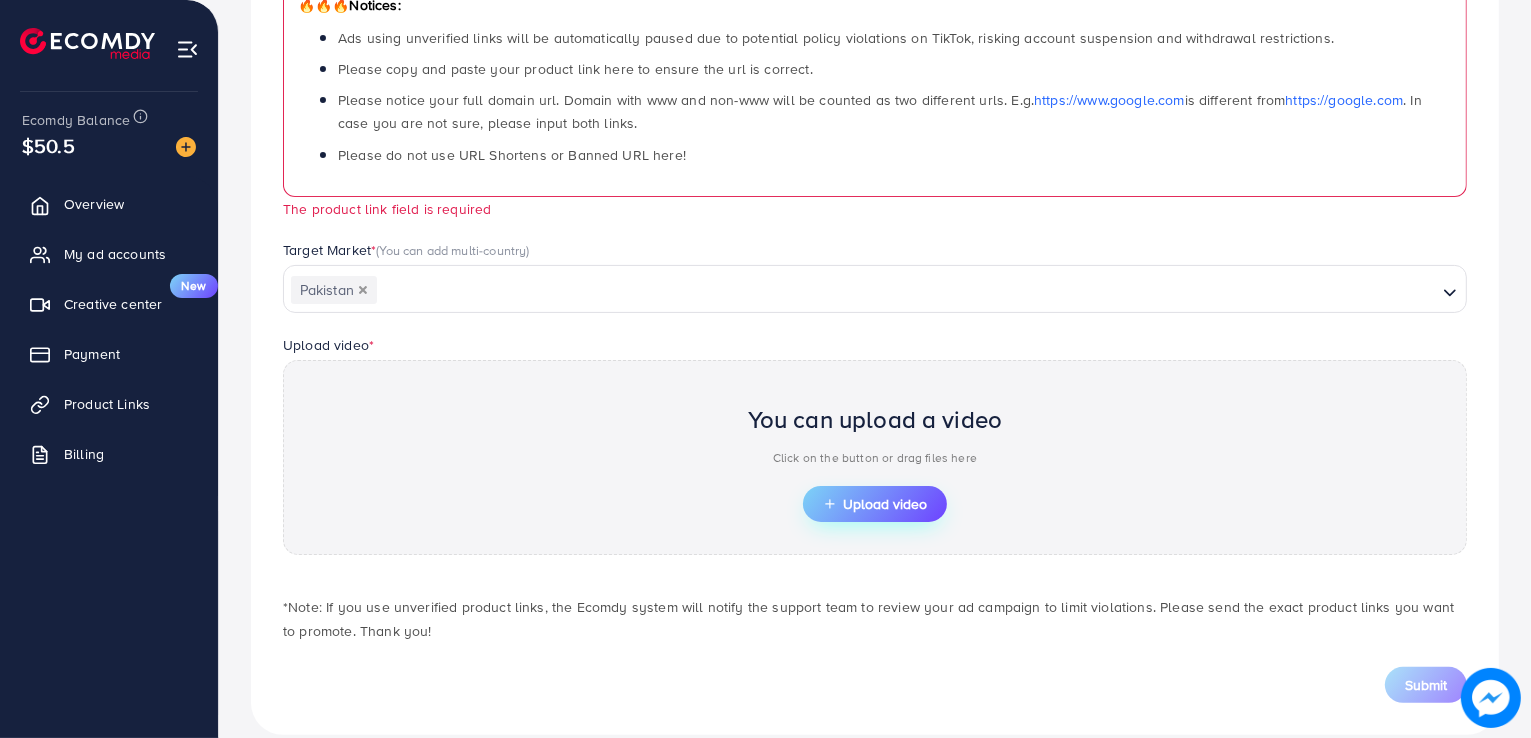 click on "Upload video" at bounding box center (875, 504) 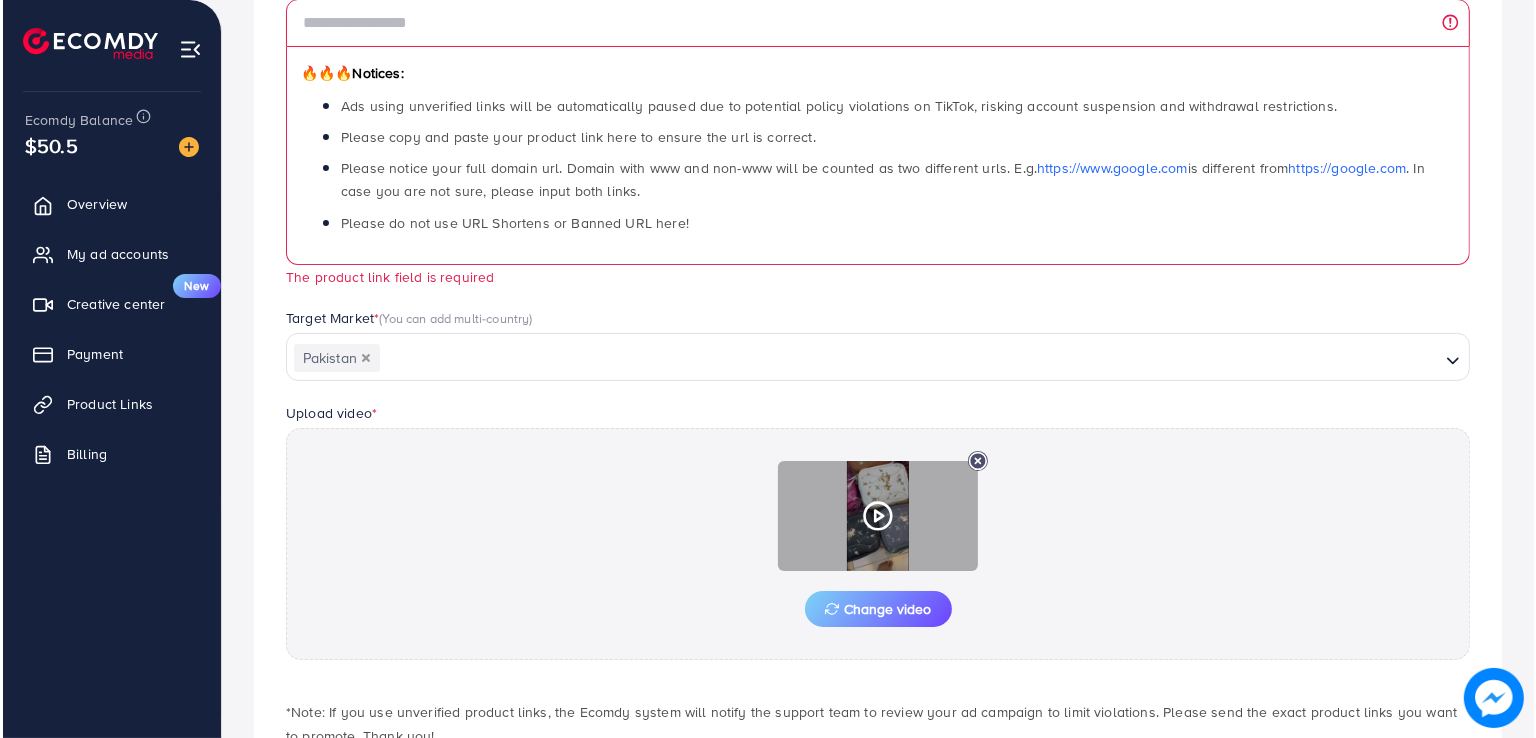 scroll, scrollTop: 358, scrollLeft: 0, axis: vertical 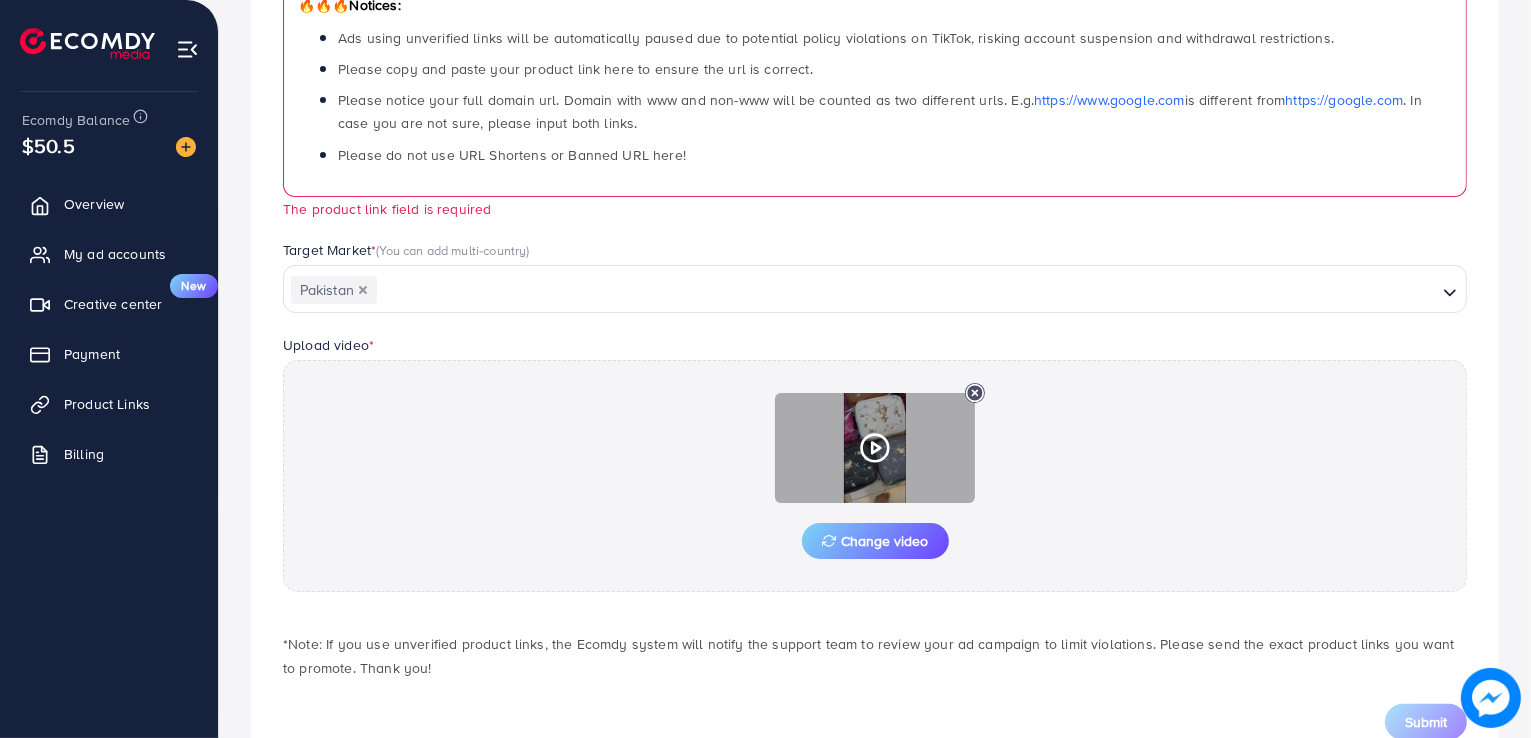 click at bounding box center [875, 448] 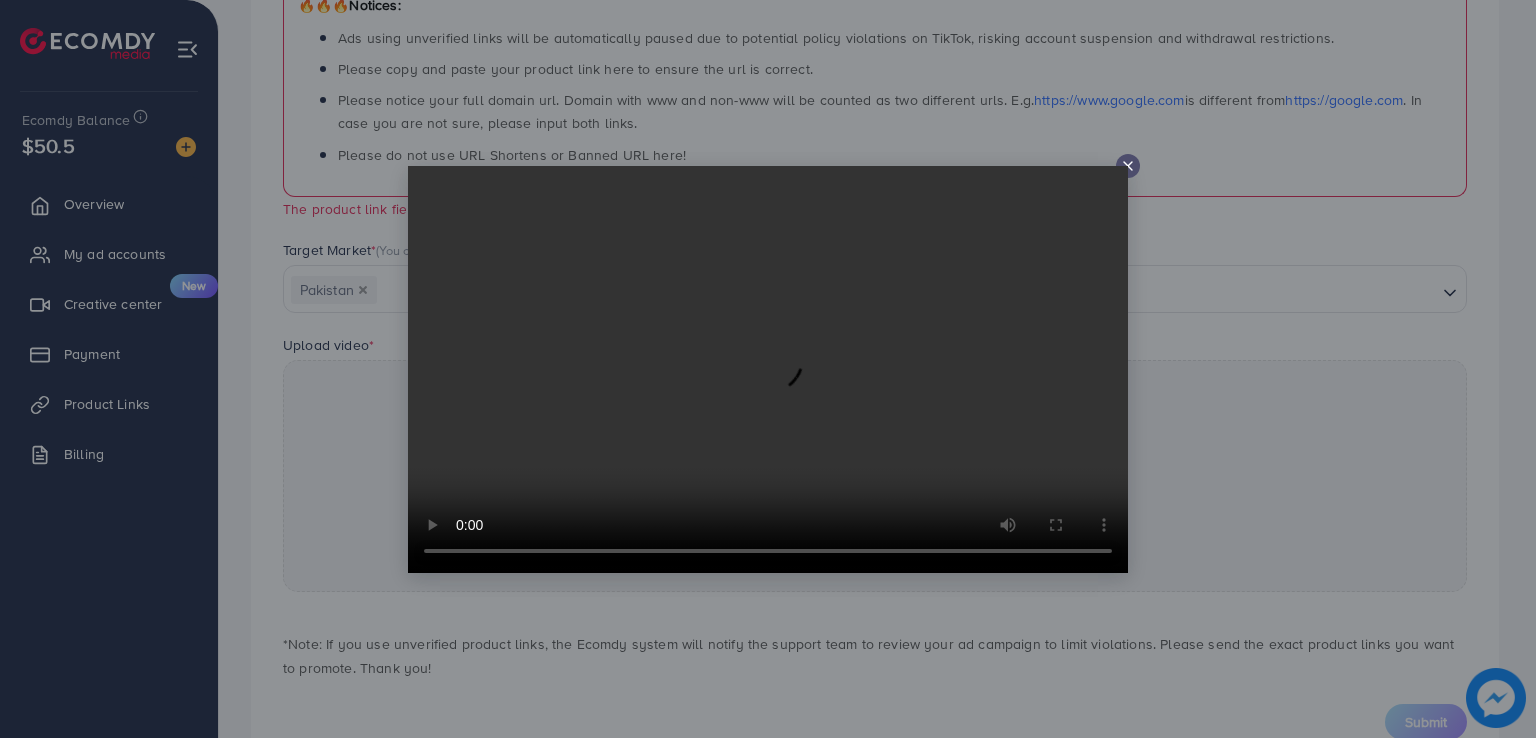 click at bounding box center [768, 369] 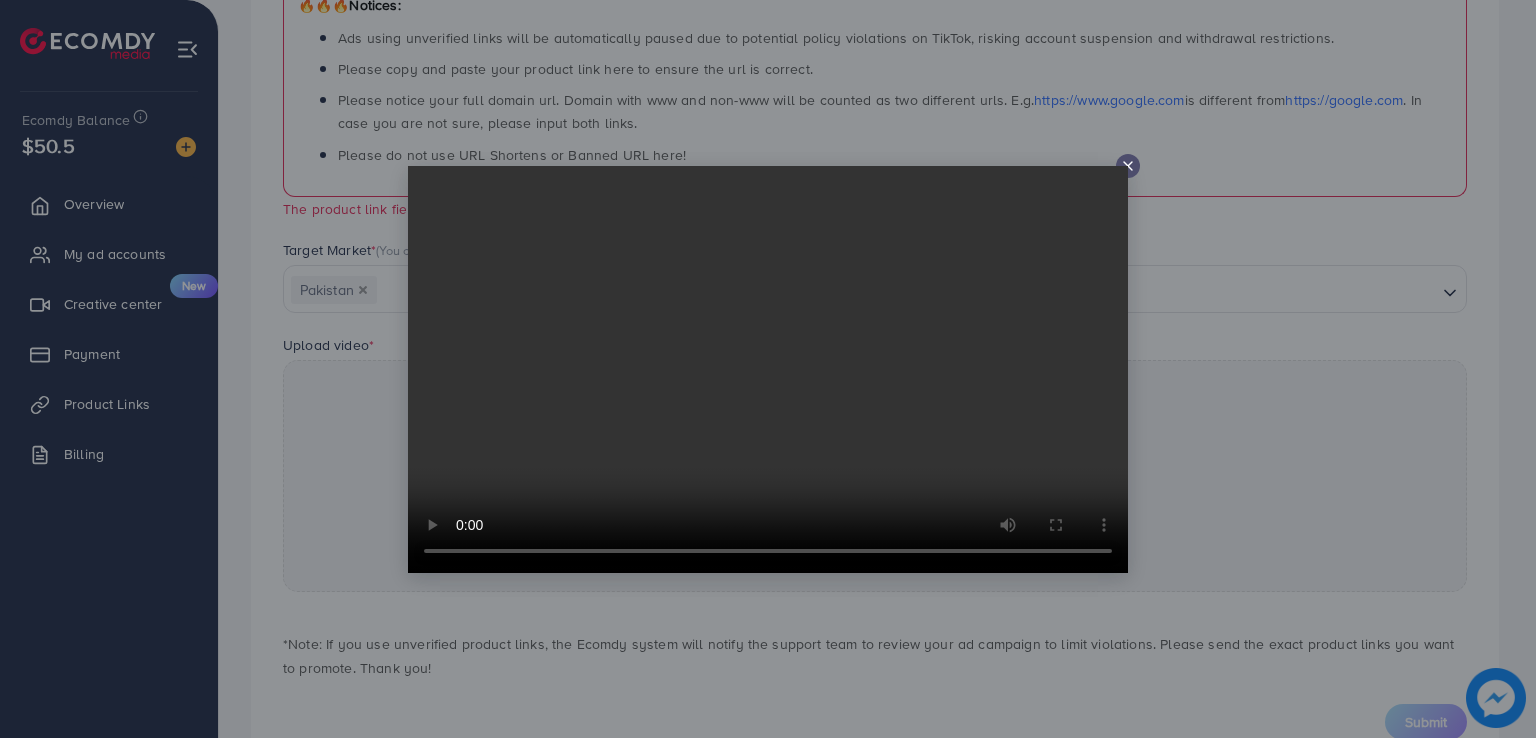 click at bounding box center (768, 369) 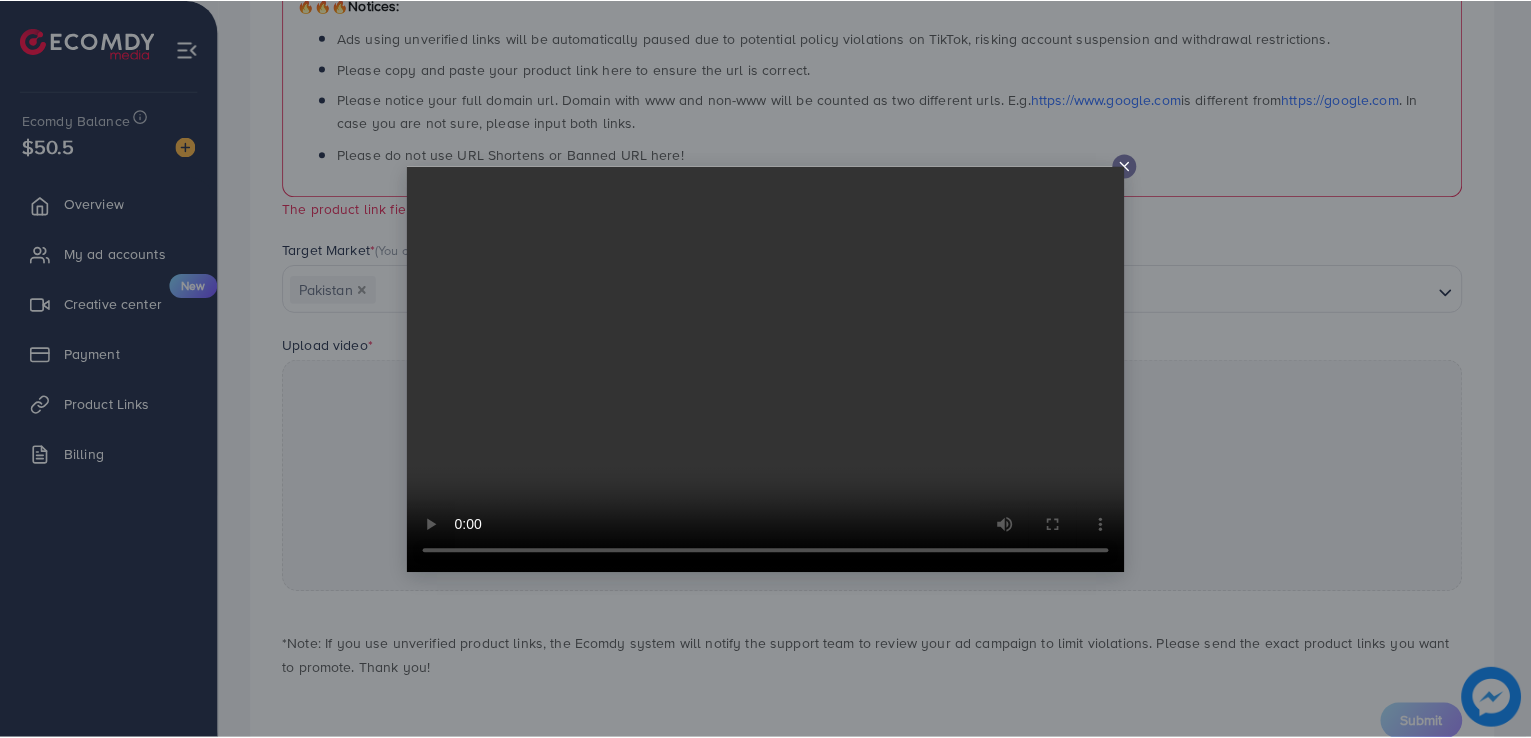 scroll, scrollTop: 0, scrollLeft: 0, axis: both 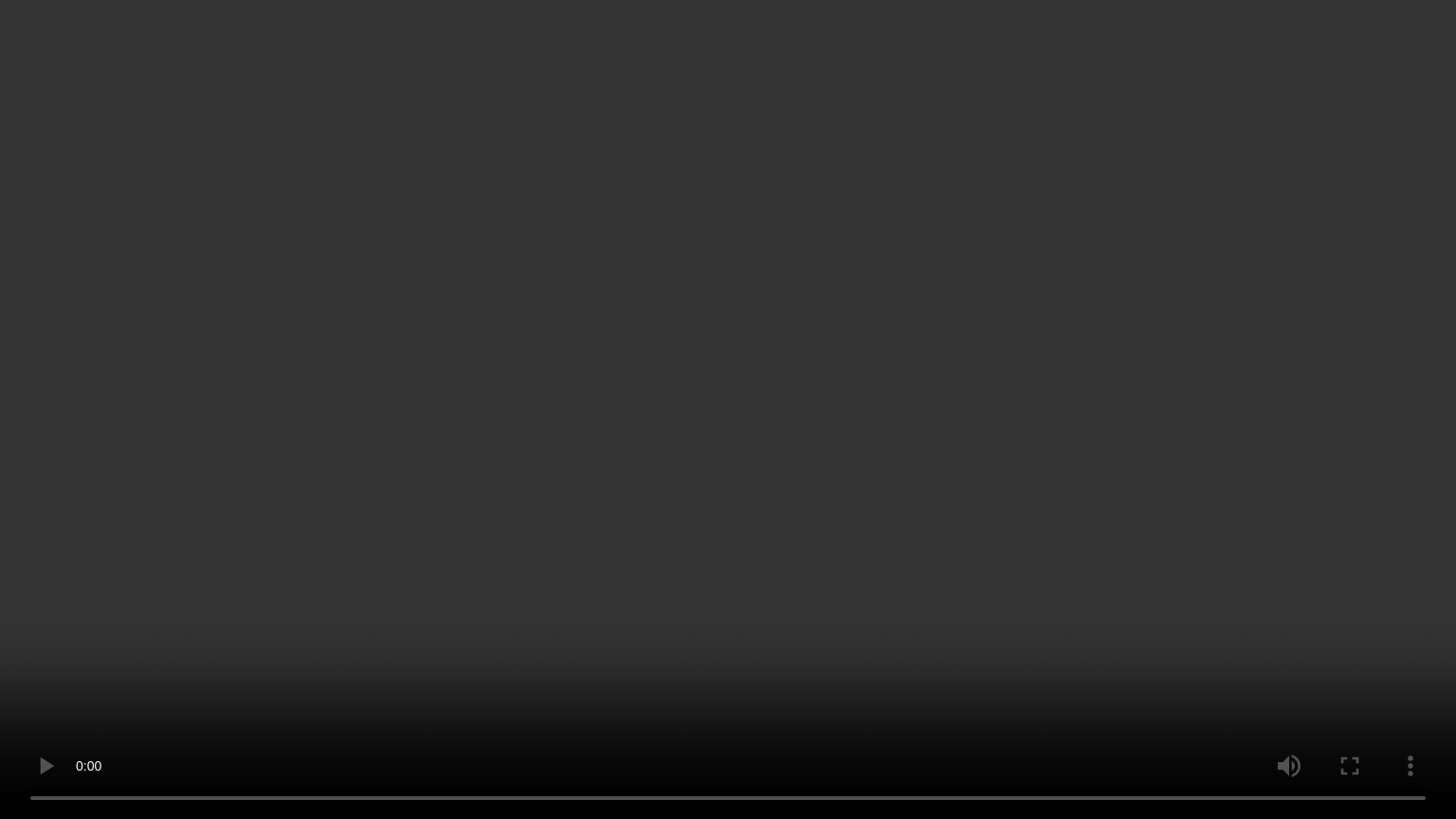 click at bounding box center (728, 410) 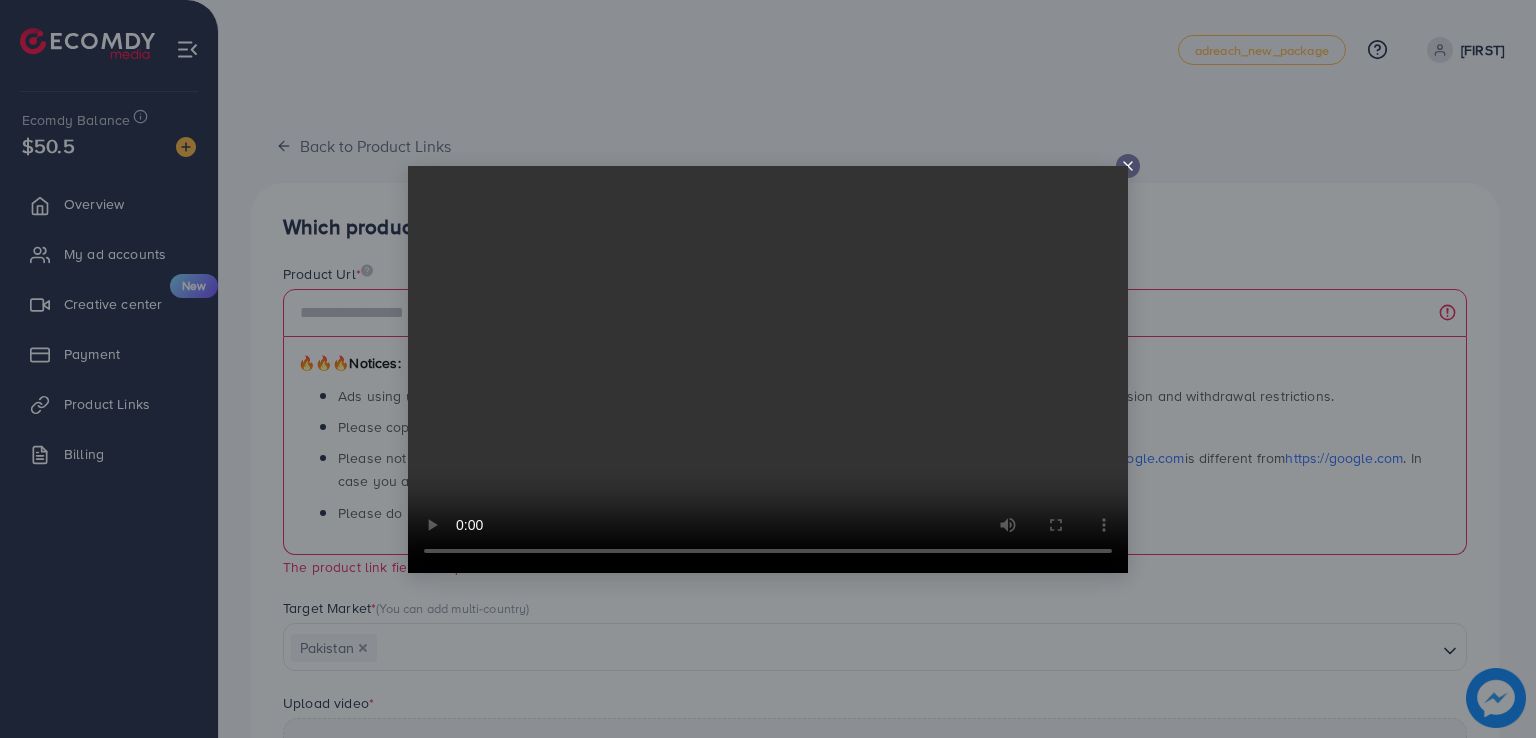 click at bounding box center (1128, 166) 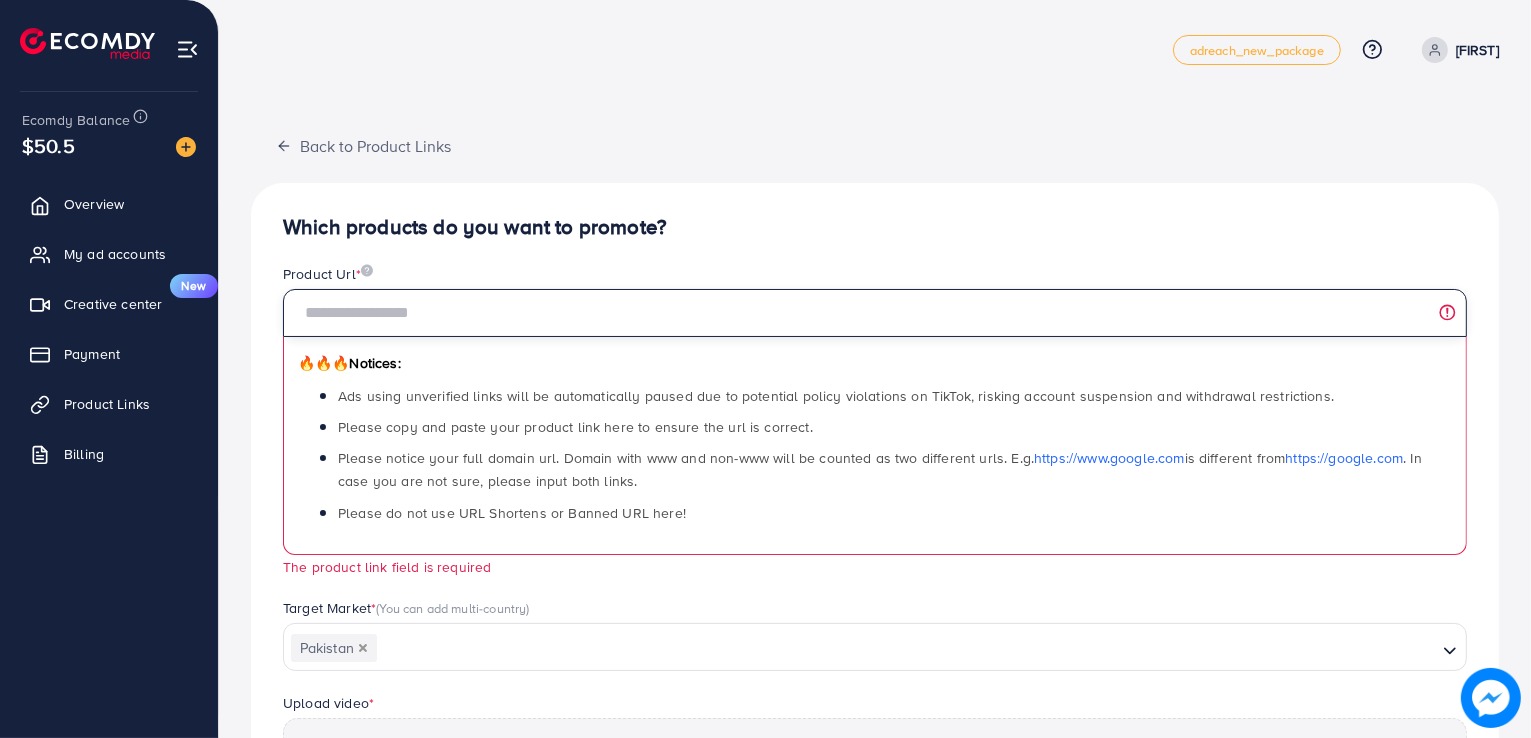 click at bounding box center (875, 313) 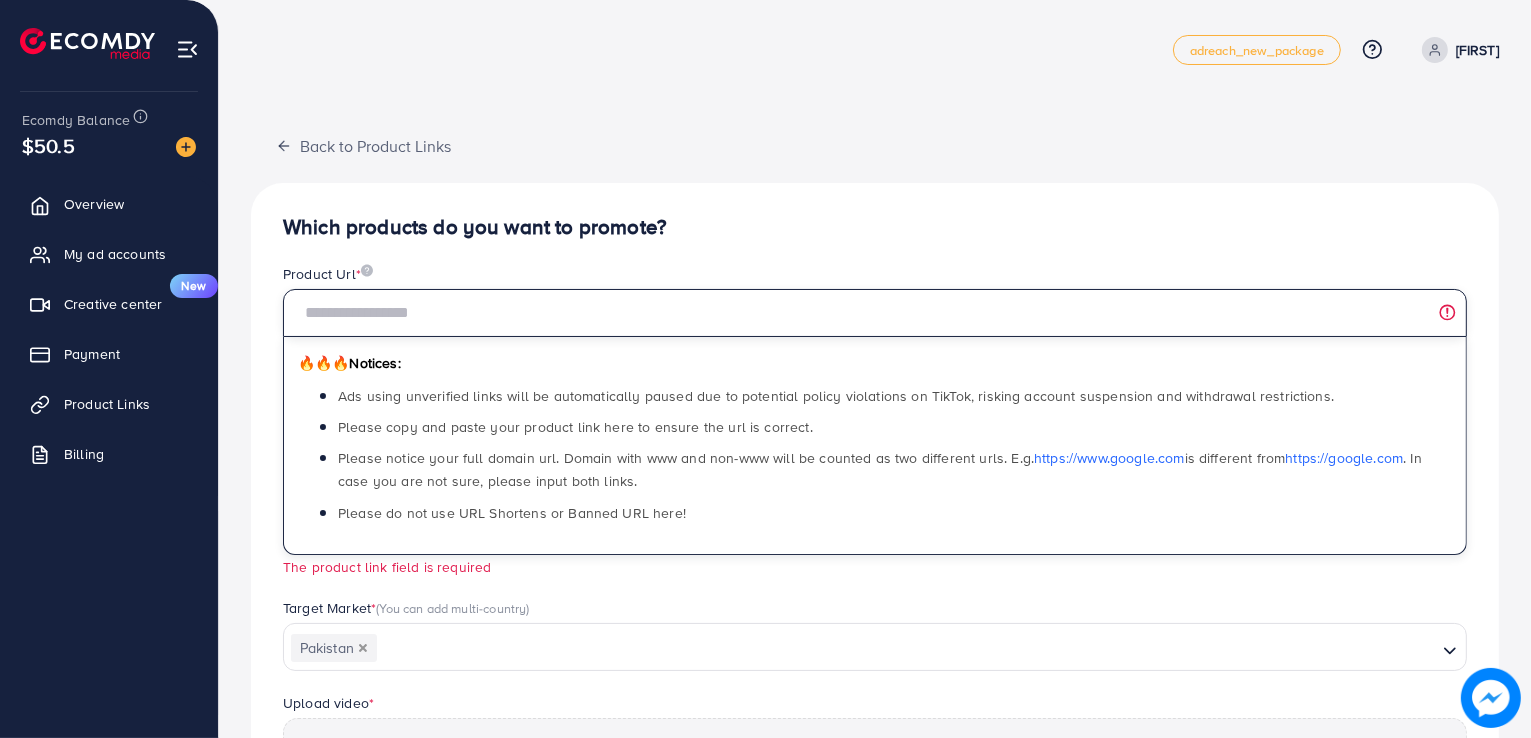 paste on "**********" 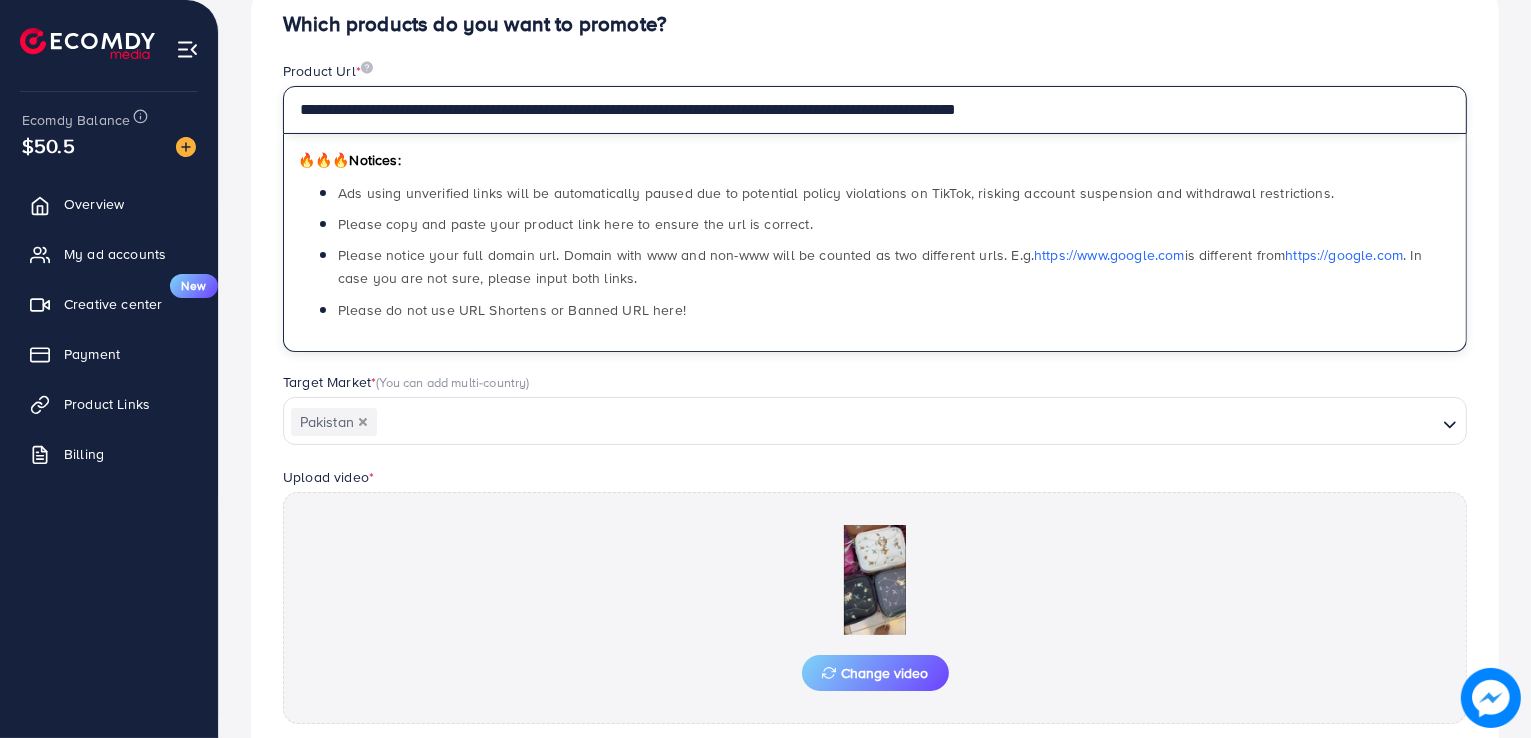 scroll, scrollTop: 248, scrollLeft: 0, axis: vertical 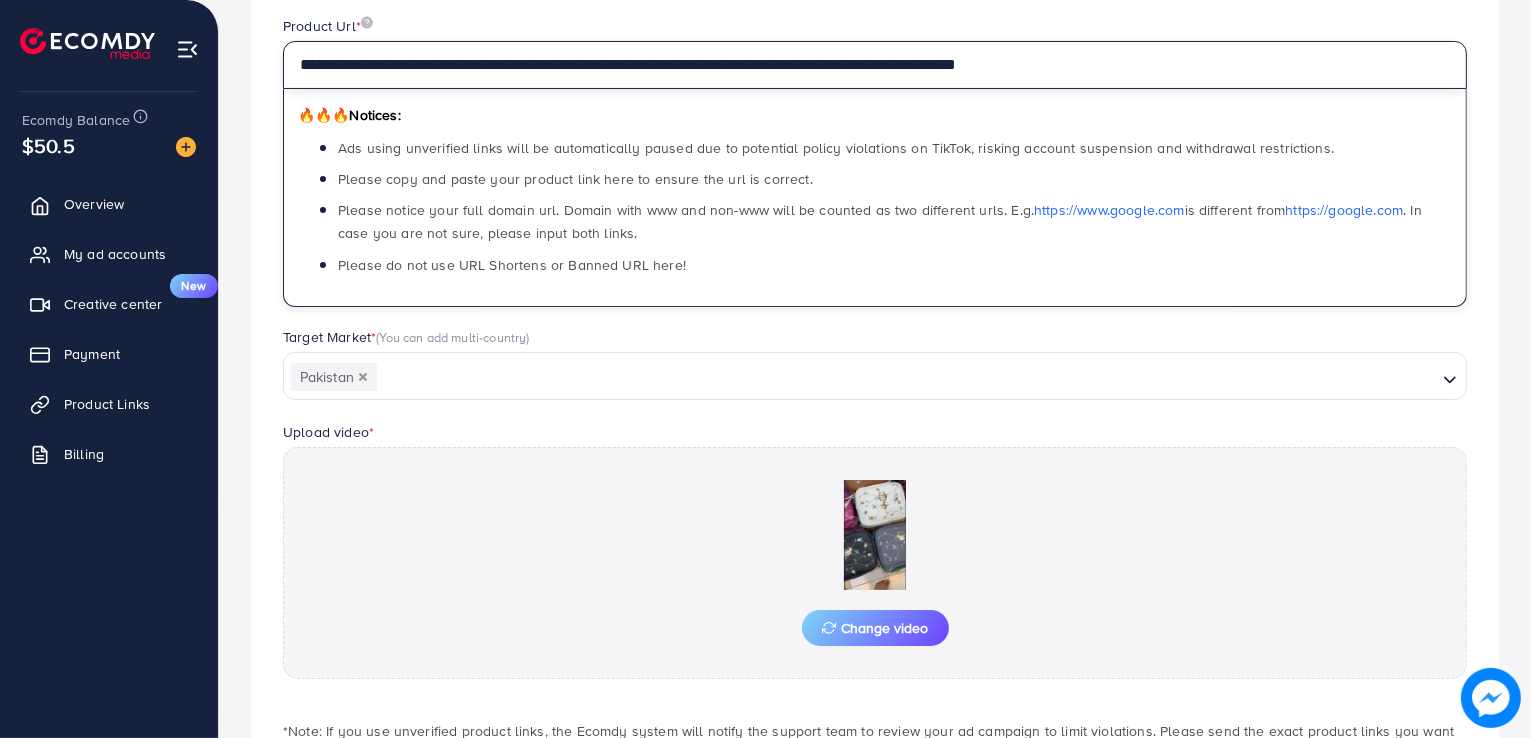 type on "**********" 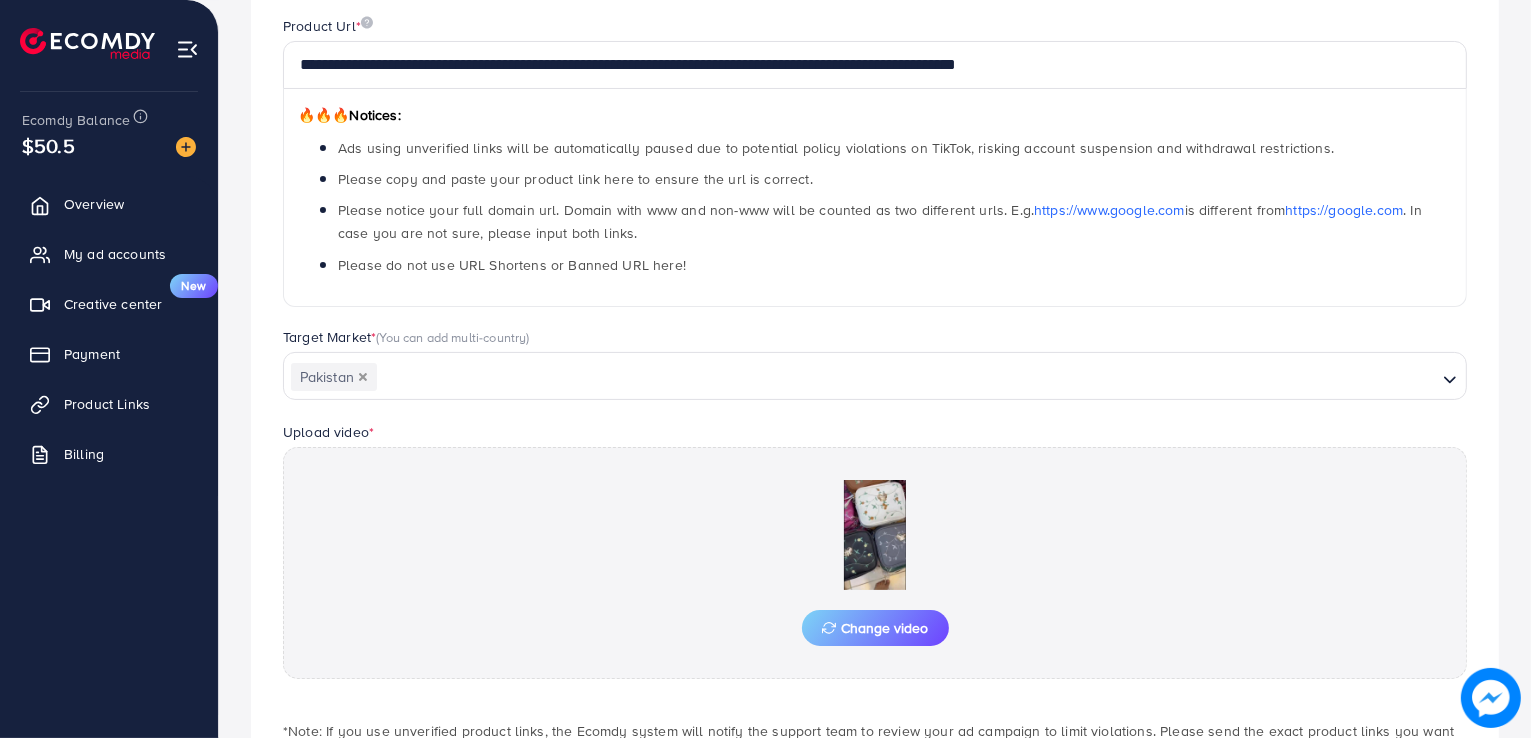 click on "**********" at bounding box center (875, 171) 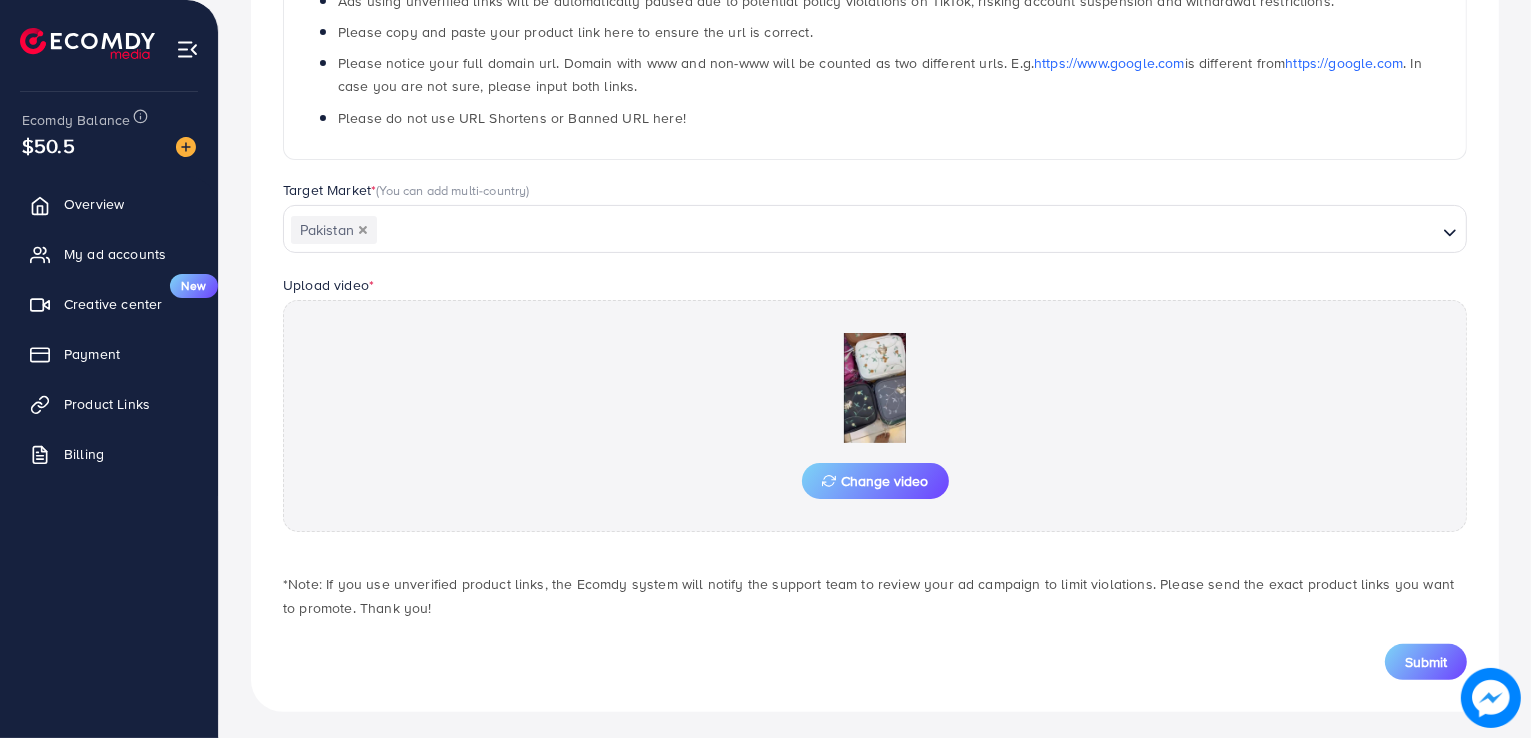 scroll, scrollTop: 400, scrollLeft: 0, axis: vertical 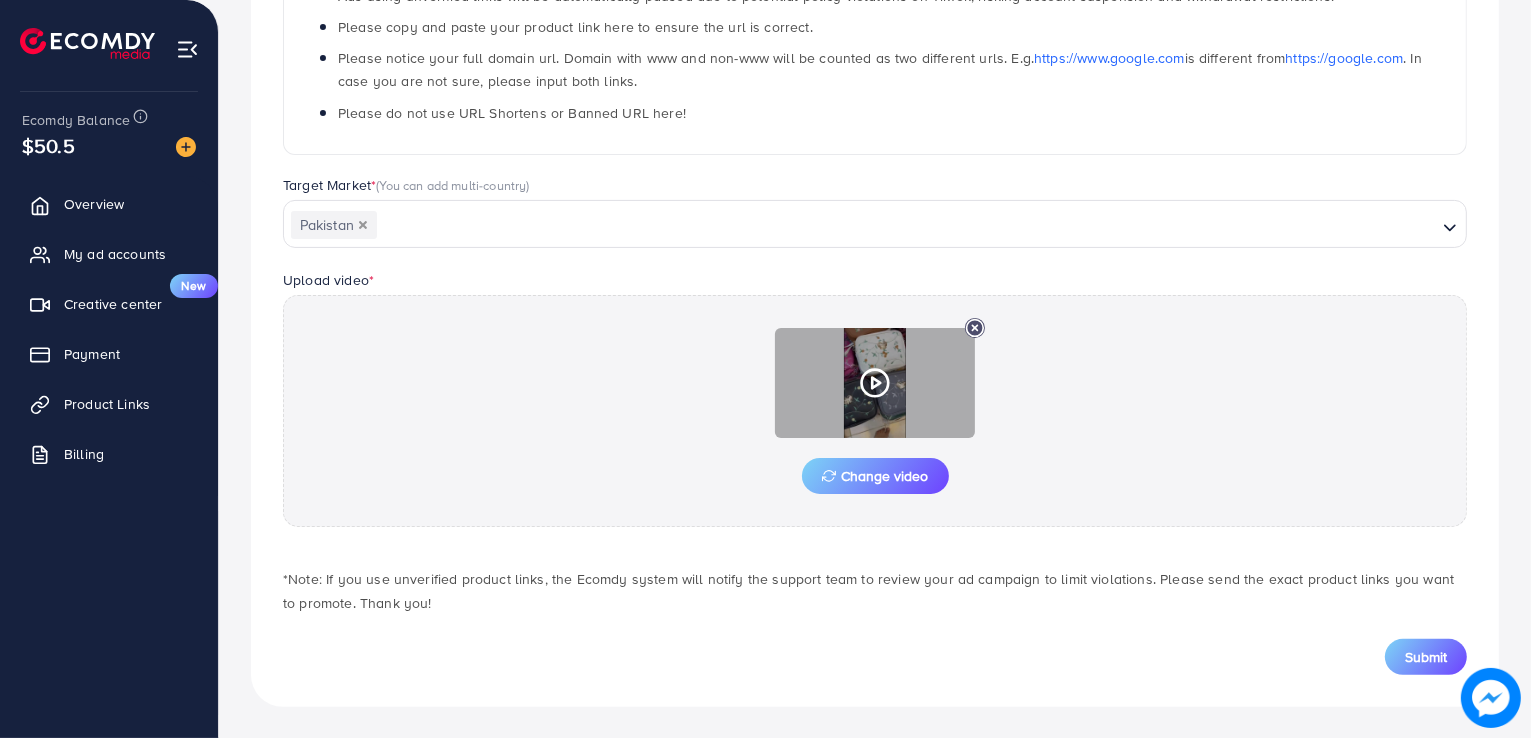click at bounding box center (875, 383) 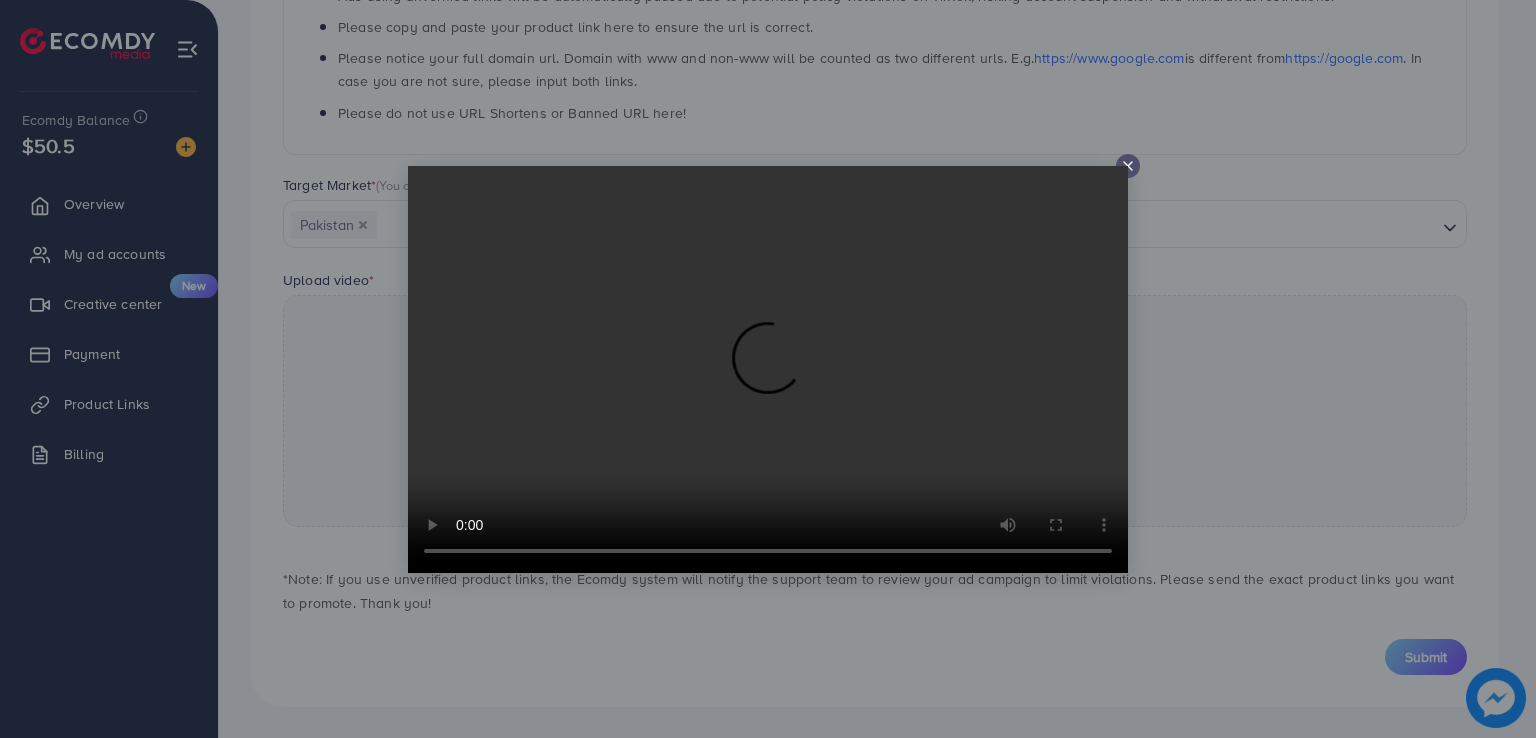 type 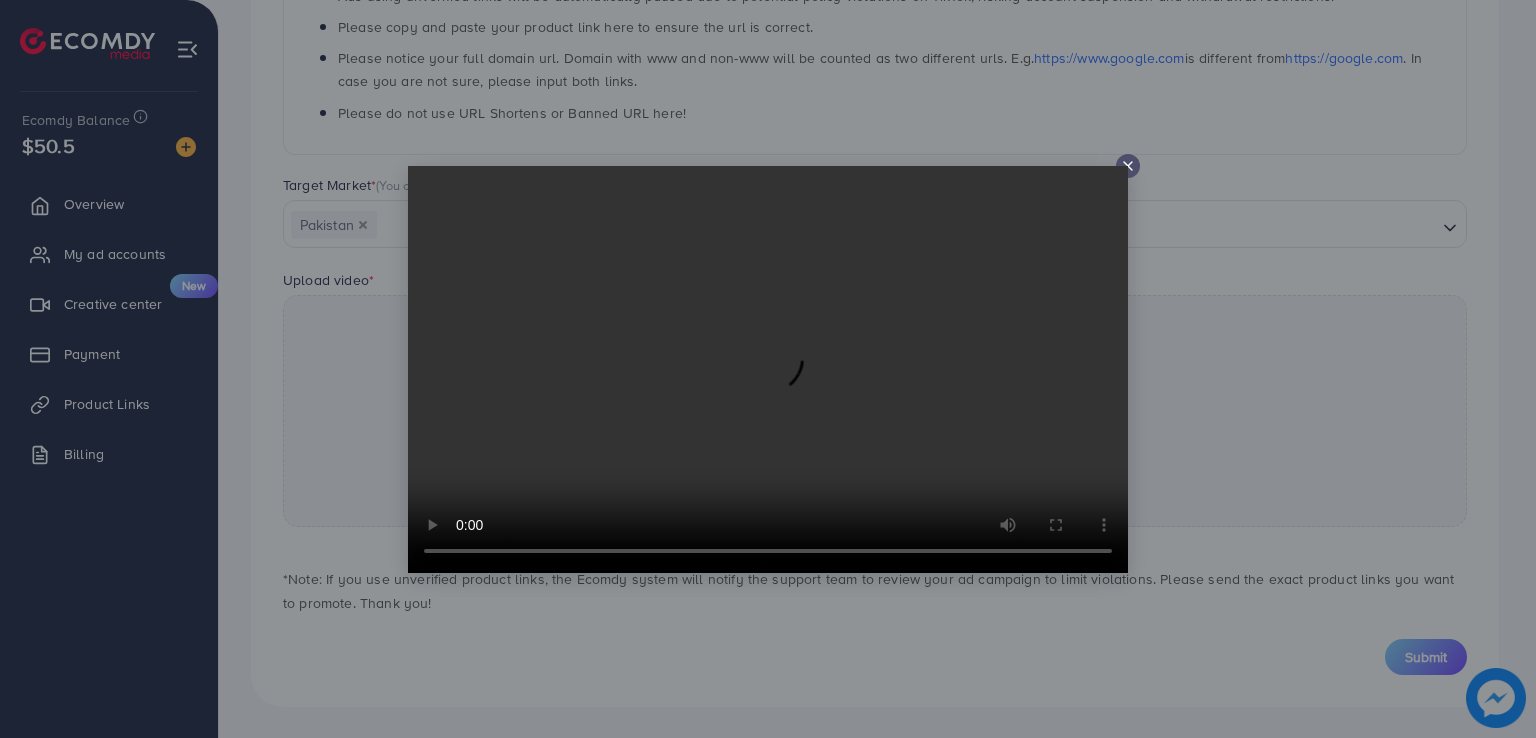click at bounding box center (768, 369) 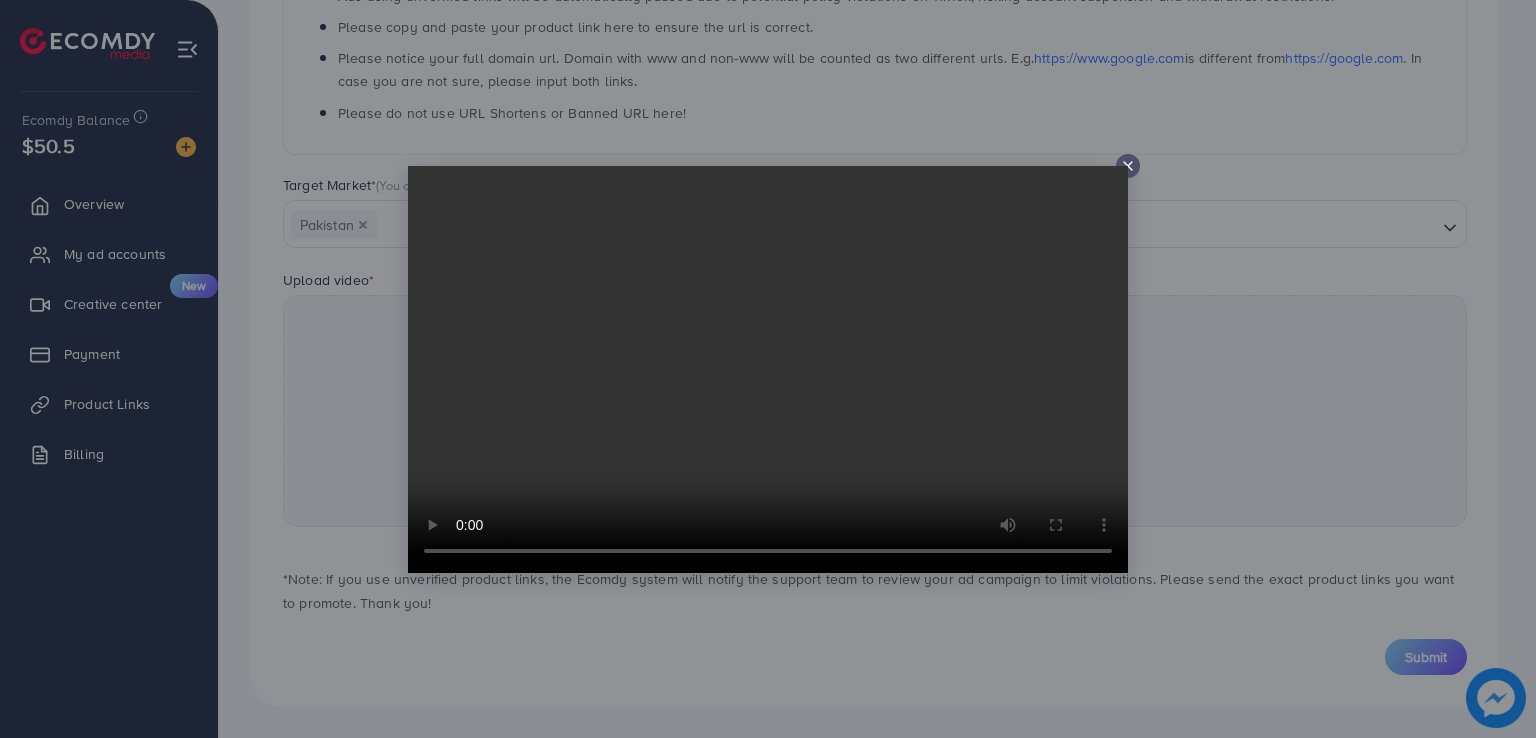 click at bounding box center [768, 369] 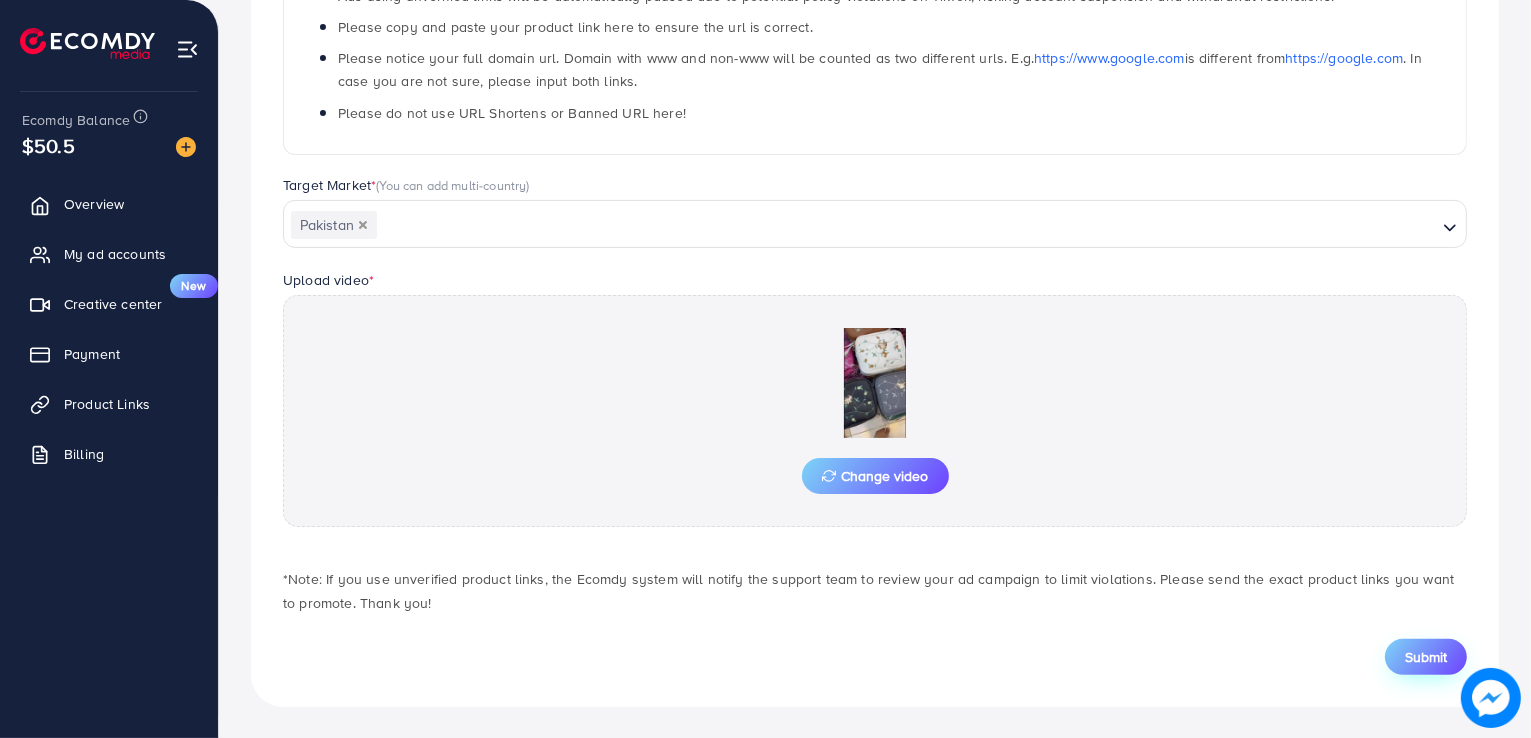 click on "Submit" at bounding box center (1426, 657) 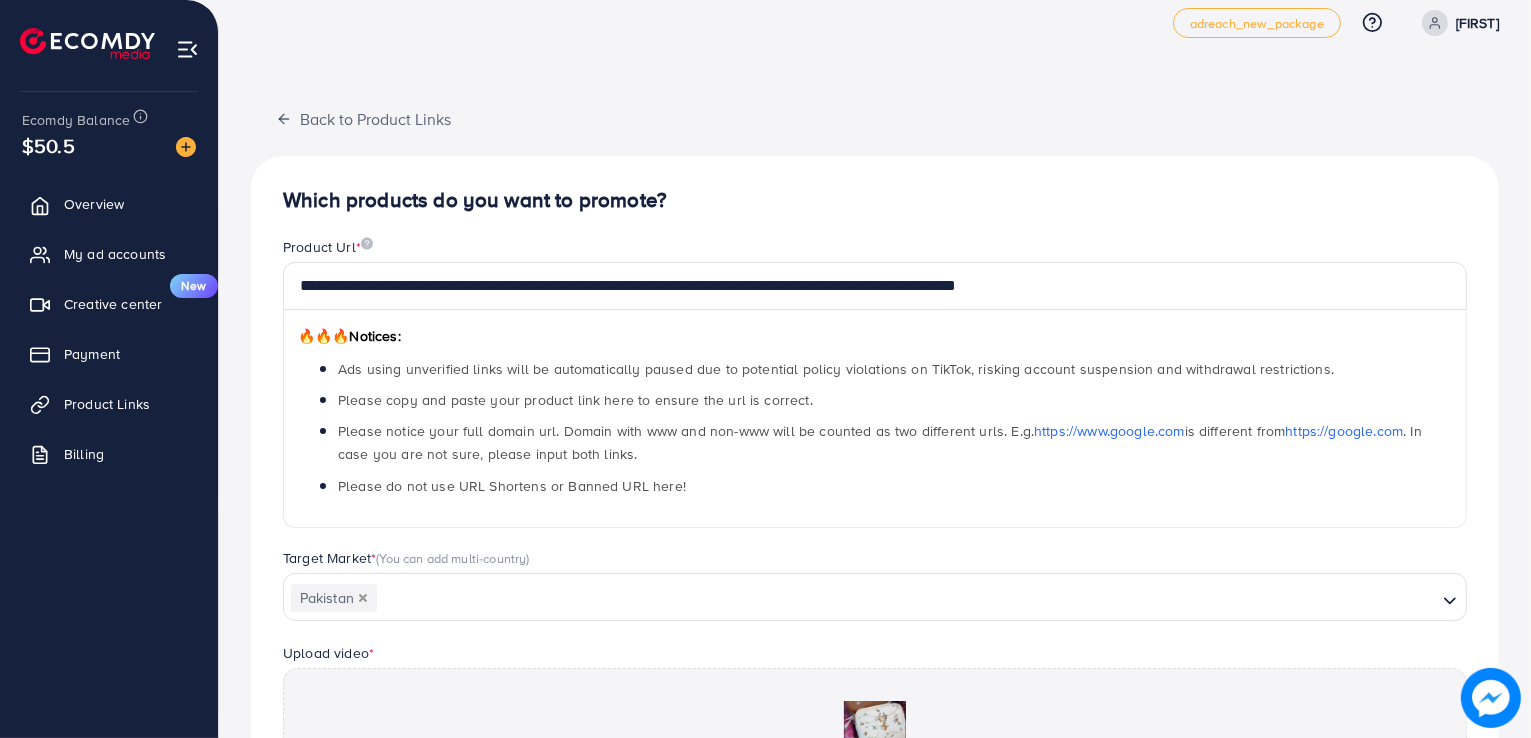 scroll, scrollTop: 0, scrollLeft: 0, axis: both 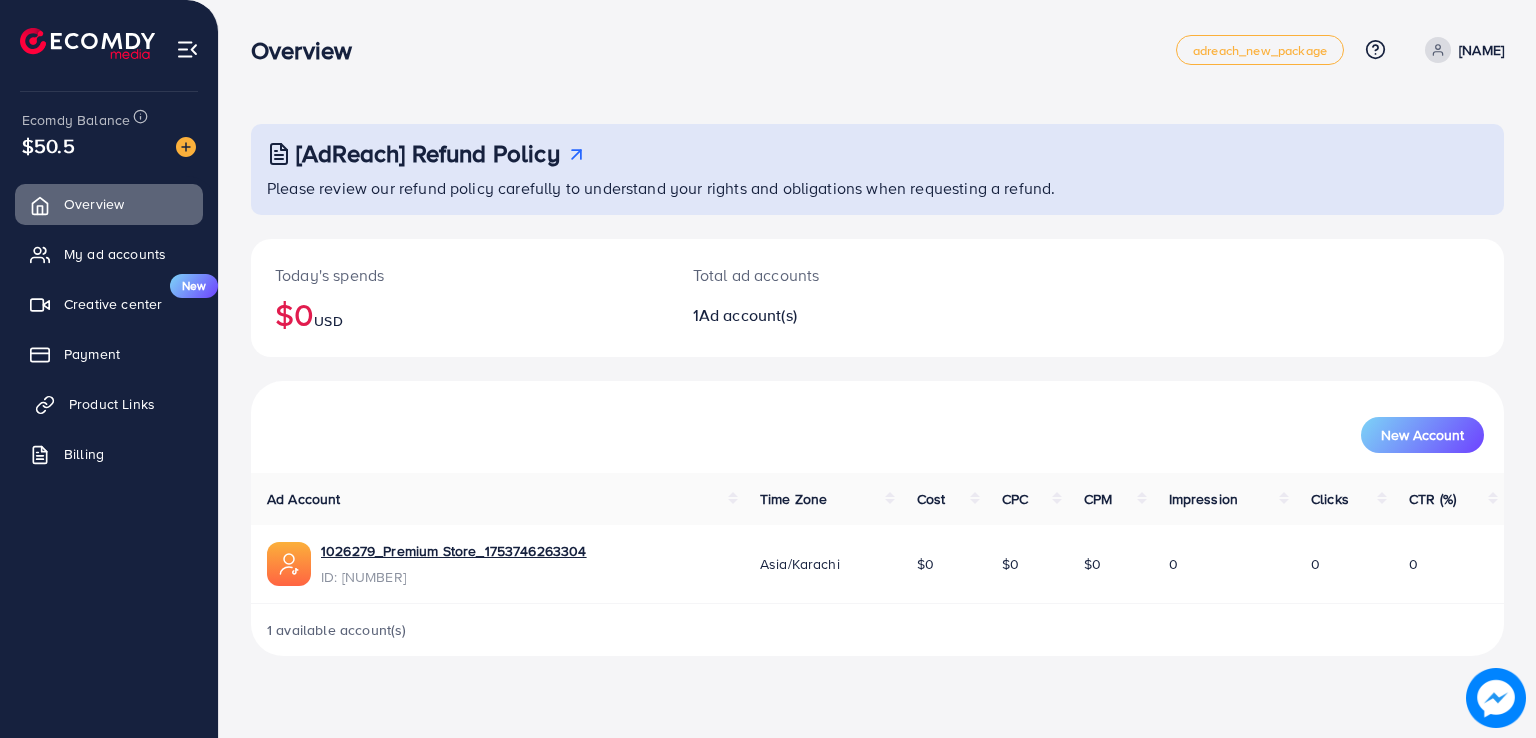 click on "Product Links" at bounding box center (112, 404) 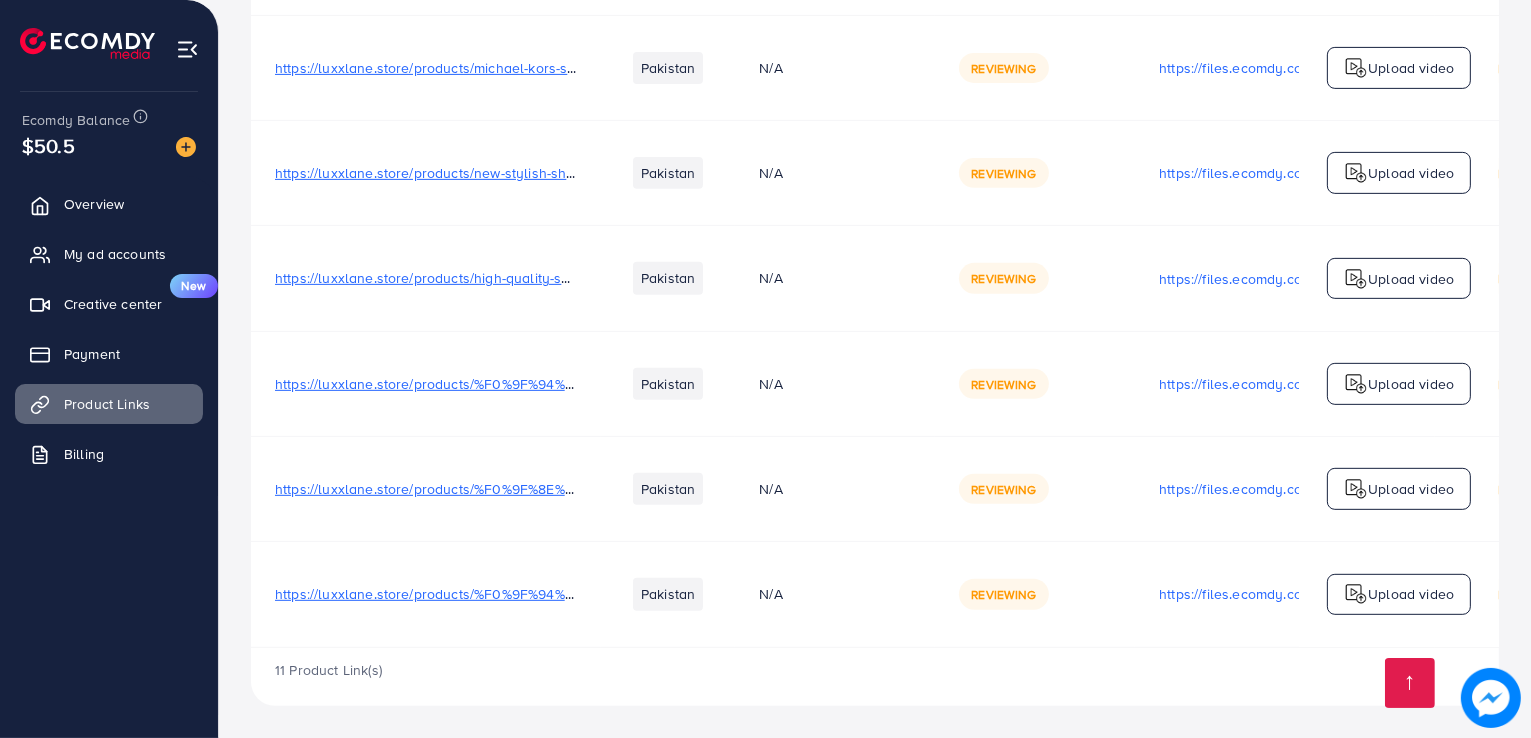 scroll, scrollTop: 1004, scrollLeft: 0, axis: vertical 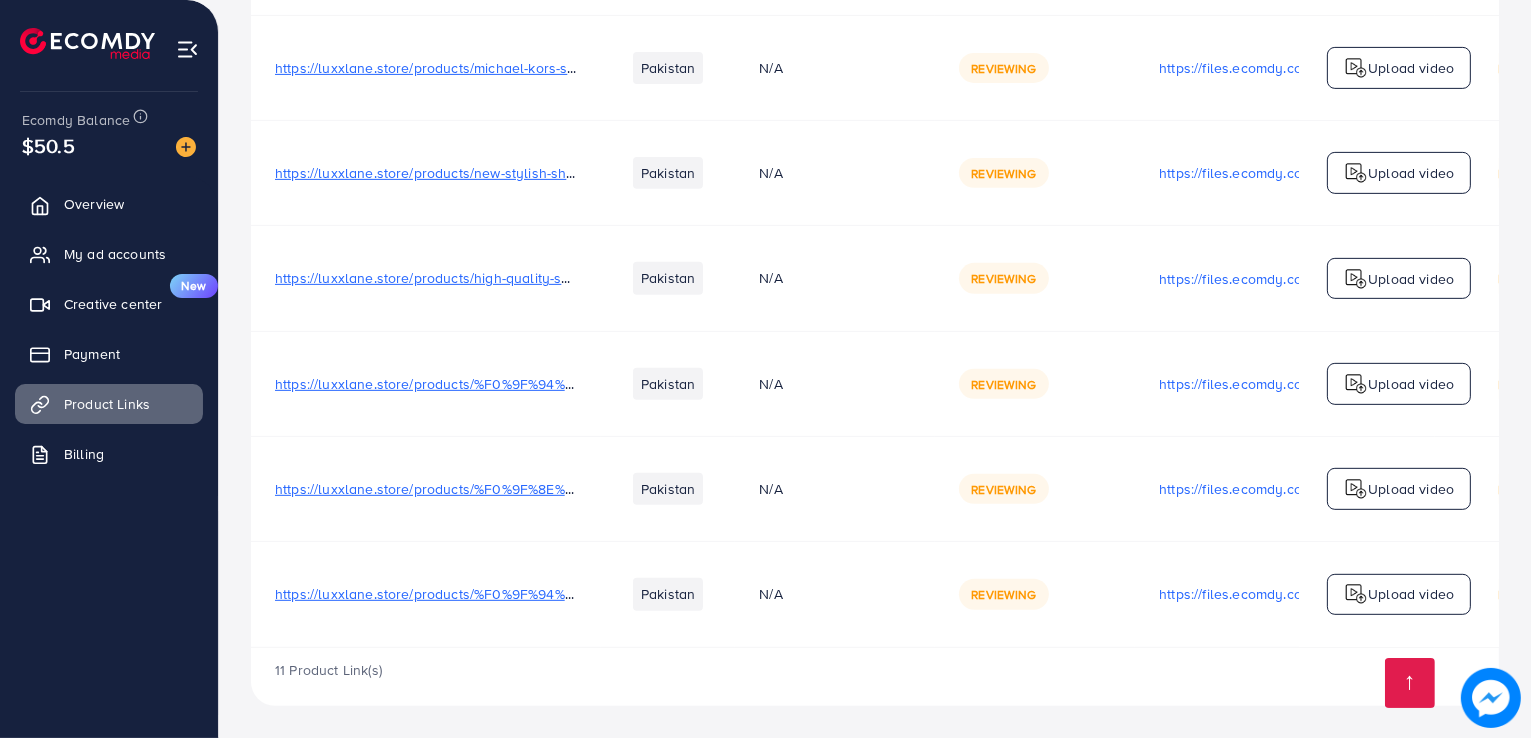 click on "Reviewing" at bounding box center (1003, 594) 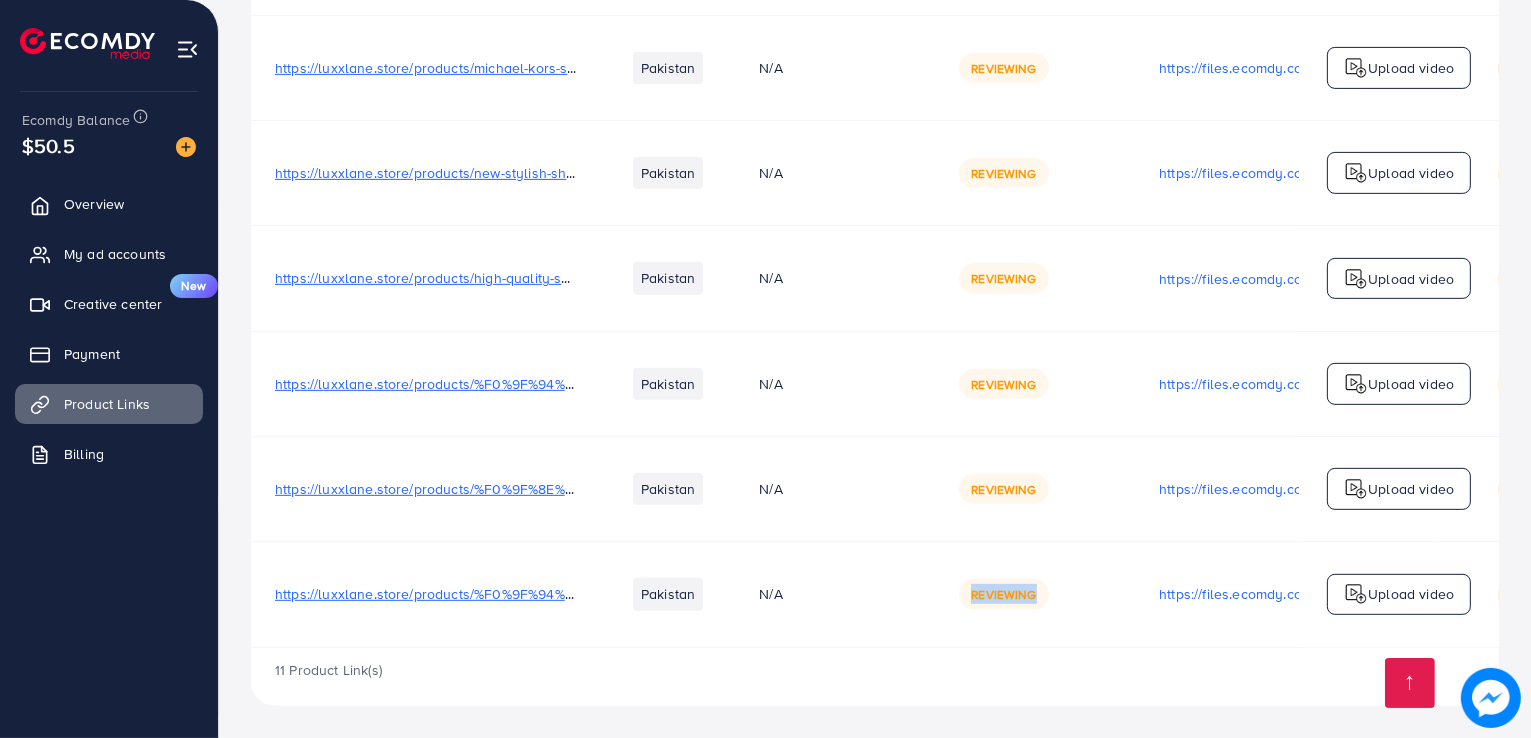 click on "Reviewing" at bounding box center [1003, 594] 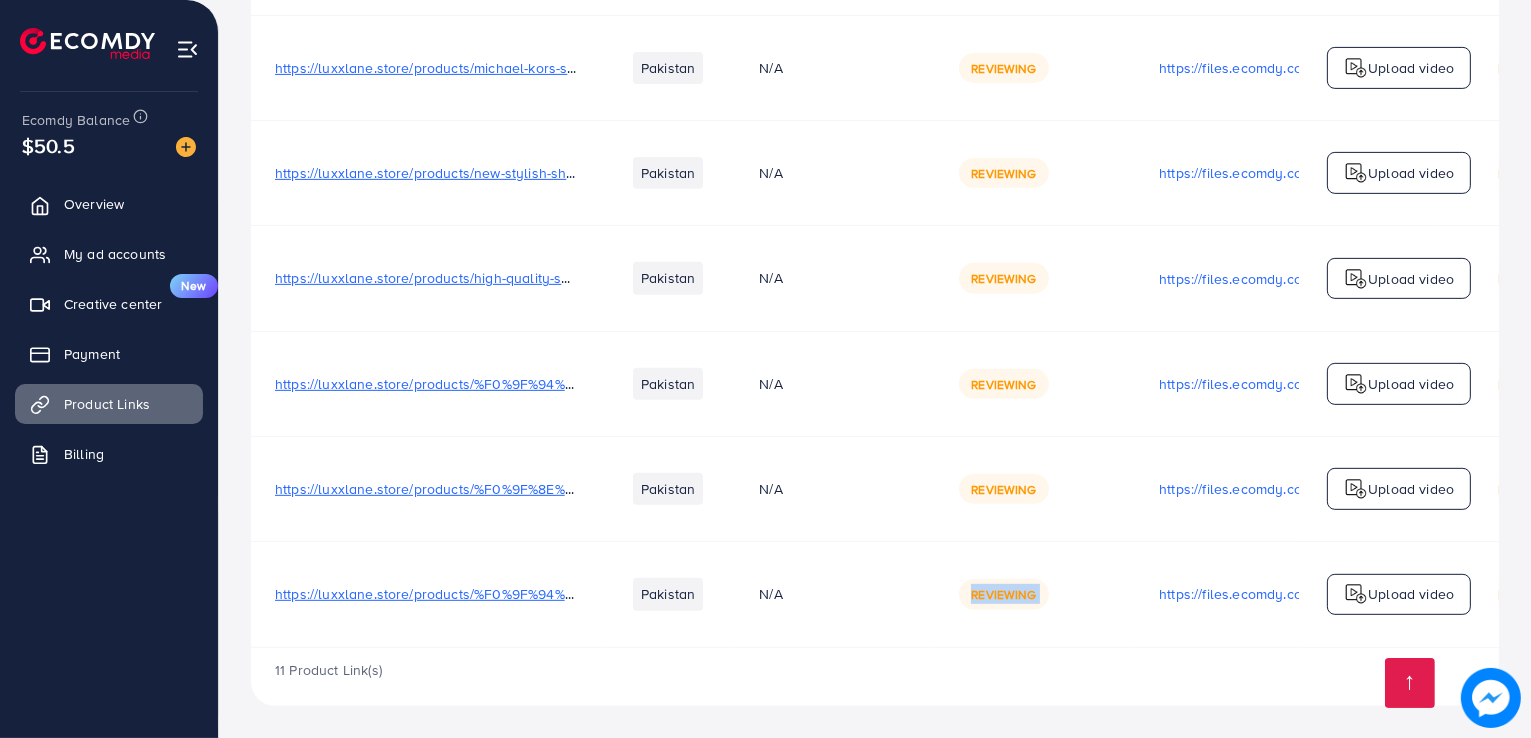 click on "Reviewing" at bounding box center (1003, 594) 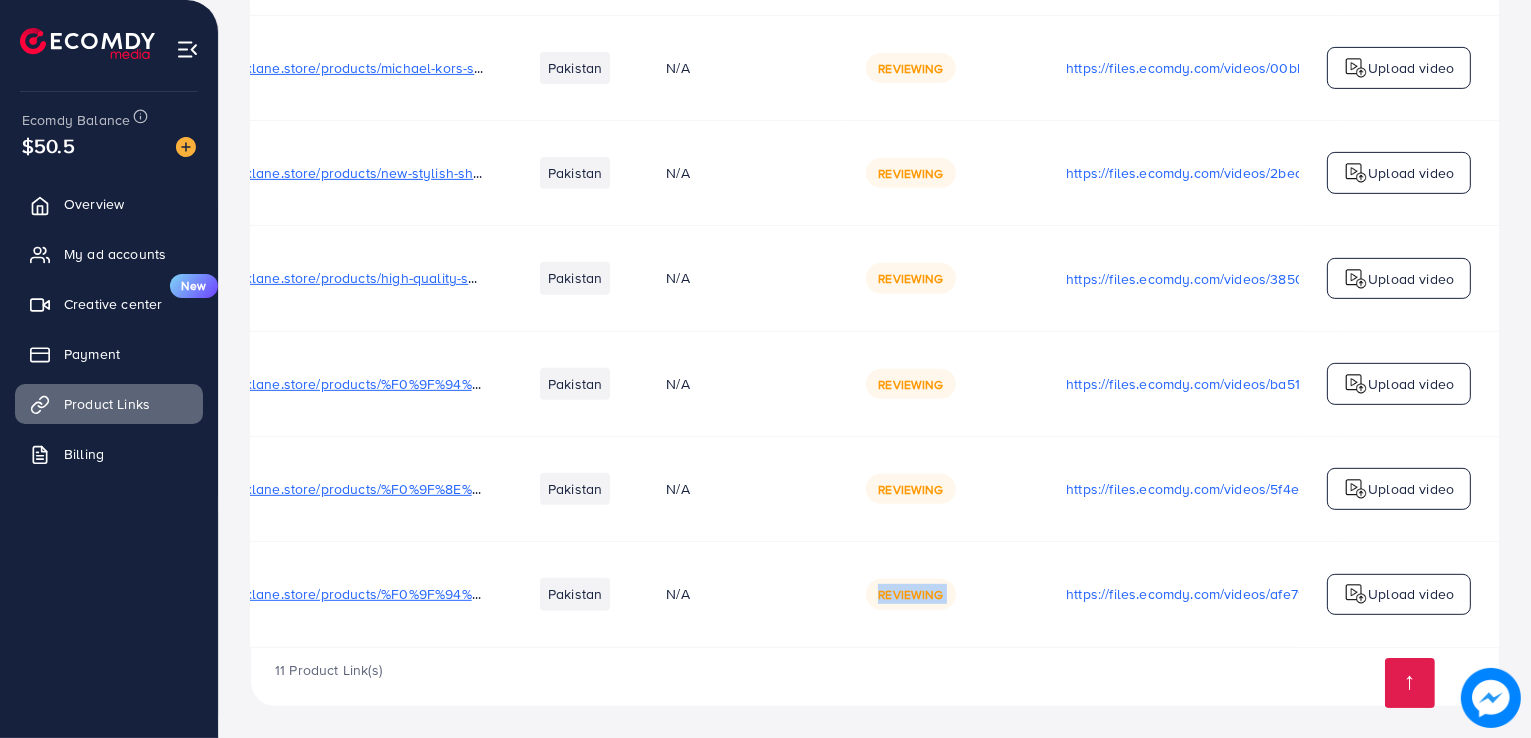 scroll, scrollTop: 0, scrollLeft: 336, axis: horizontal 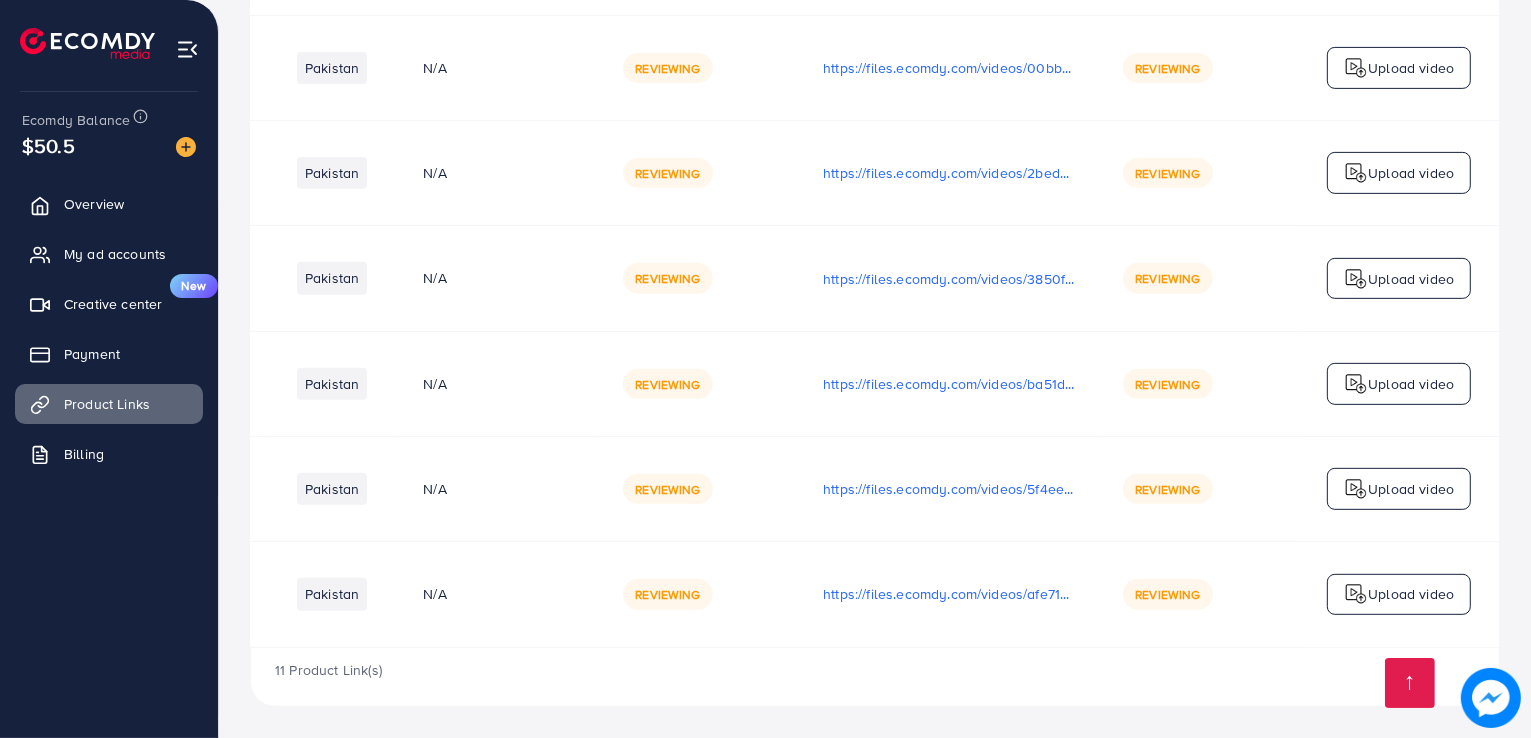click on "Reviewing" at bounding box center [1167, 594] 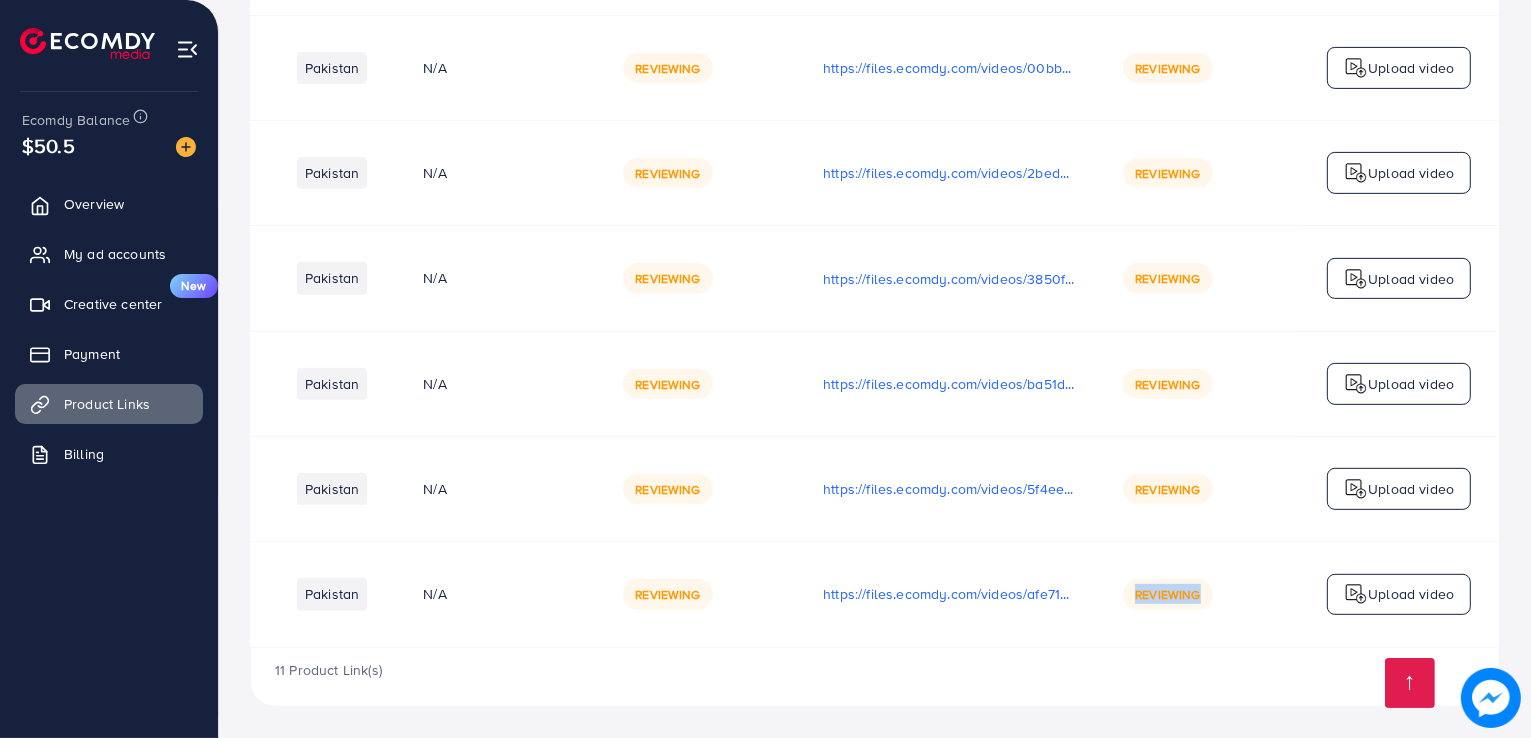 click on "Reviewing" at bounding box center (1167, 594) 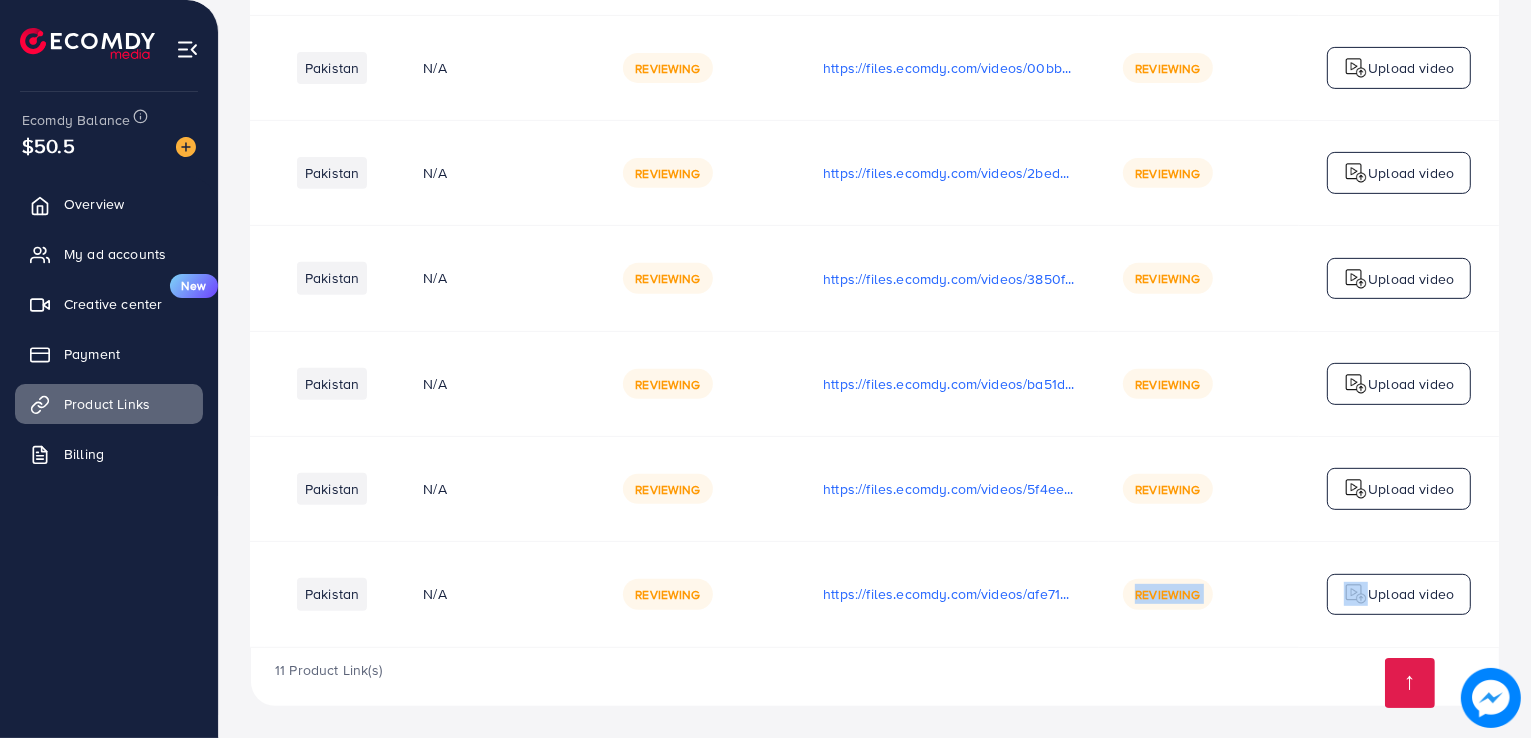 click on "Reviewing" at bounding box center (1167, 594) 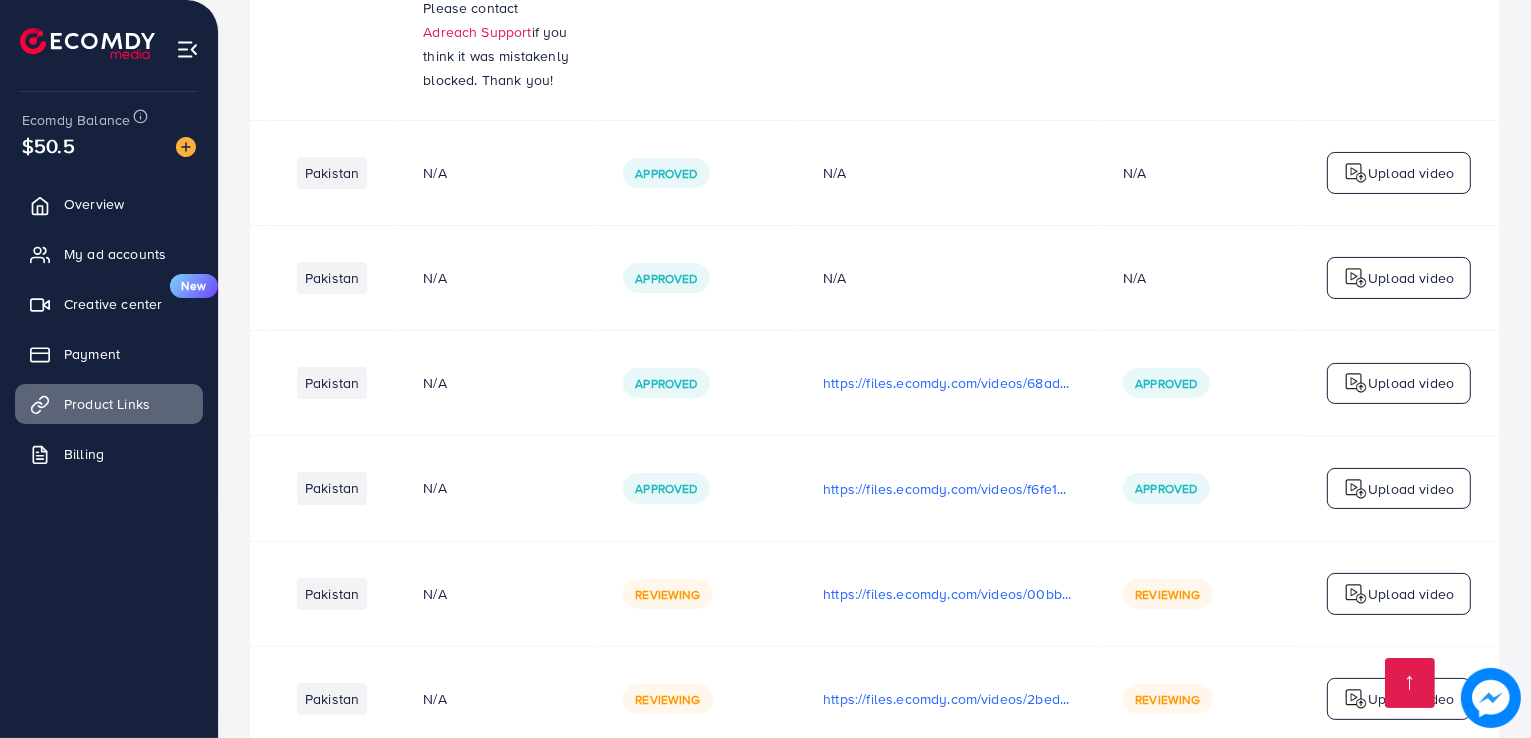 scroll, scrollTop: 473, scrollLeft: 0, axis: vertical 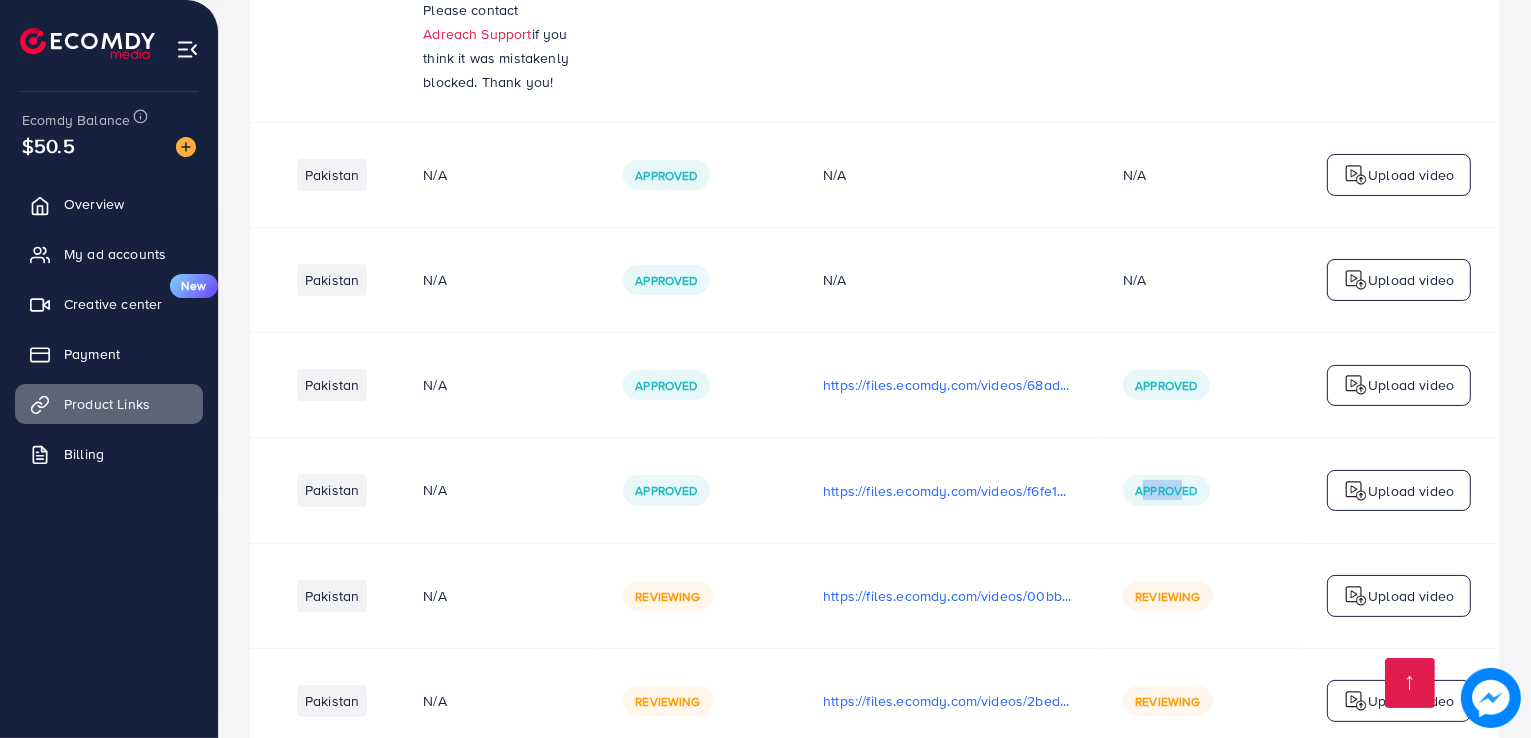 drag, startPoint x: 1183, startPoint y: 496, endPoint x: 1133, endPoint y: 497, distance: 50.01 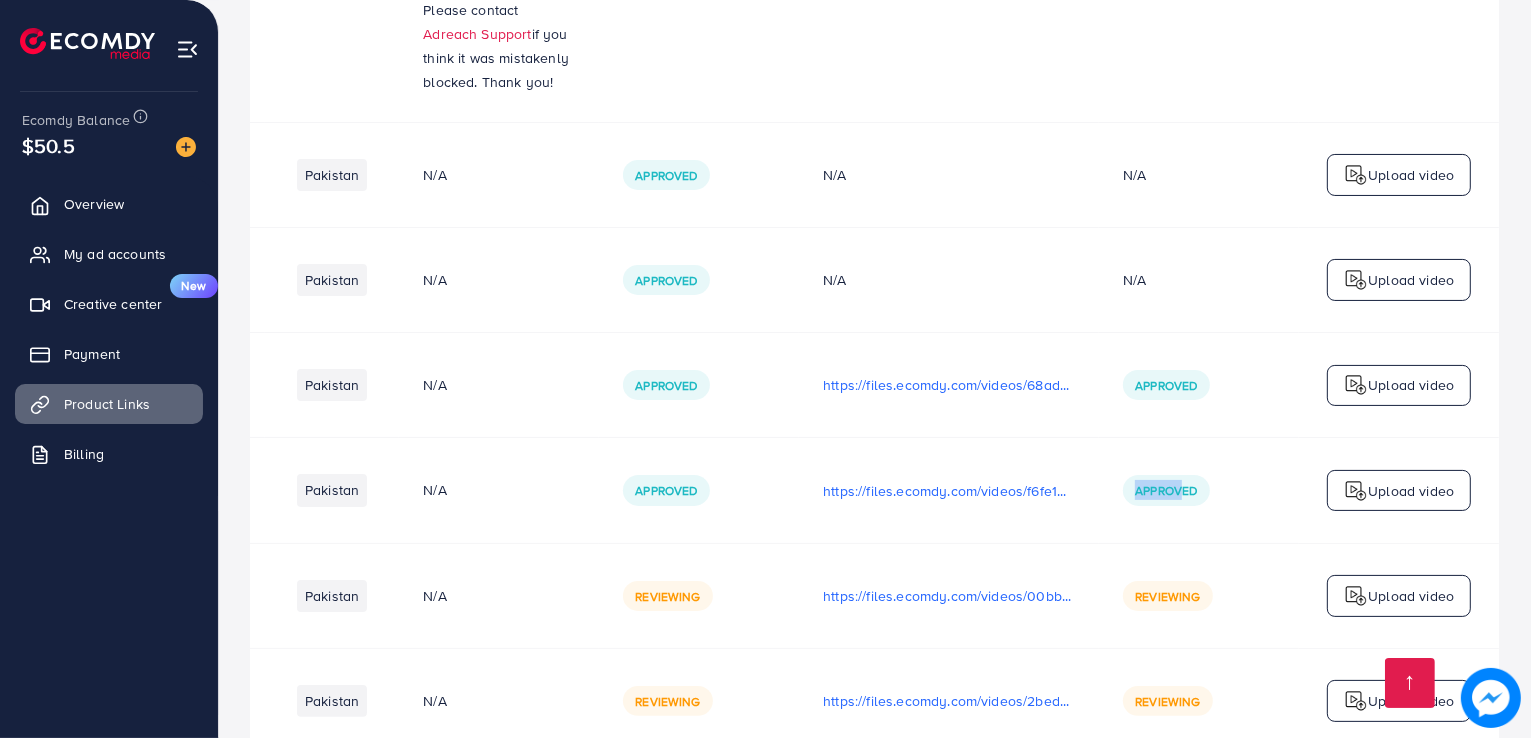 click on "Approved" at bounding box center (1166, 490) 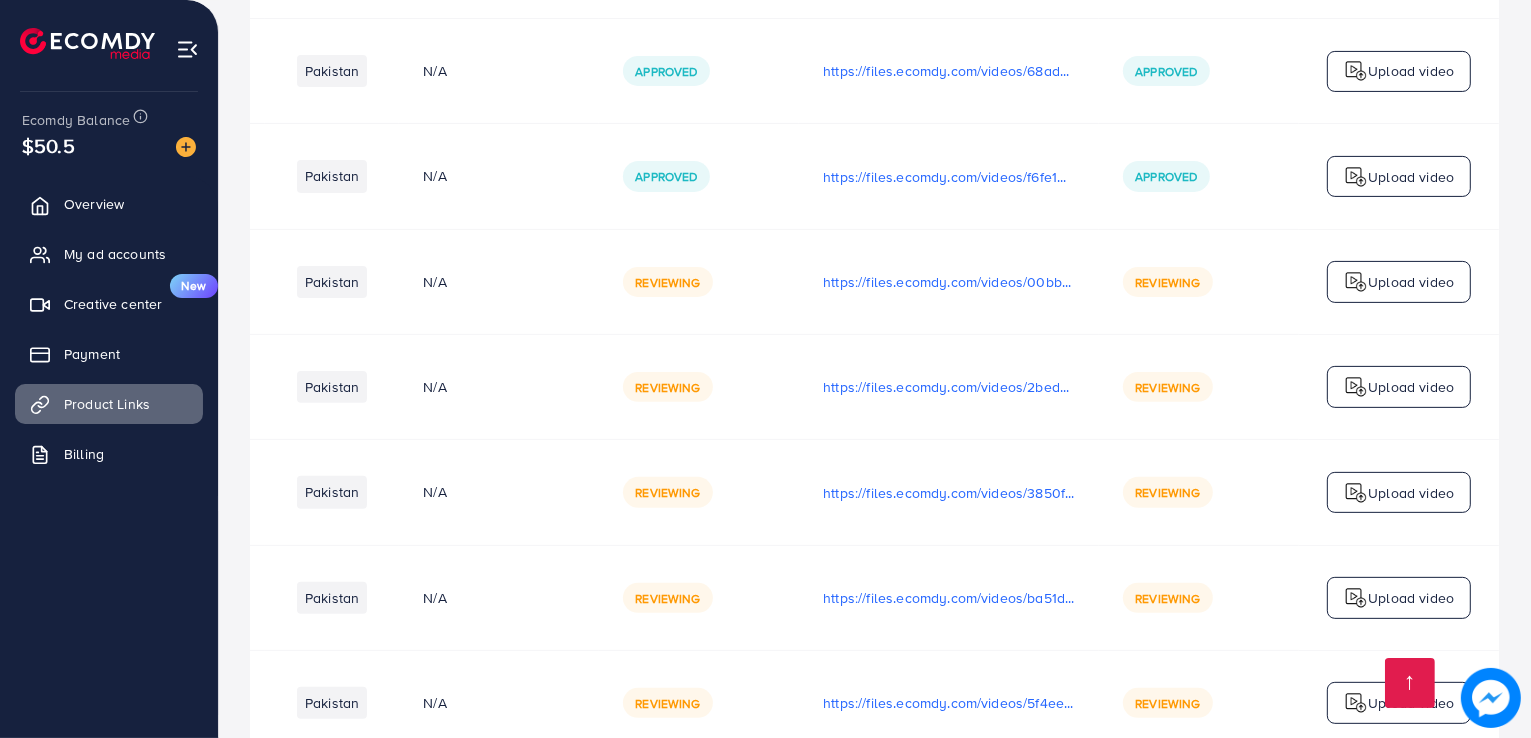 scroll, scrollTop: 1004, scrollLeft: 0, axis: vertical 